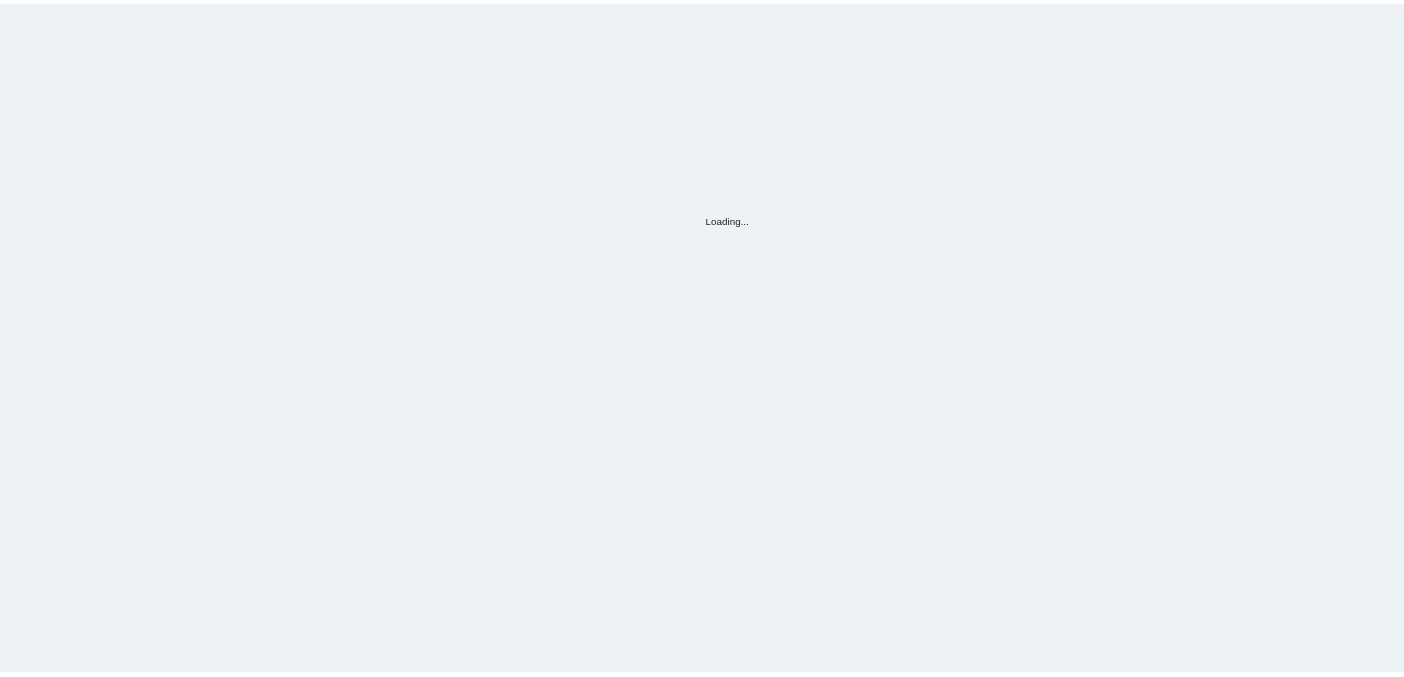 scroll, scrollTop: 0, scrollLeft: 0, axis: both 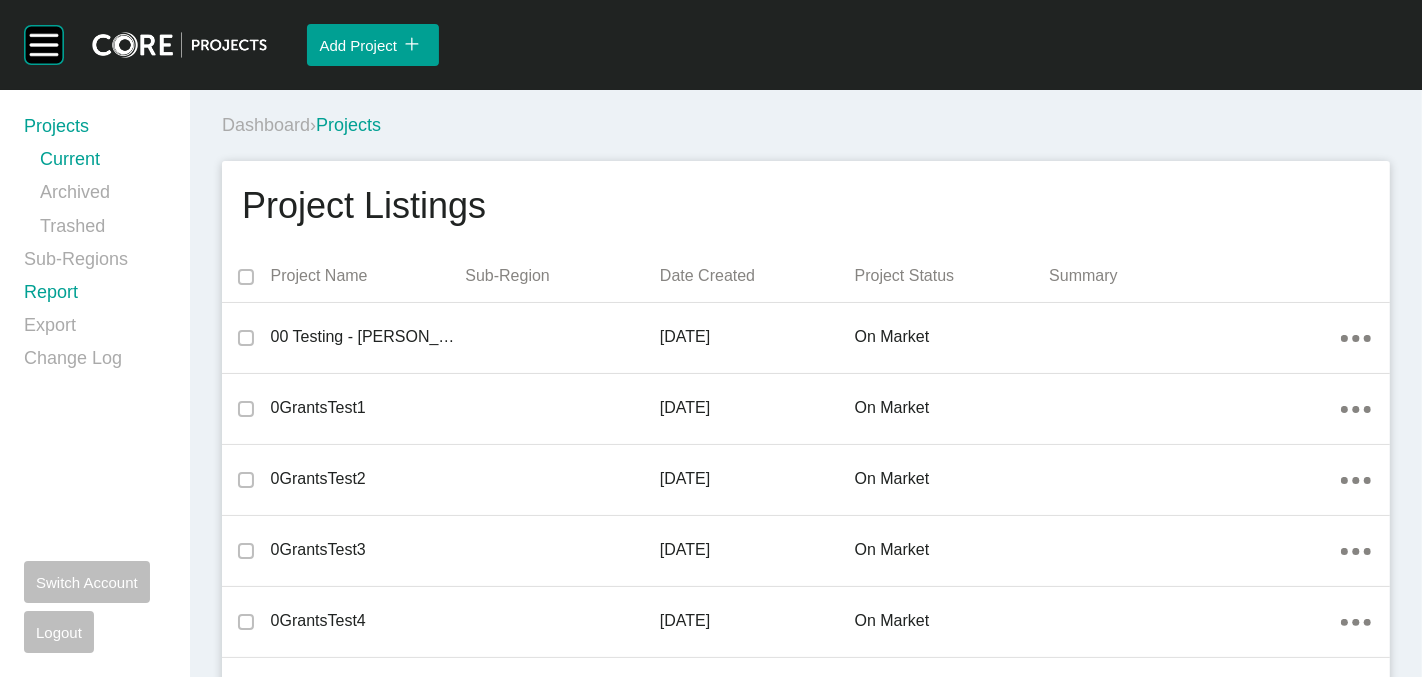 click on "Report" at bounding box center [95, 296] 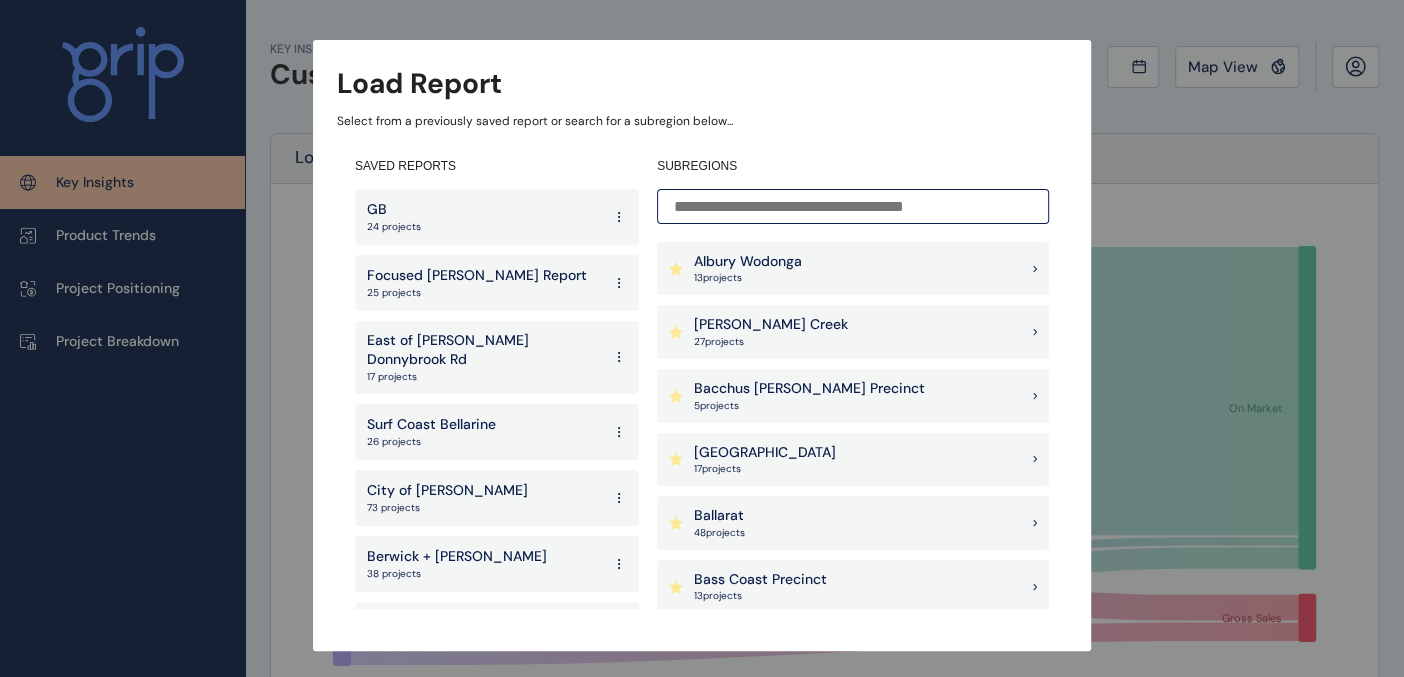 click on "27  project s" at bounding box center (771, 342) 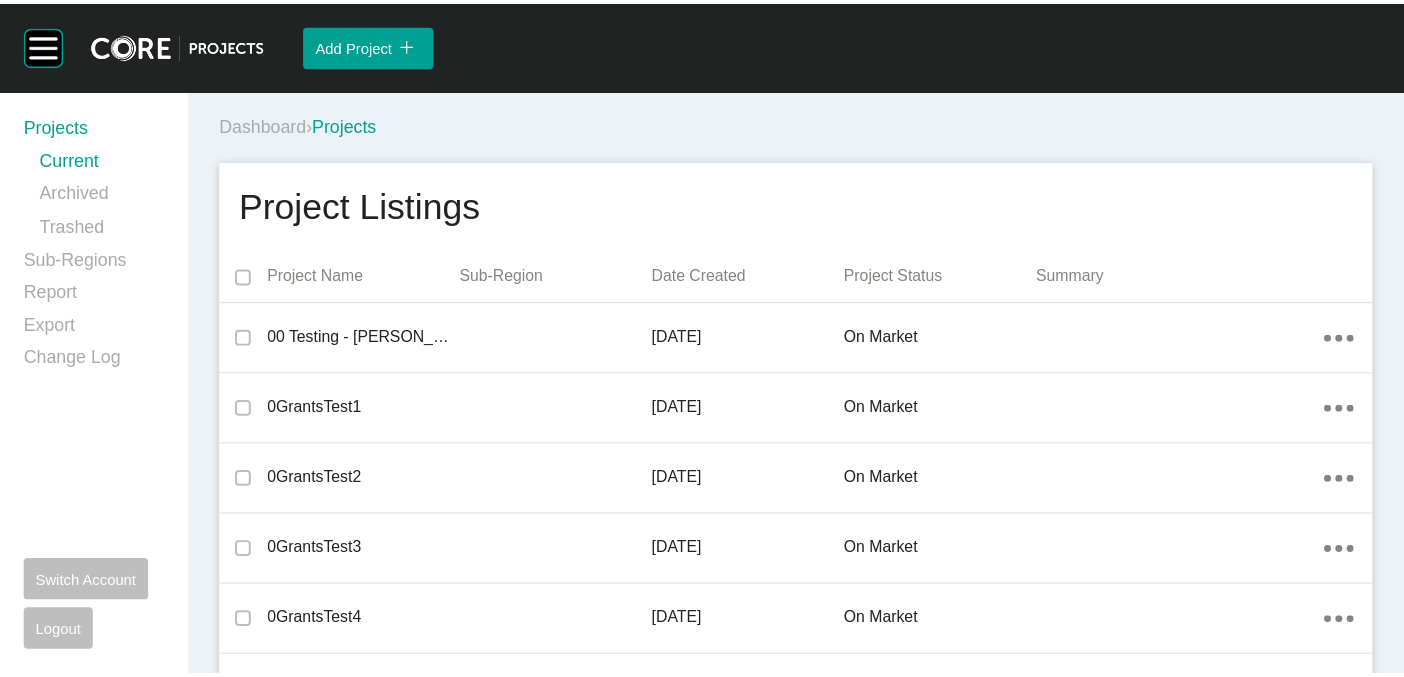 scroll, scrollTop: 0, scrollLeft: 0, axis: both 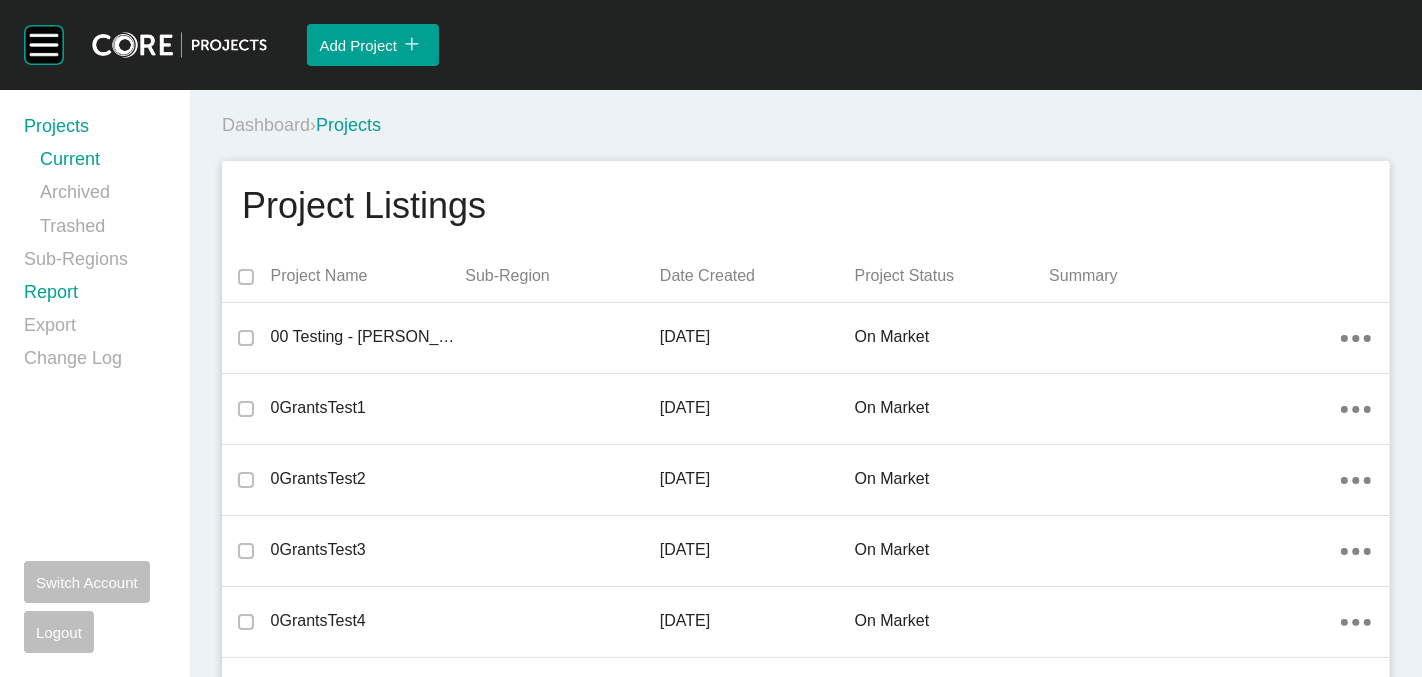 click on "Report" at bounding box center [95, 296] 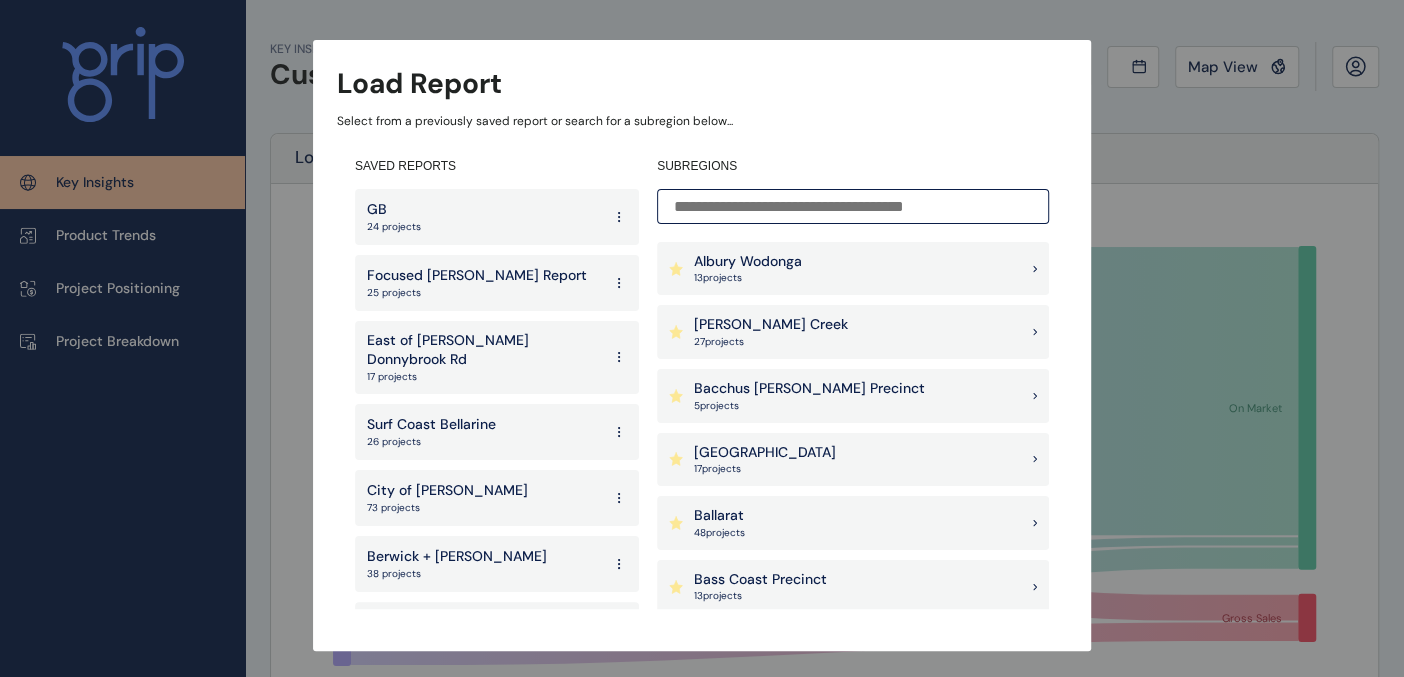click at bounding box center [853, 206] 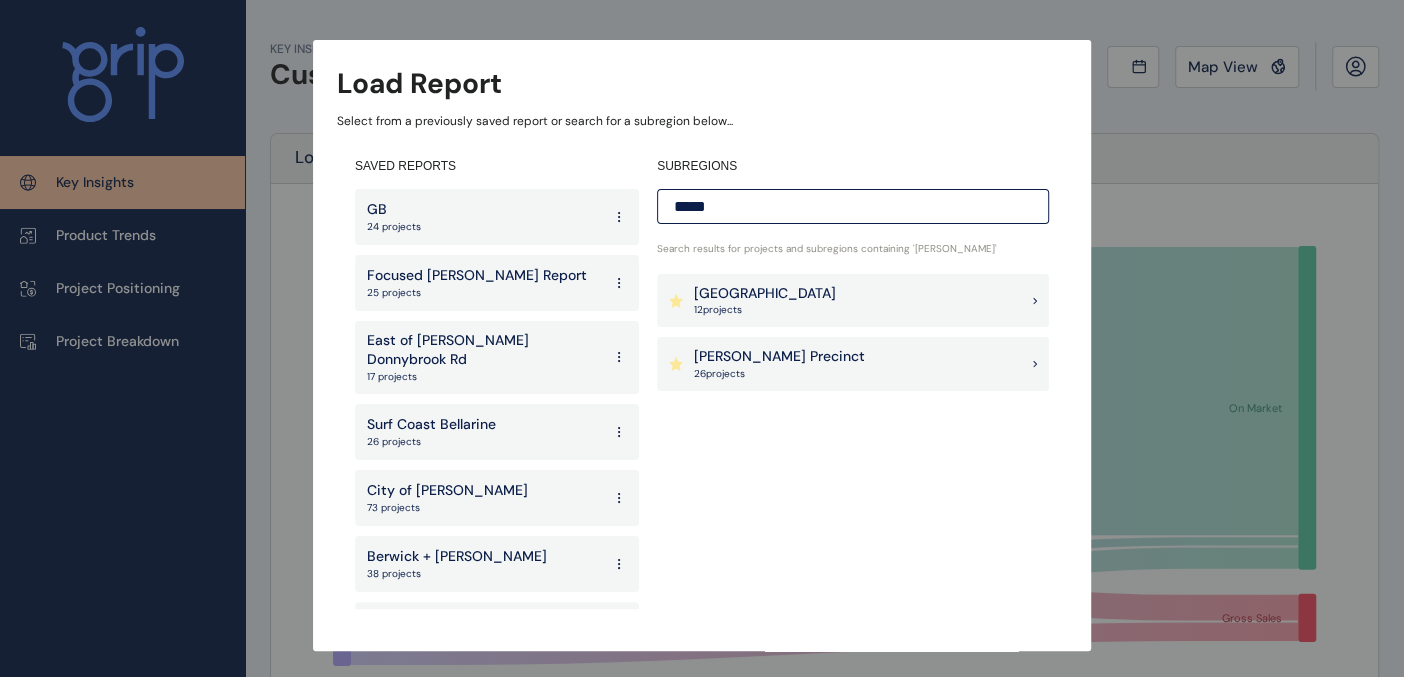 type on "*****" 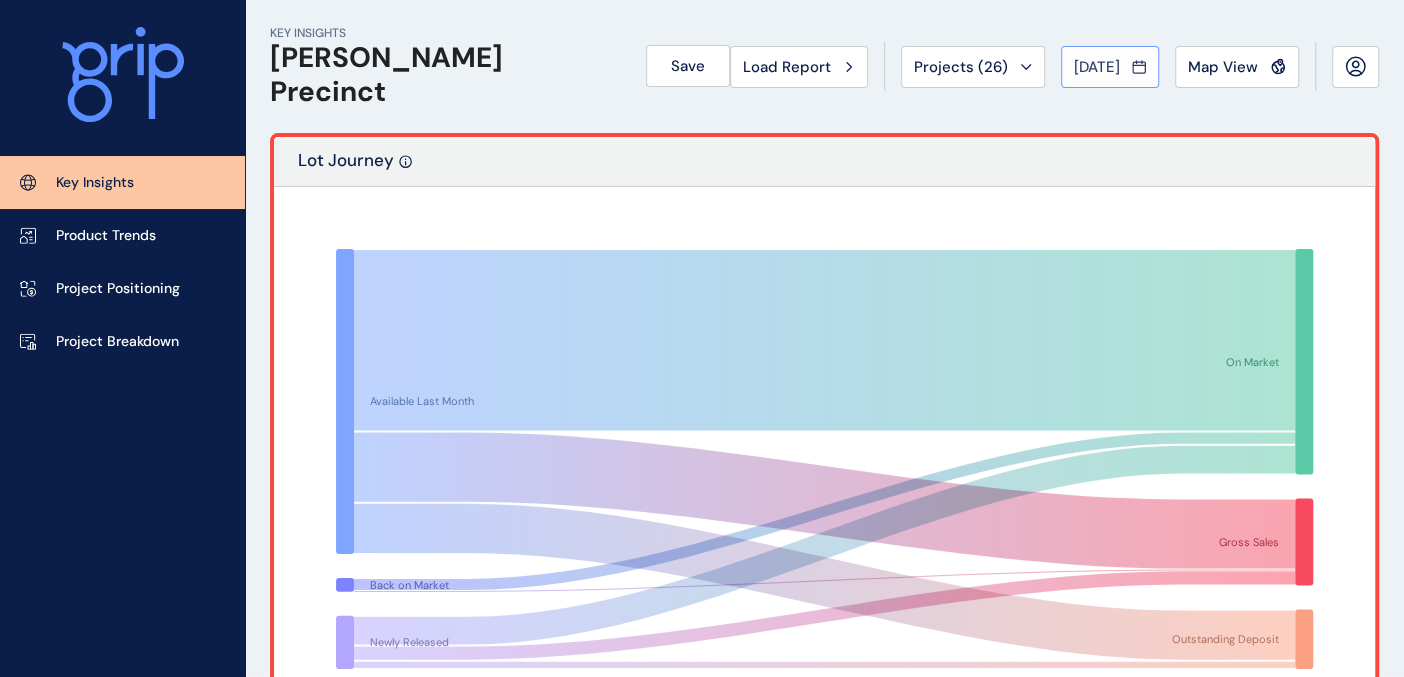 click on "[DATE]" at bounding box center [1097, 67] 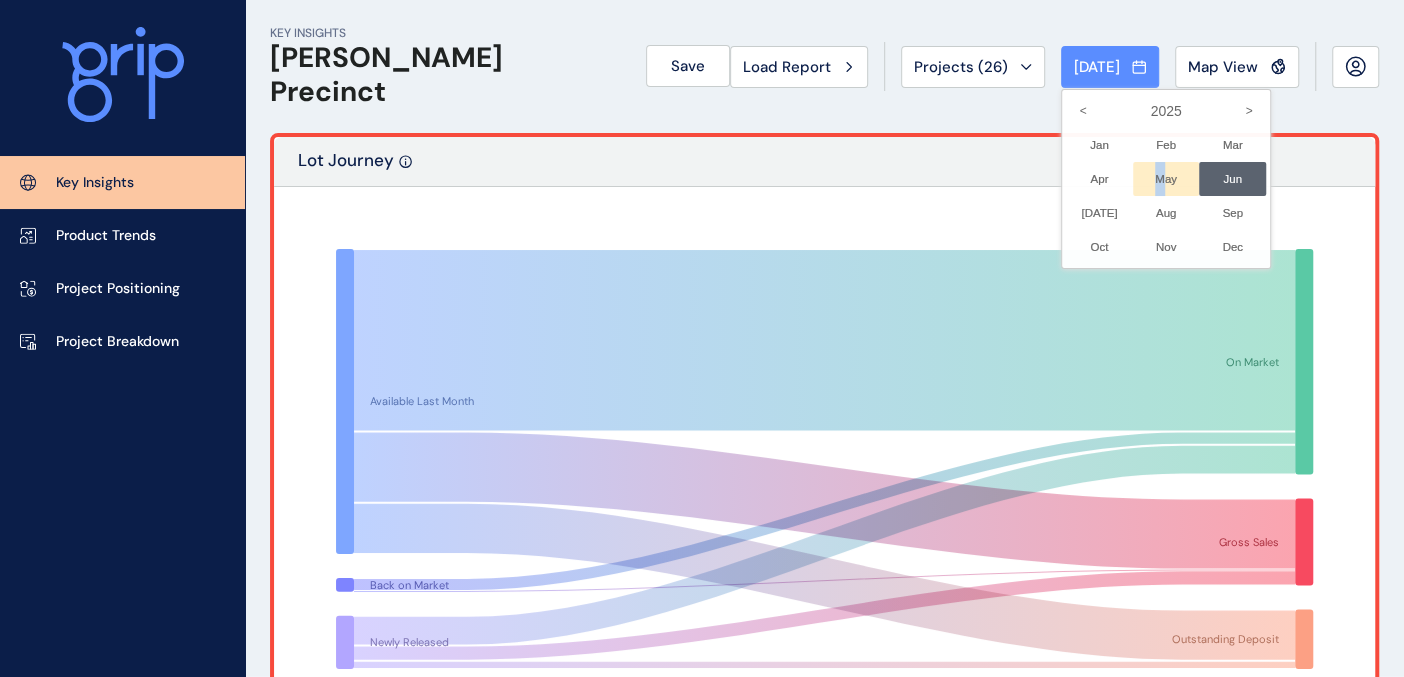 click on "May No report is available for this period. New months are usually published 5 business days after the month start." at bounding box center (1166, 179) 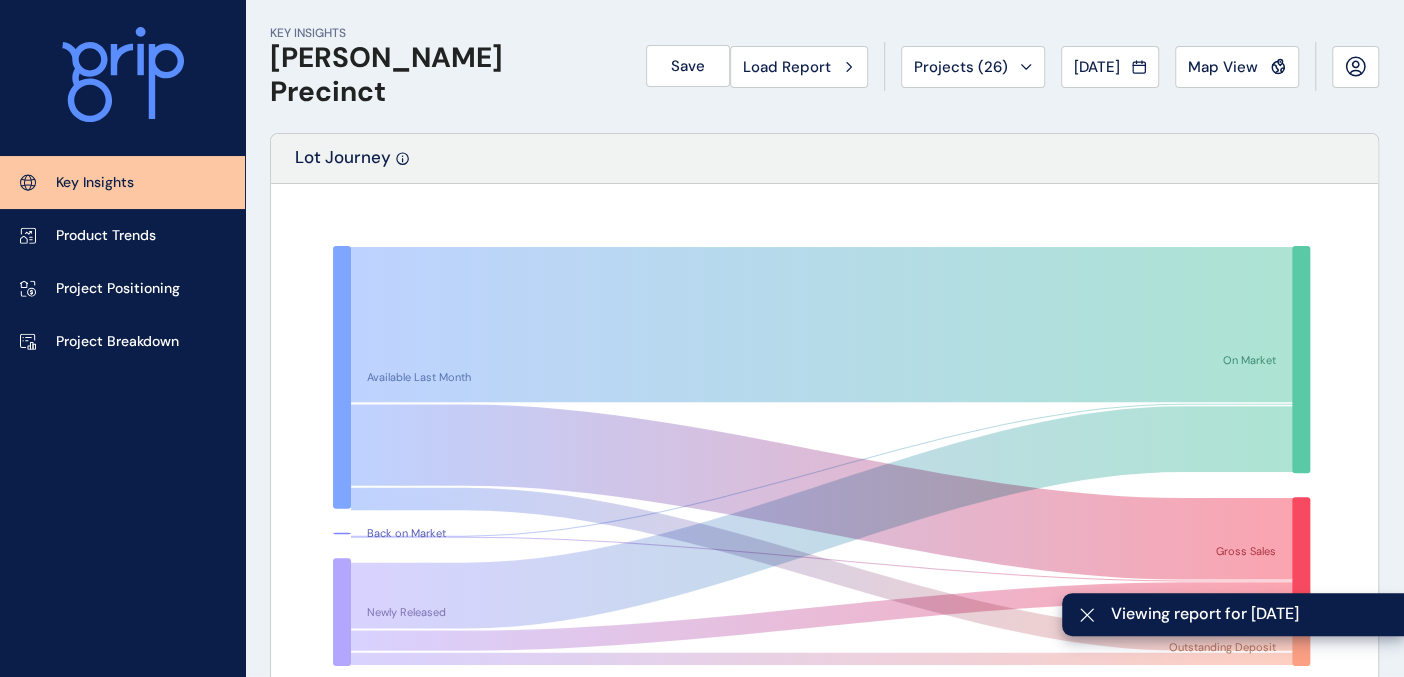 click on "KEY INSIGHTS [PERSON_NAME] Precinct Save Load Report Projects ( 26 ) [DATE] 2025 < > Jan No report is available for this period. New months are usually published 5 business days after the month start. Feb No report is available for this period. New months are usually published 5 business days after the month start. Mar No report is available for this period. New months are usually published 5 business days after the month start. Apr No report is available for this period. New months are usually published 5 business days after the month start. May No report is available for this period. New months are usually published 5 business days after the month start. Jun No report is available for this period. New months are usually published 5 business days after the month start. [DATE] No report is available for this period. New months are usually published 5 business days after the month start. Aug No report is available for this period. New months are usually published 5 business days after the month start. Sep Oct Nov Dec" at bounding box center [824, 66] 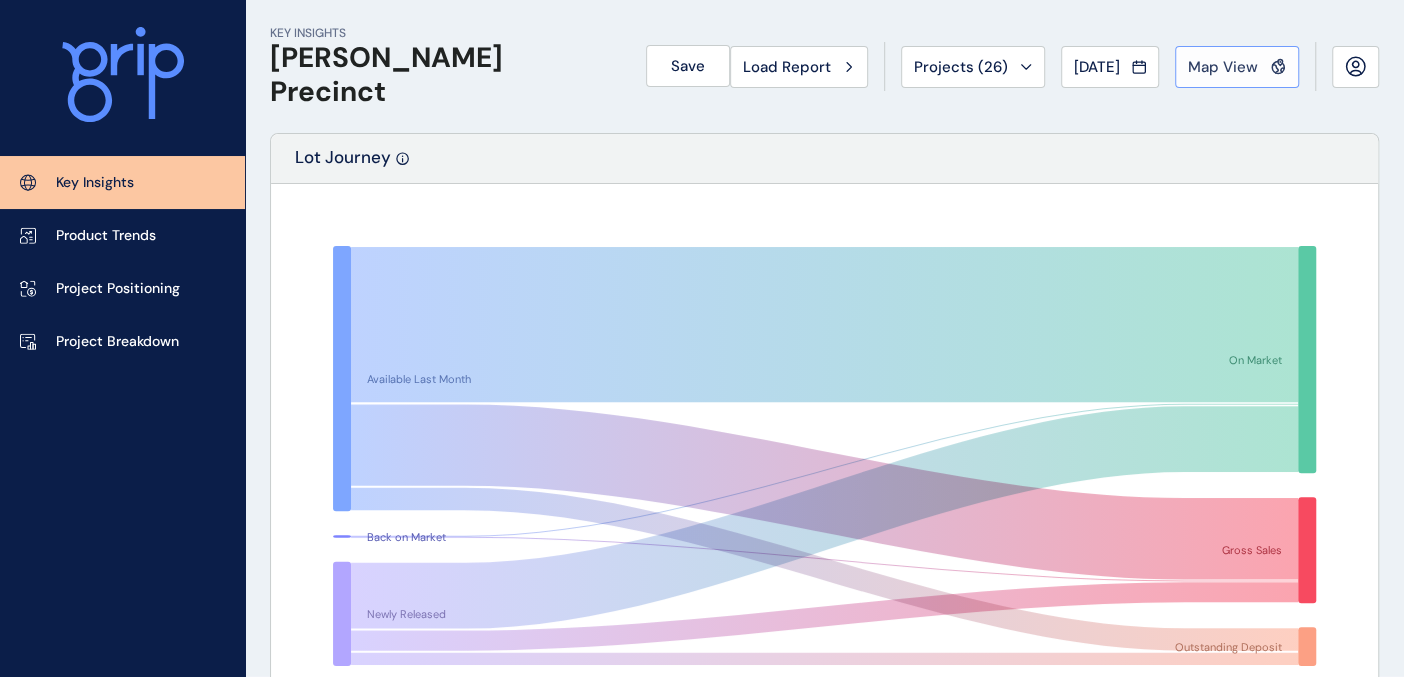 click on "Map View" at bounding box center [1223, 67] 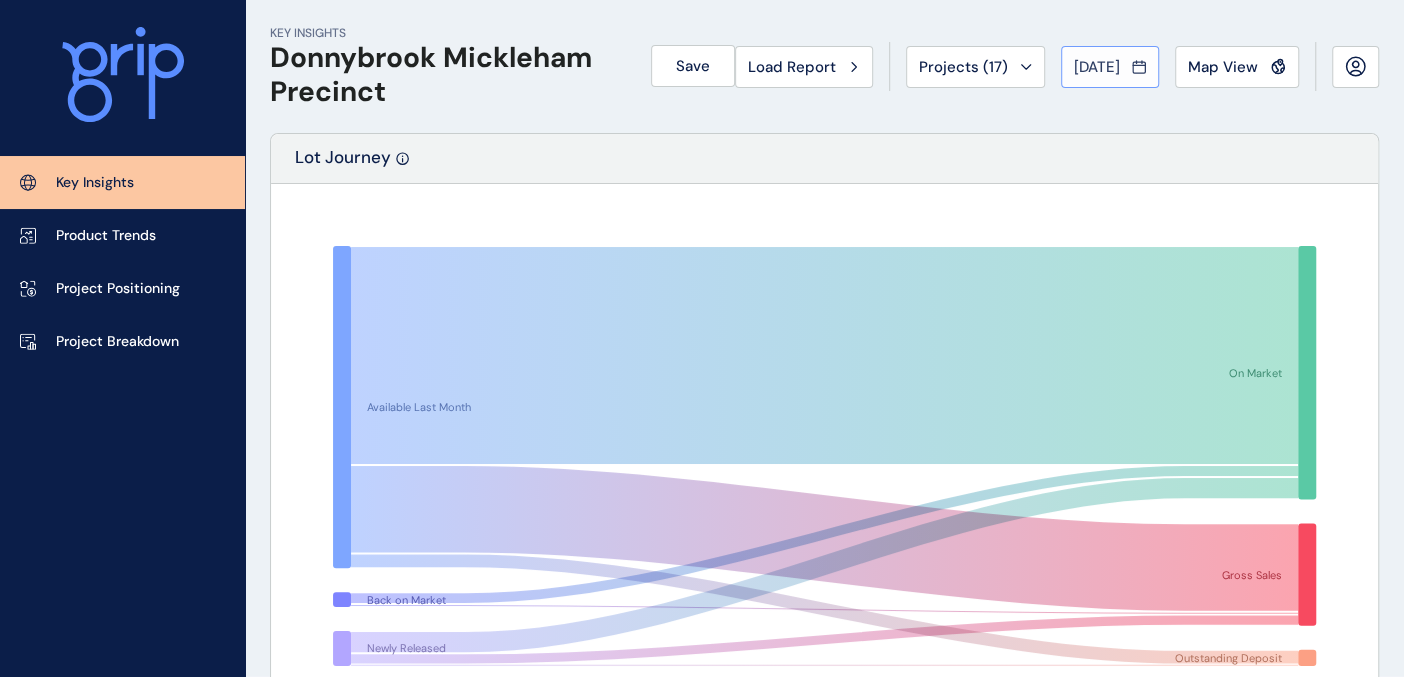 click 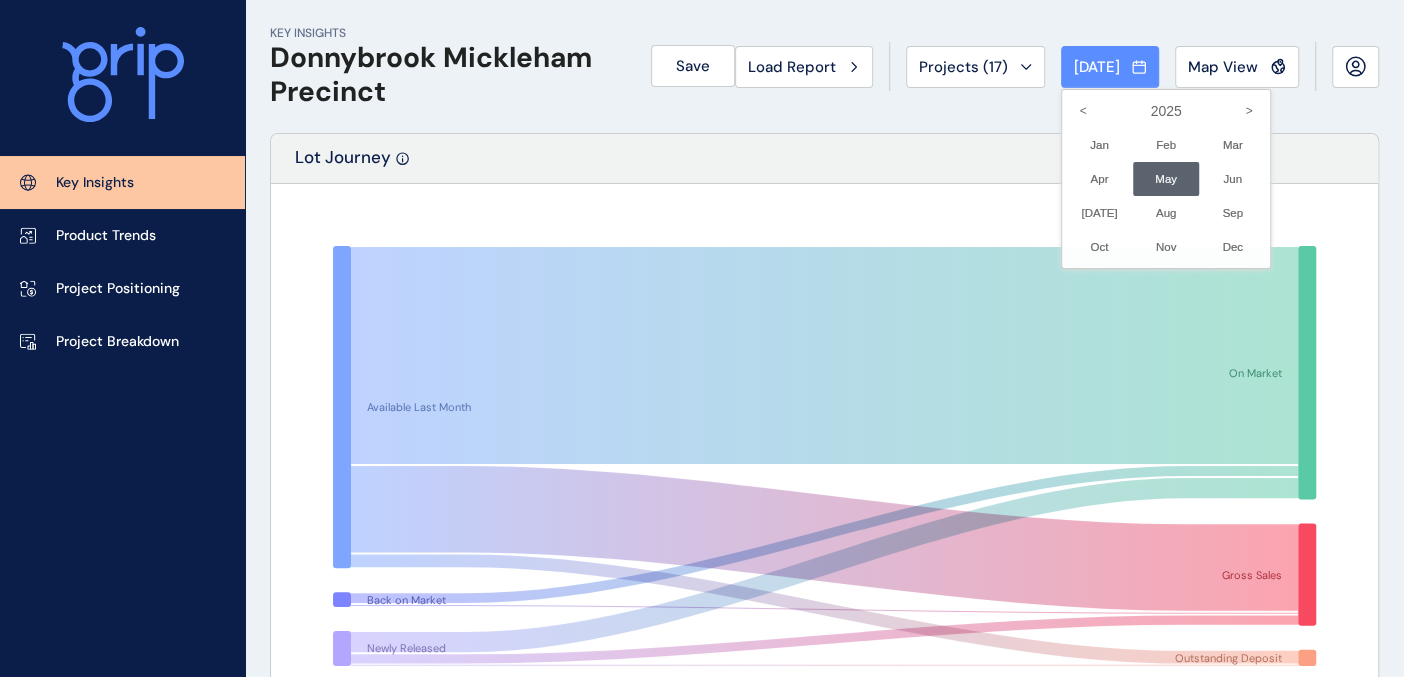 click at bounding box center (702, 338) 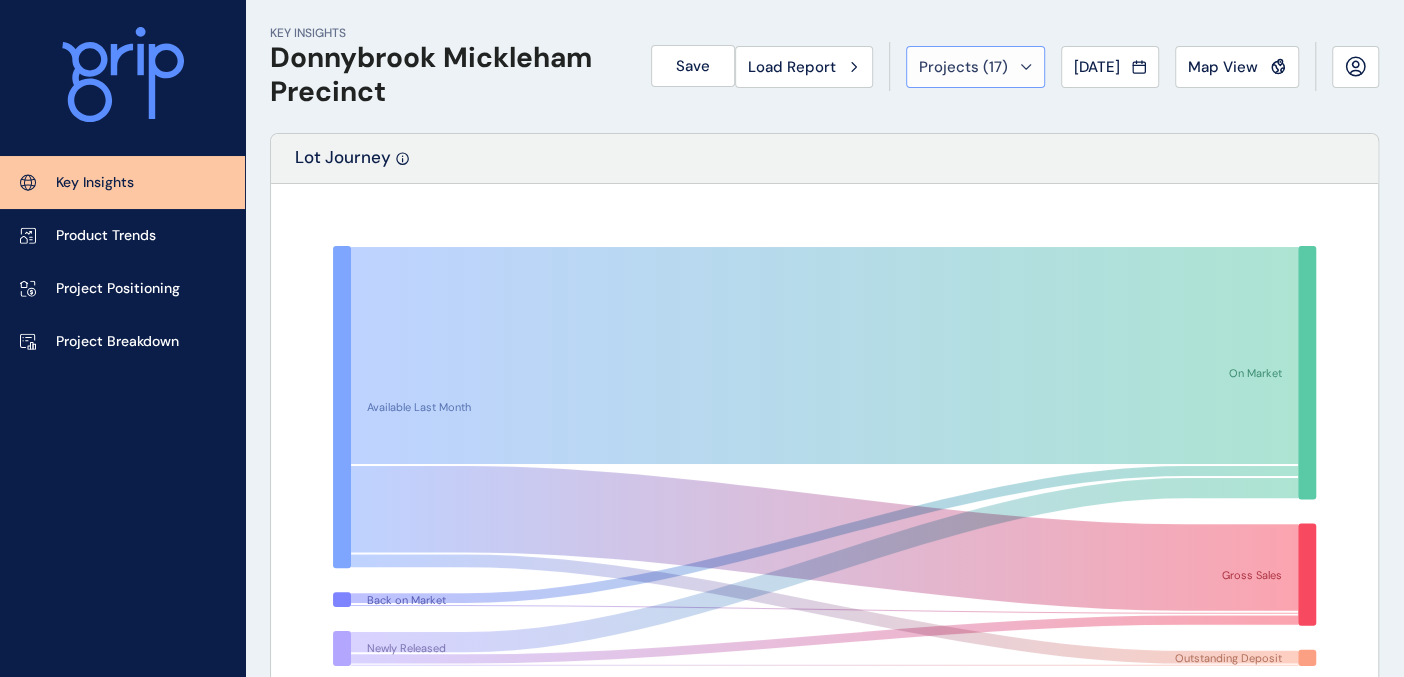 click 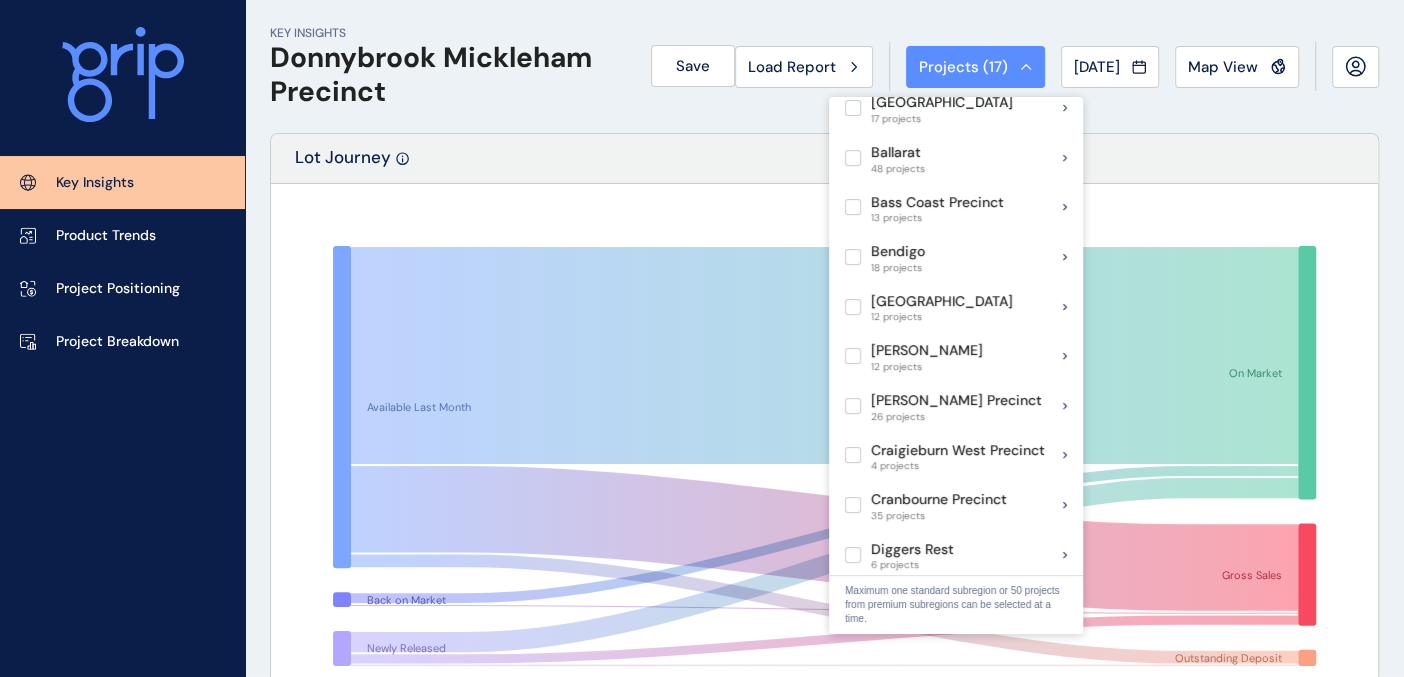 scroll, scrollTop: 222, scrollLeft: 0, axis: vertical 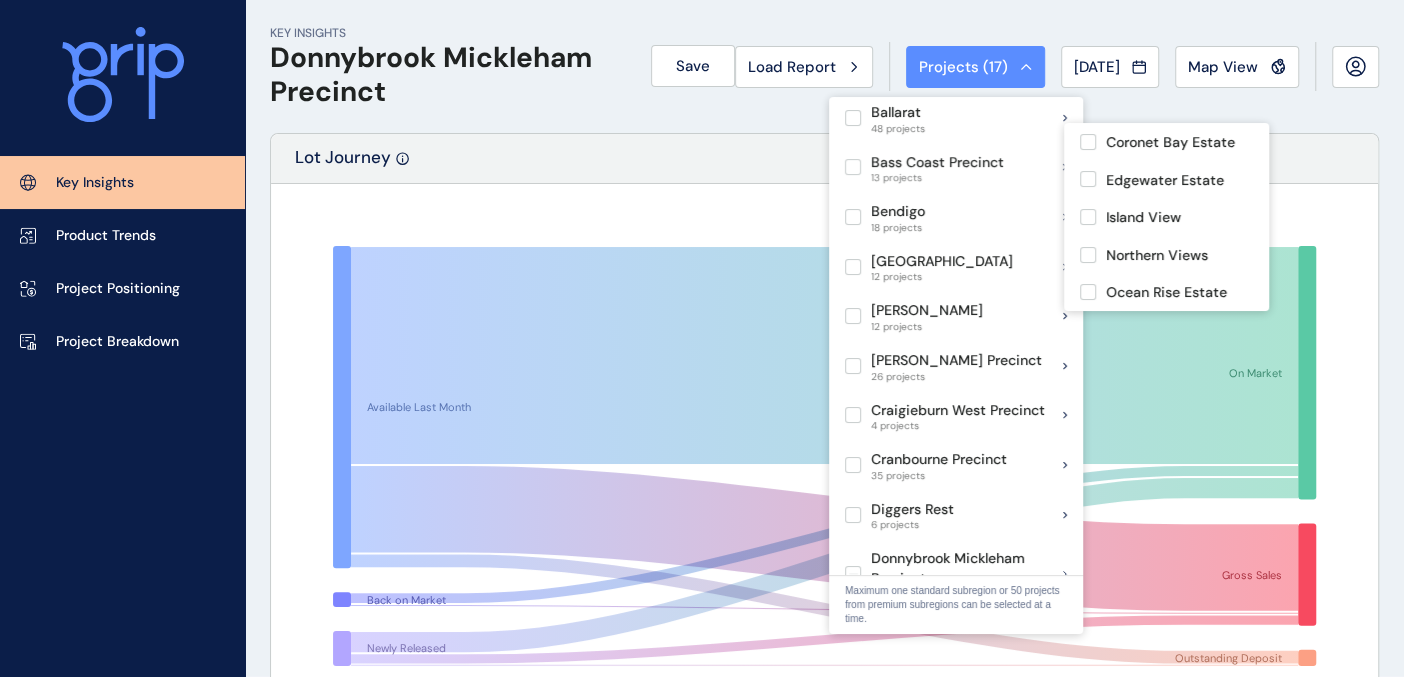 click on "KEY INSIGHTS Donnybrook Mickleham Precinct Save Load Report Projects ( 17 ) [DATE] 2025 < > Jan No report is available for this period. New months are usually published 5 business days after the month start. Feb No report is available for this period. New months are usually published 5 business days after the month start. Mar No report is available for this period. New months are usually published 5 business days after the month start. Apr No report is available for this period. New months are usually published 5 business days after the month start. May No report is available for this period. New months are usually published 5 business days after the month start. Jun No report is available for this period. New months are usually published 5 business days after the month start. [DATE] No report is available for this period. New months are usually published 5 business days after the month start. Aug No report is available for this period. New months are usually published 5 business days after the month start." at bounding box center [824, 66] 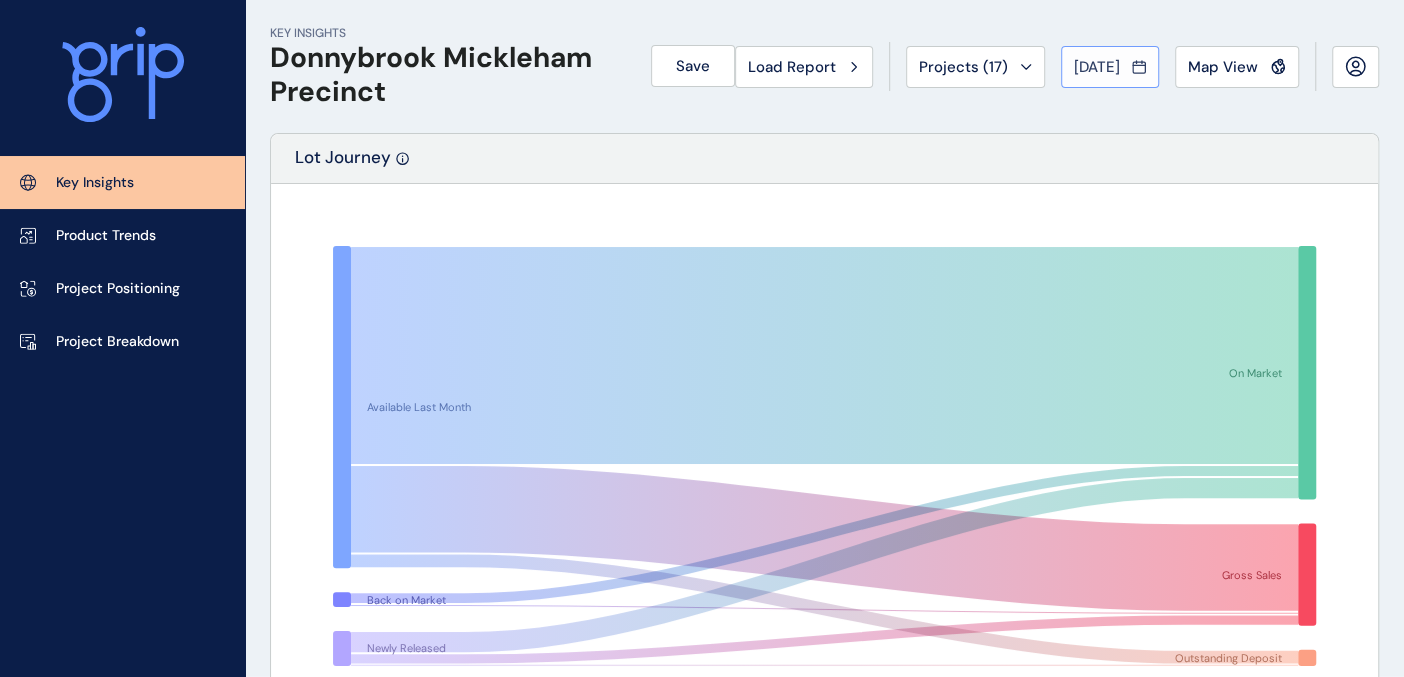 click 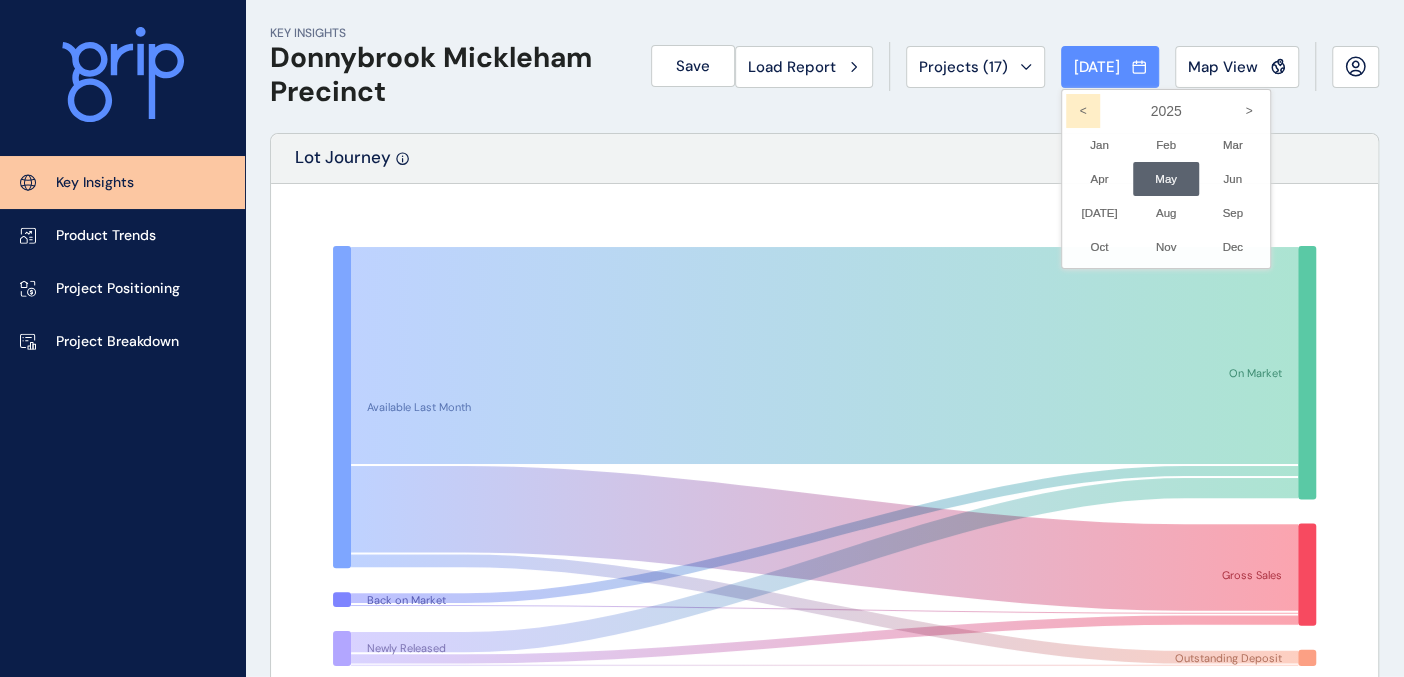 click on "<" at bounding box center [1083, 111] 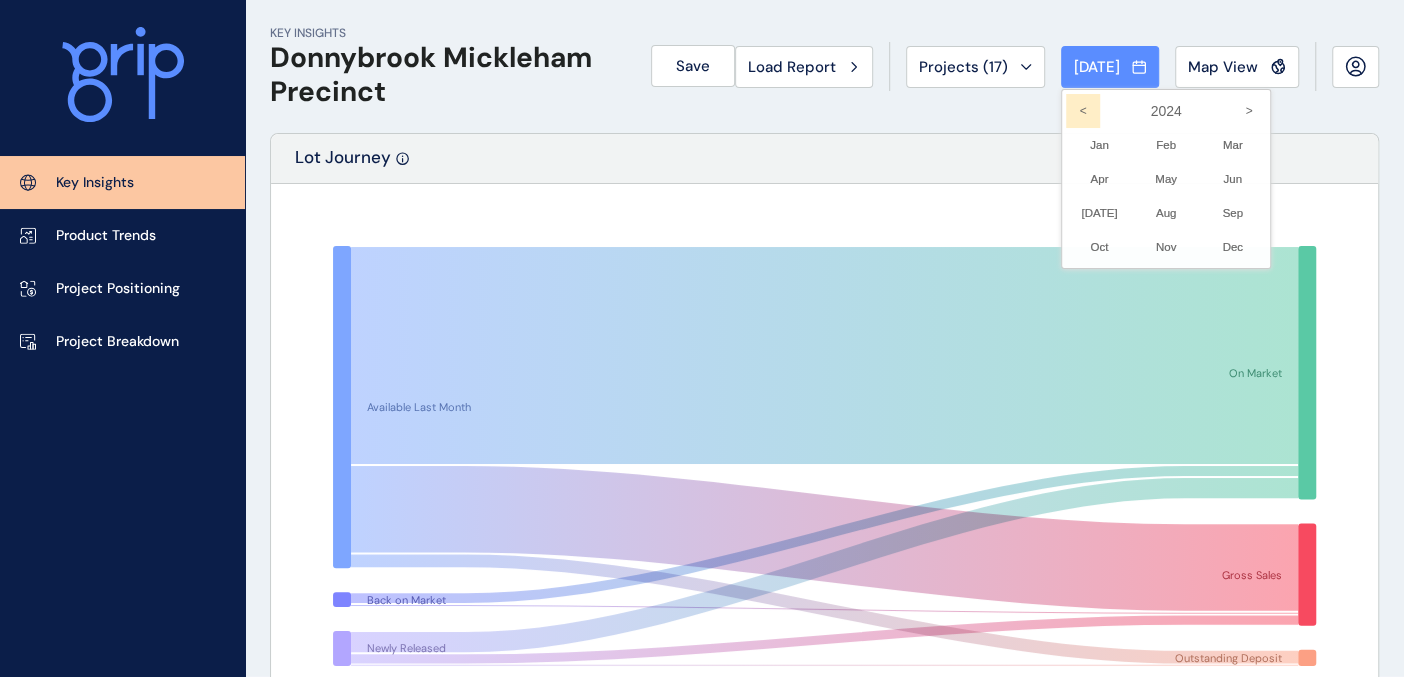 click on "<" at bounding box center (1083, 111) 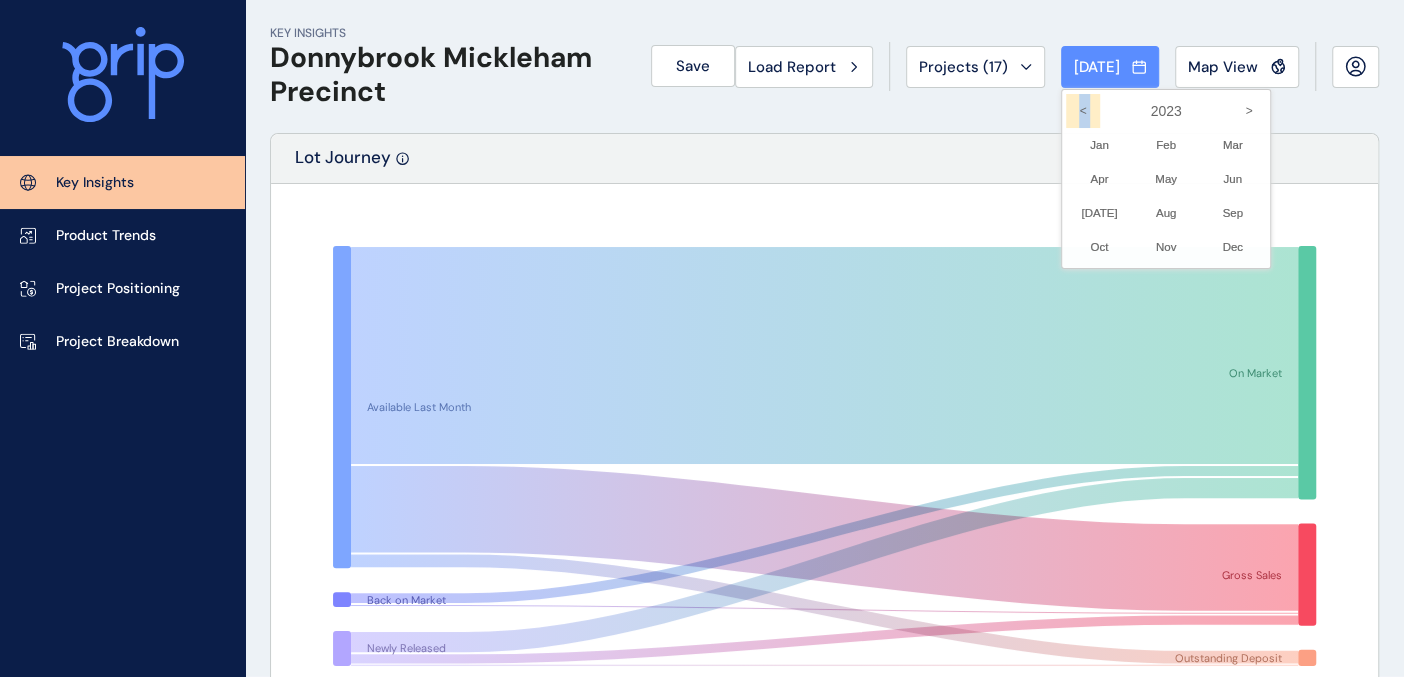 click on "<" at bounding box center [1083, 111] 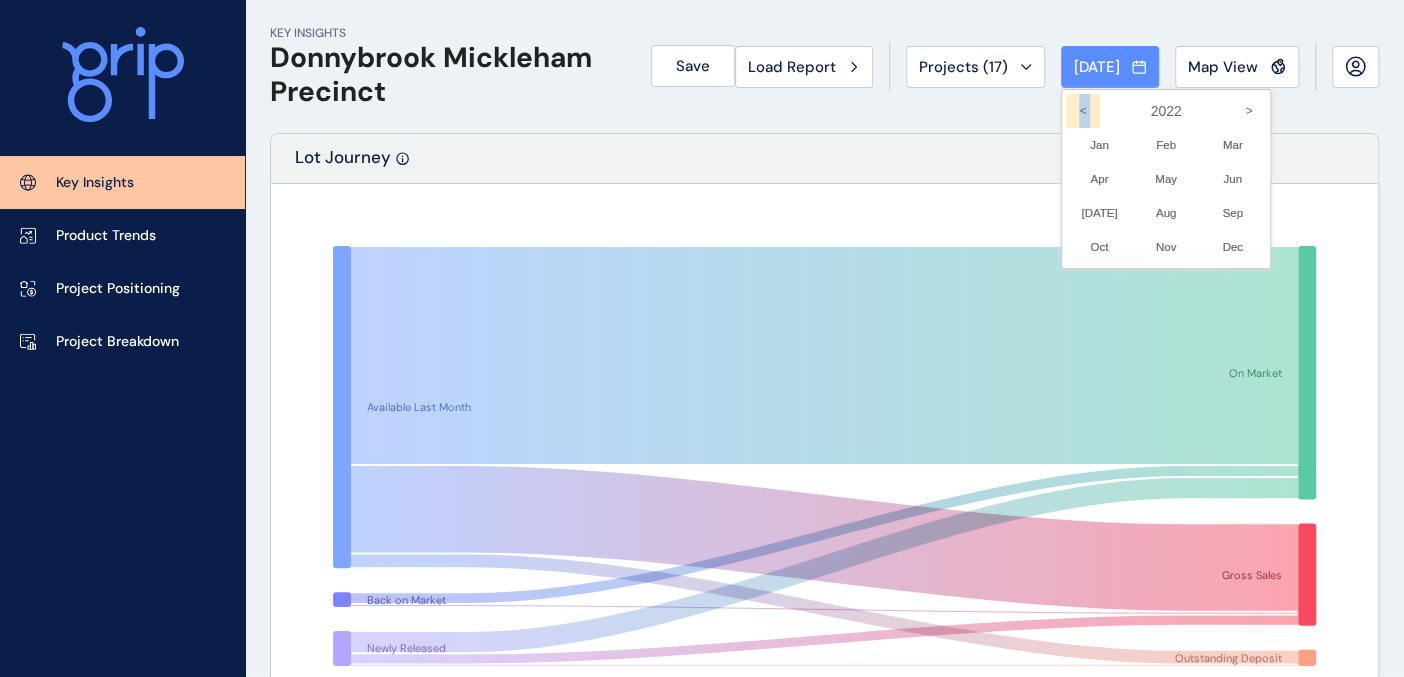 click on "<" at bounding box center (1083, 111) 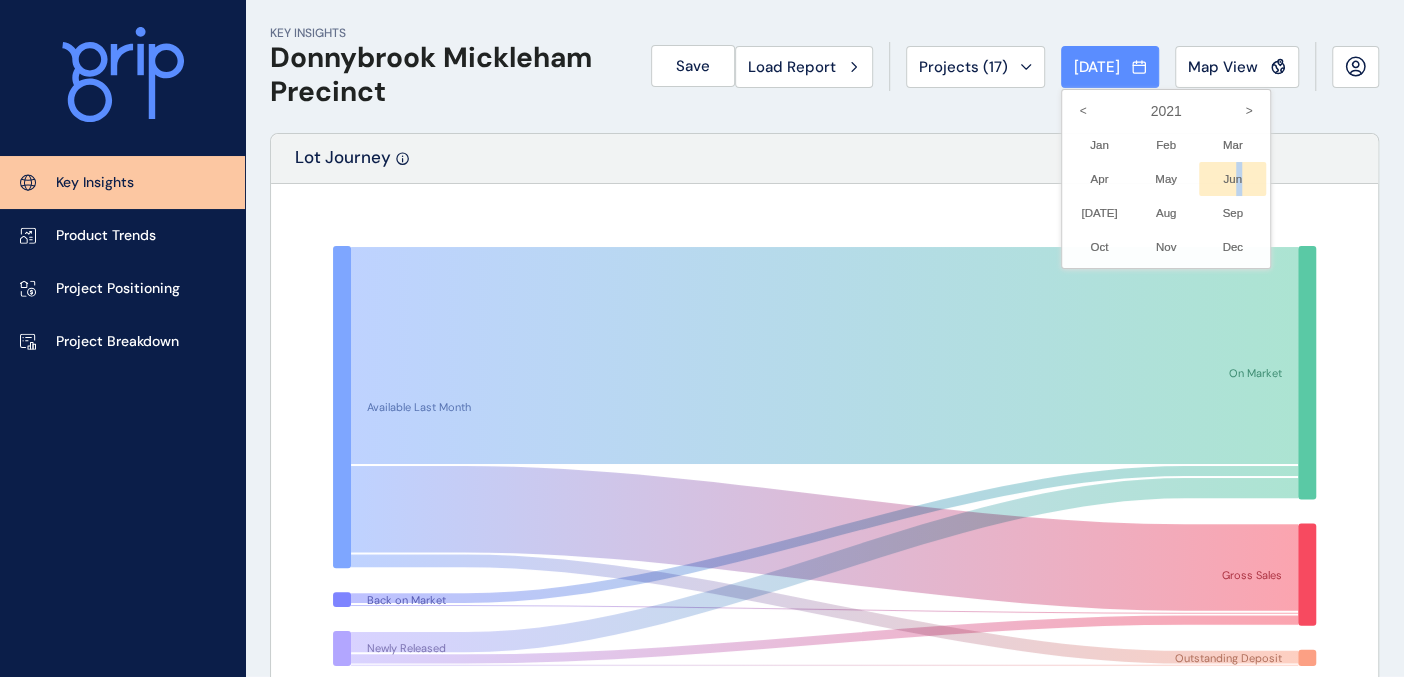 click on "Jun No report is available for this period. New months are usually published 5 business days after the month start." at bounding box center (1232, 179) 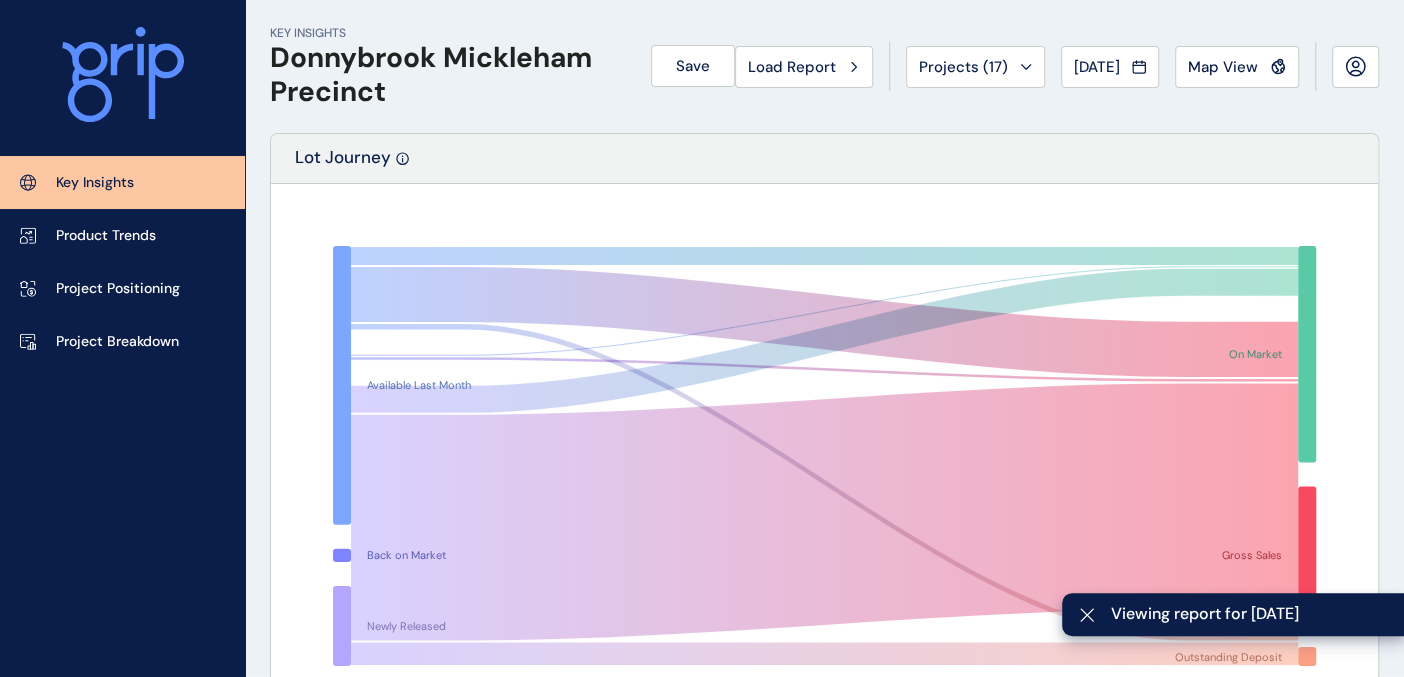 click on "Lot Journey" at bounding box center (824, 159) 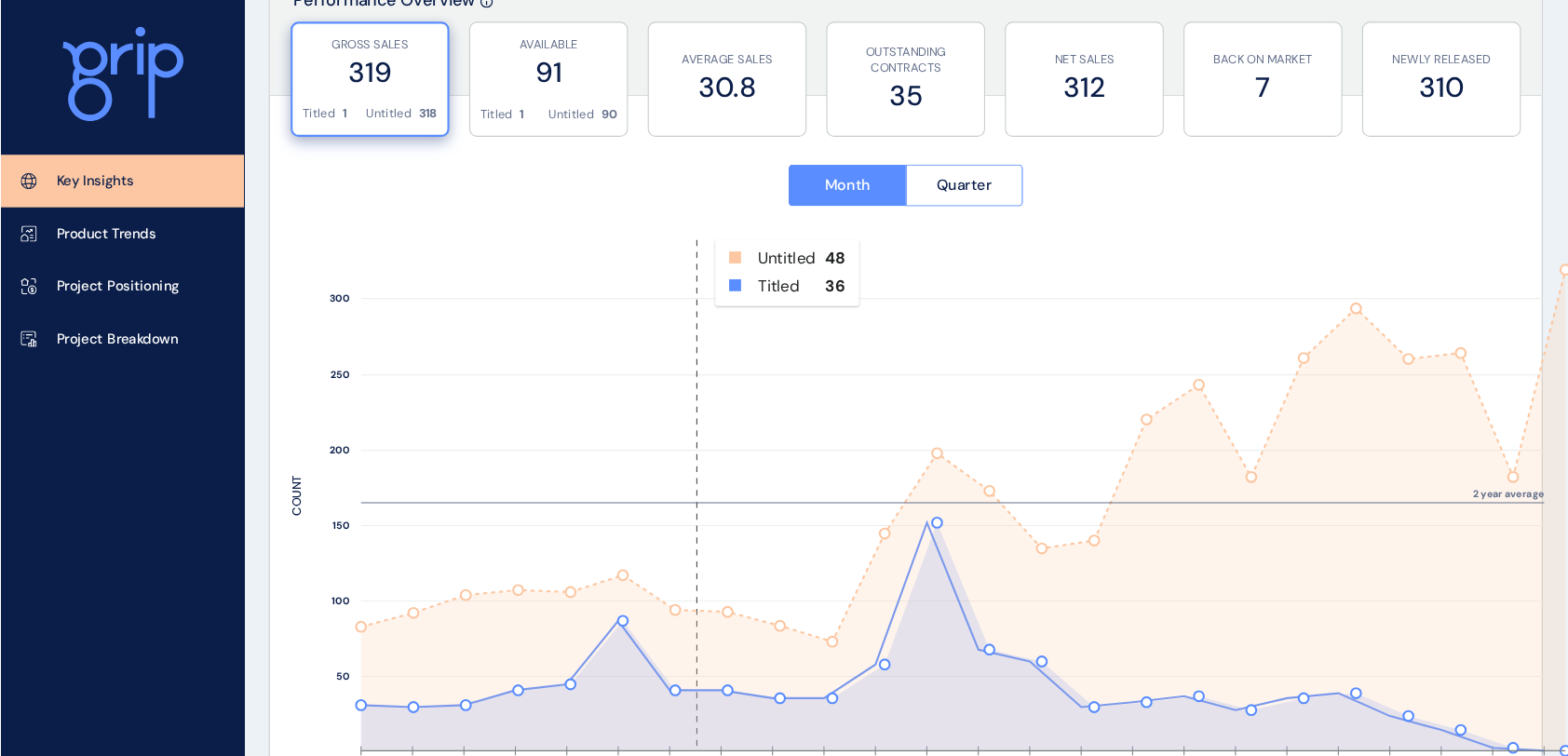 scroll, scrollTop: 722, scrollLeft: 0, axis: vertical 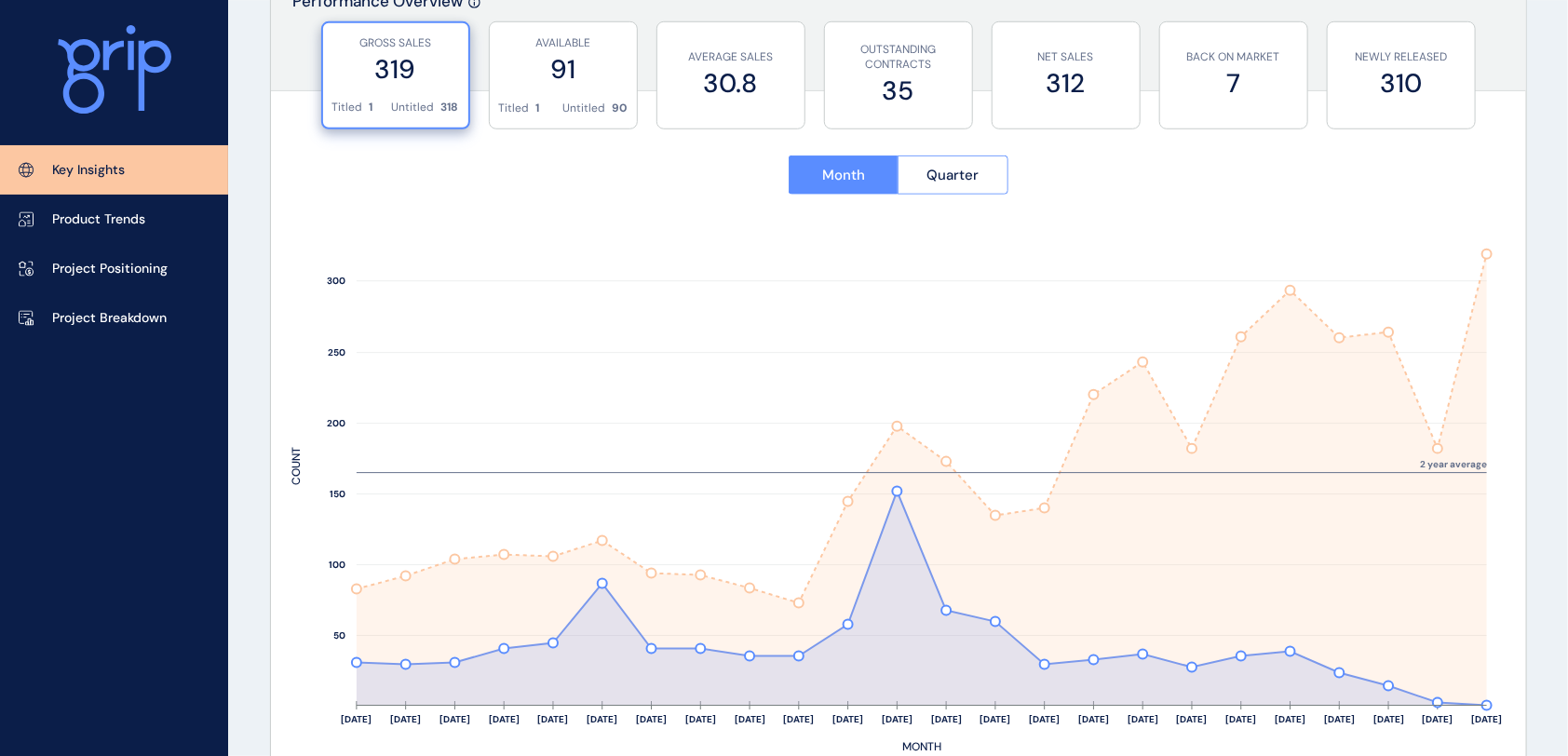 click 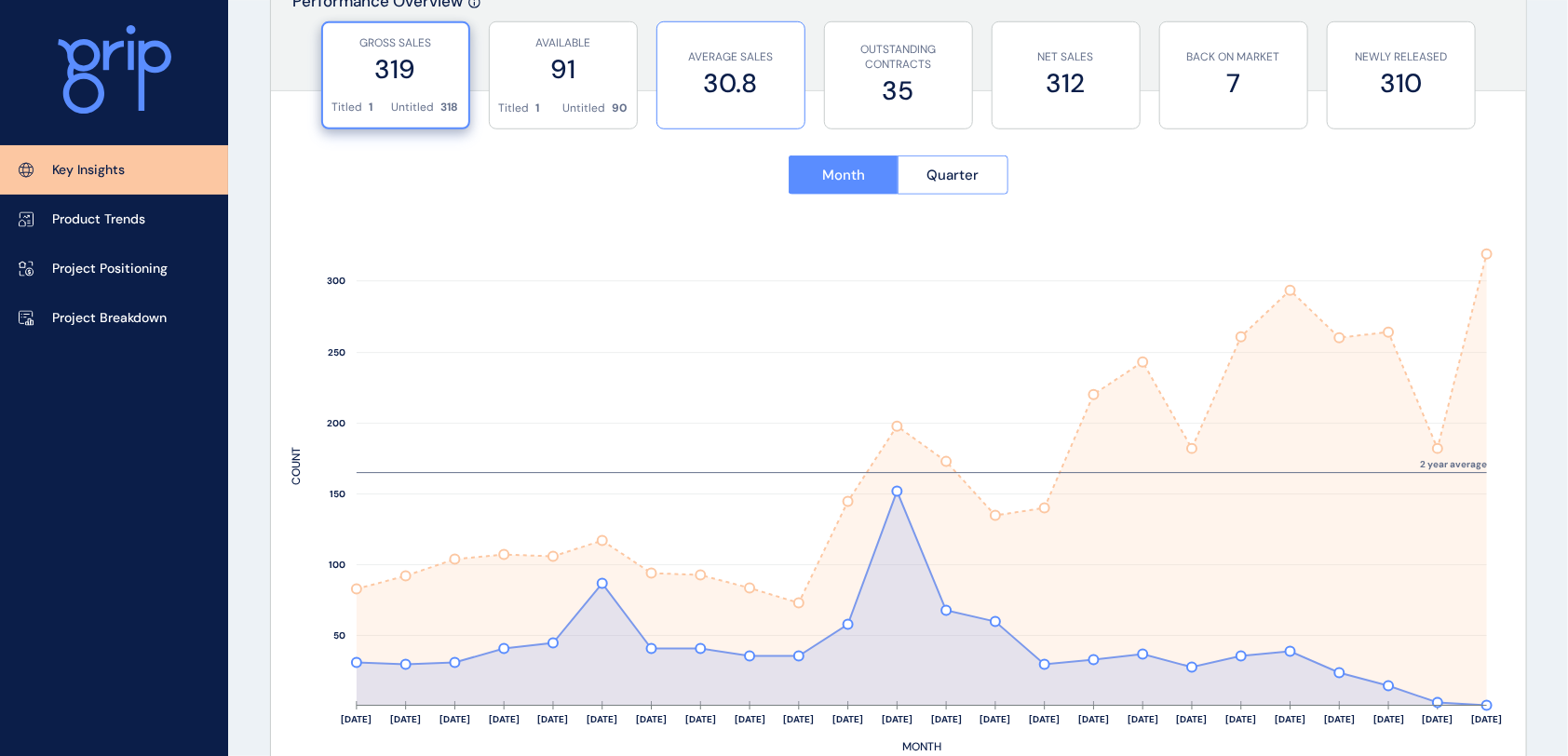 click on "30.8" at bounding box center (731, 83) 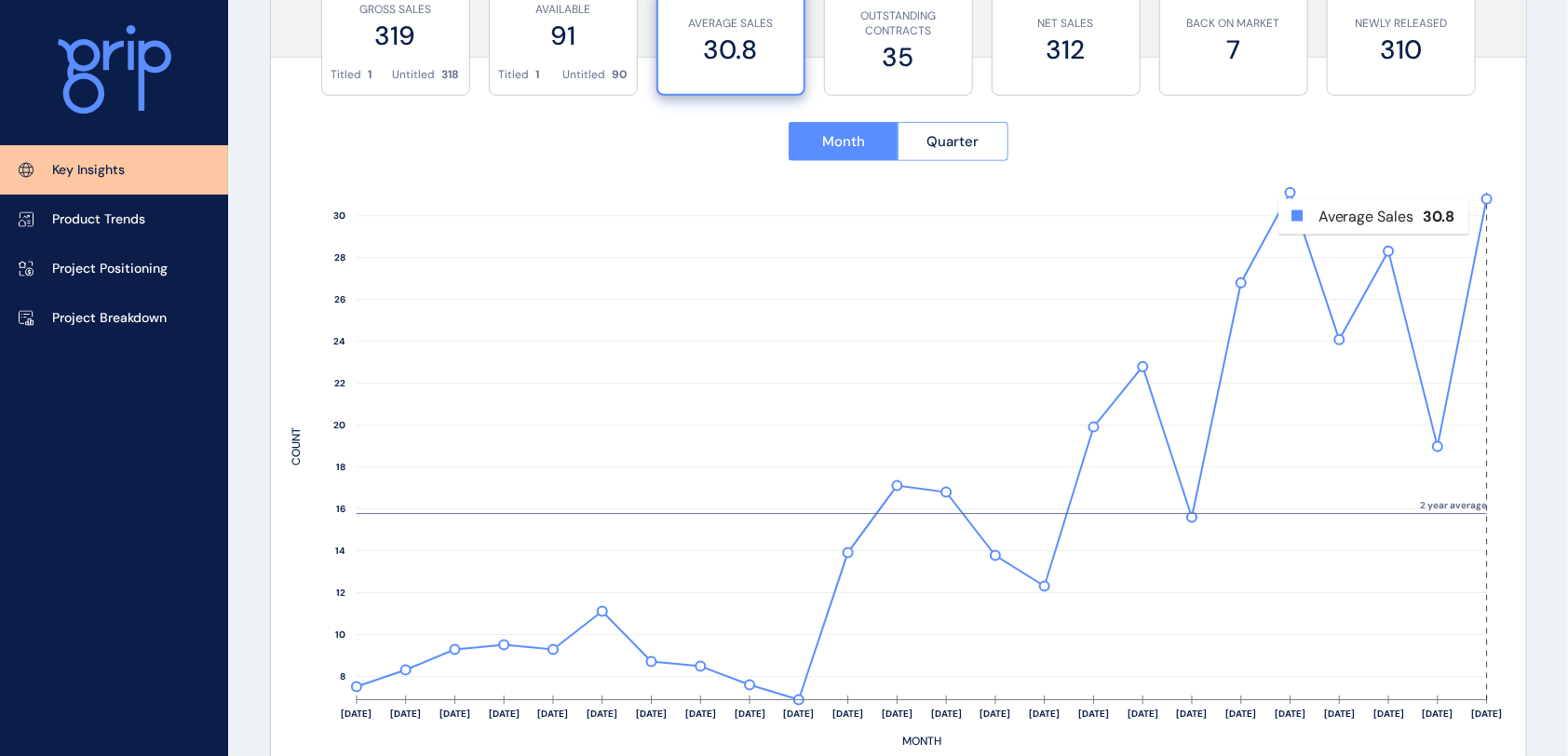 scroll, scrollTop: 722, scrollLeft: 0, axis: vertical 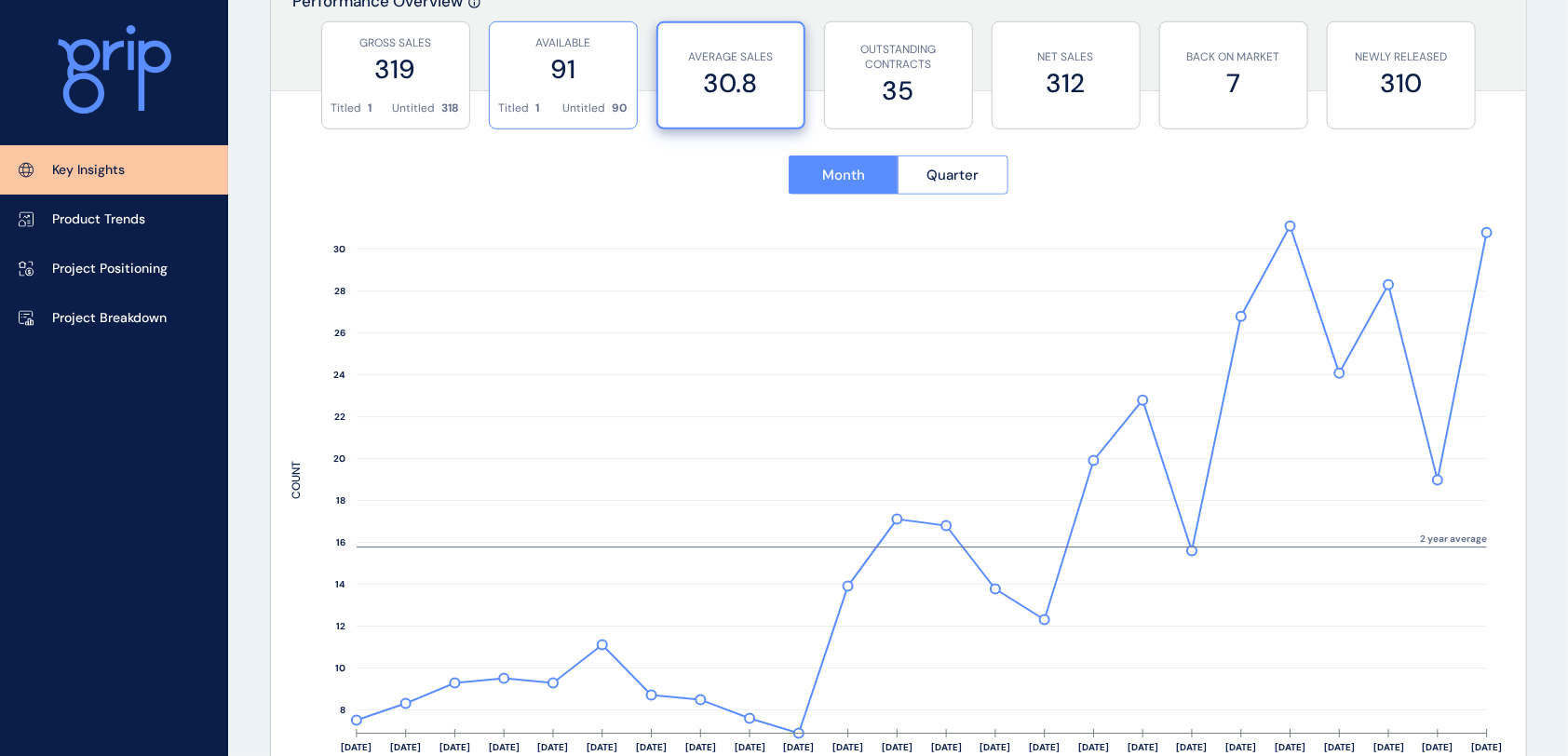 click on "91" at bounding box center [563, 69] 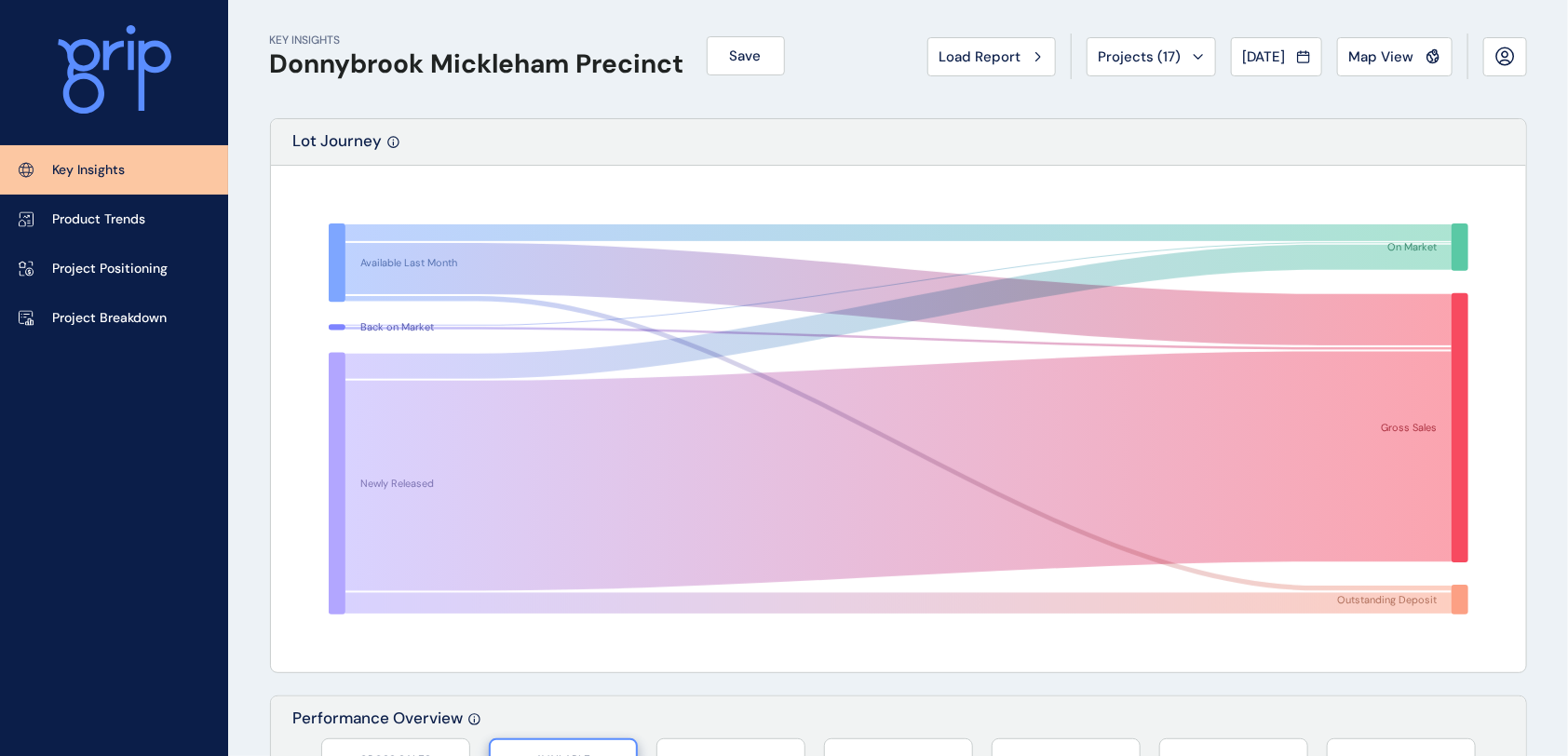scroll, scrollTop: 0, scrollLeft: 0, axis: both 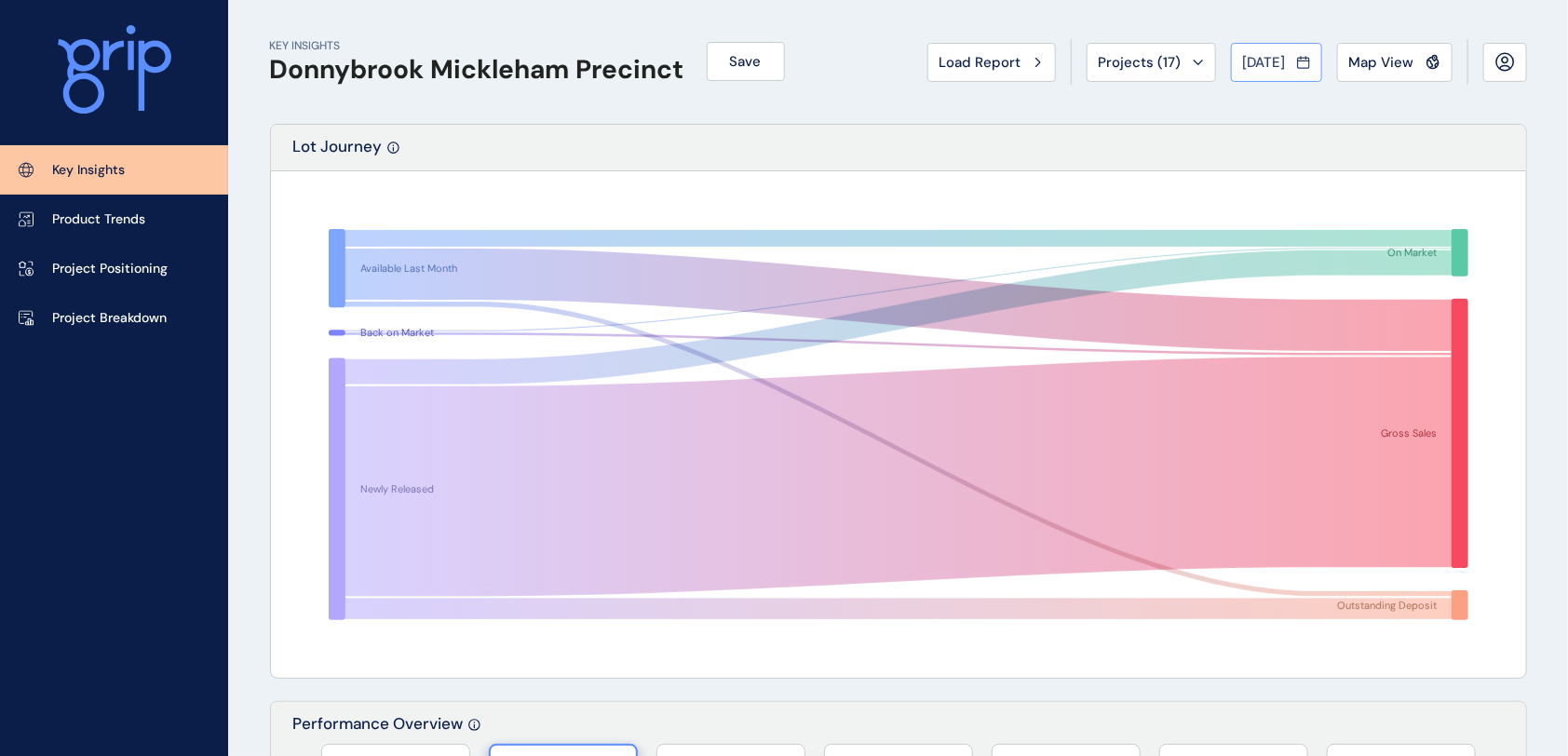 click on "[DATE]" at bounding box center [1277, 62] 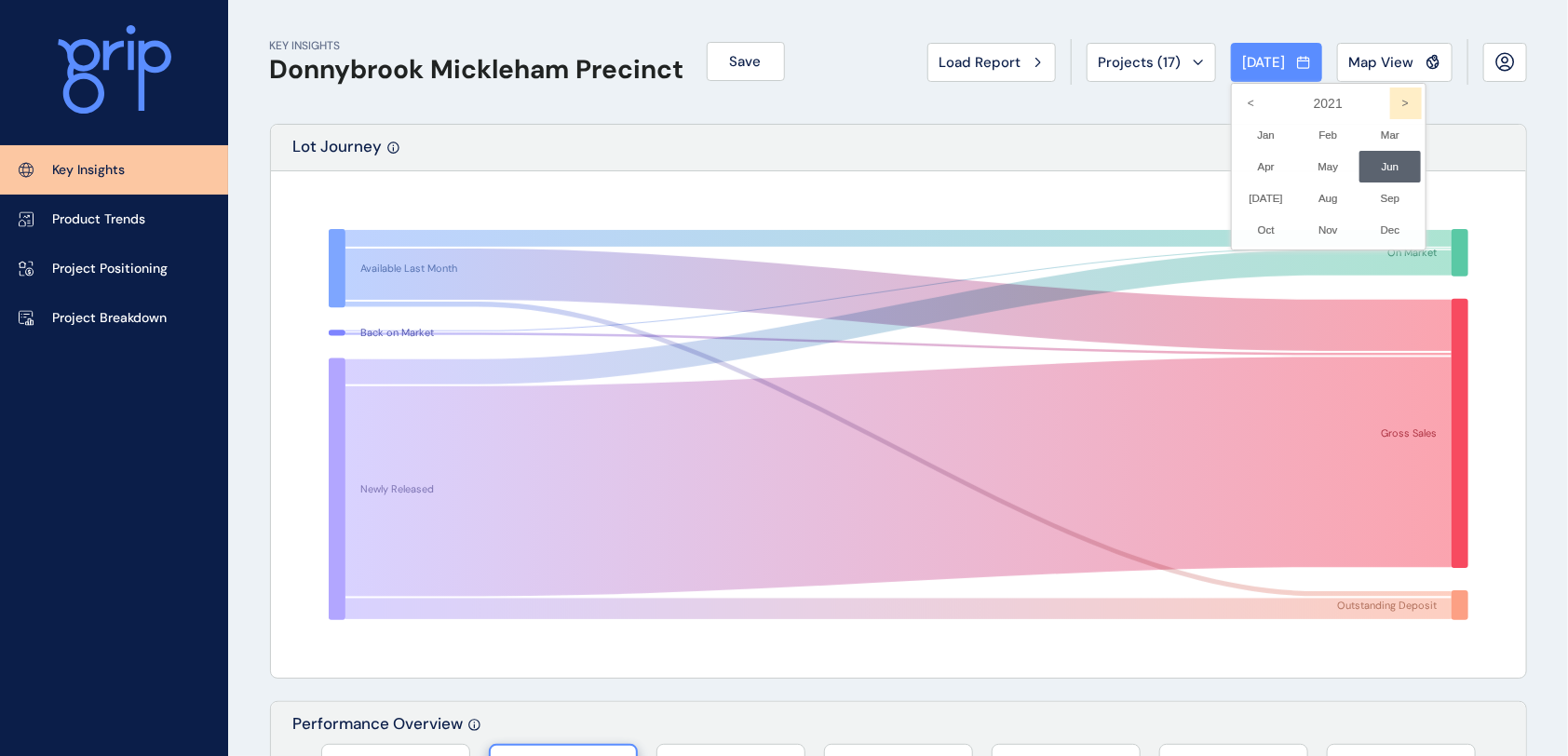 click on ">" at bounding box center [1406, 103] 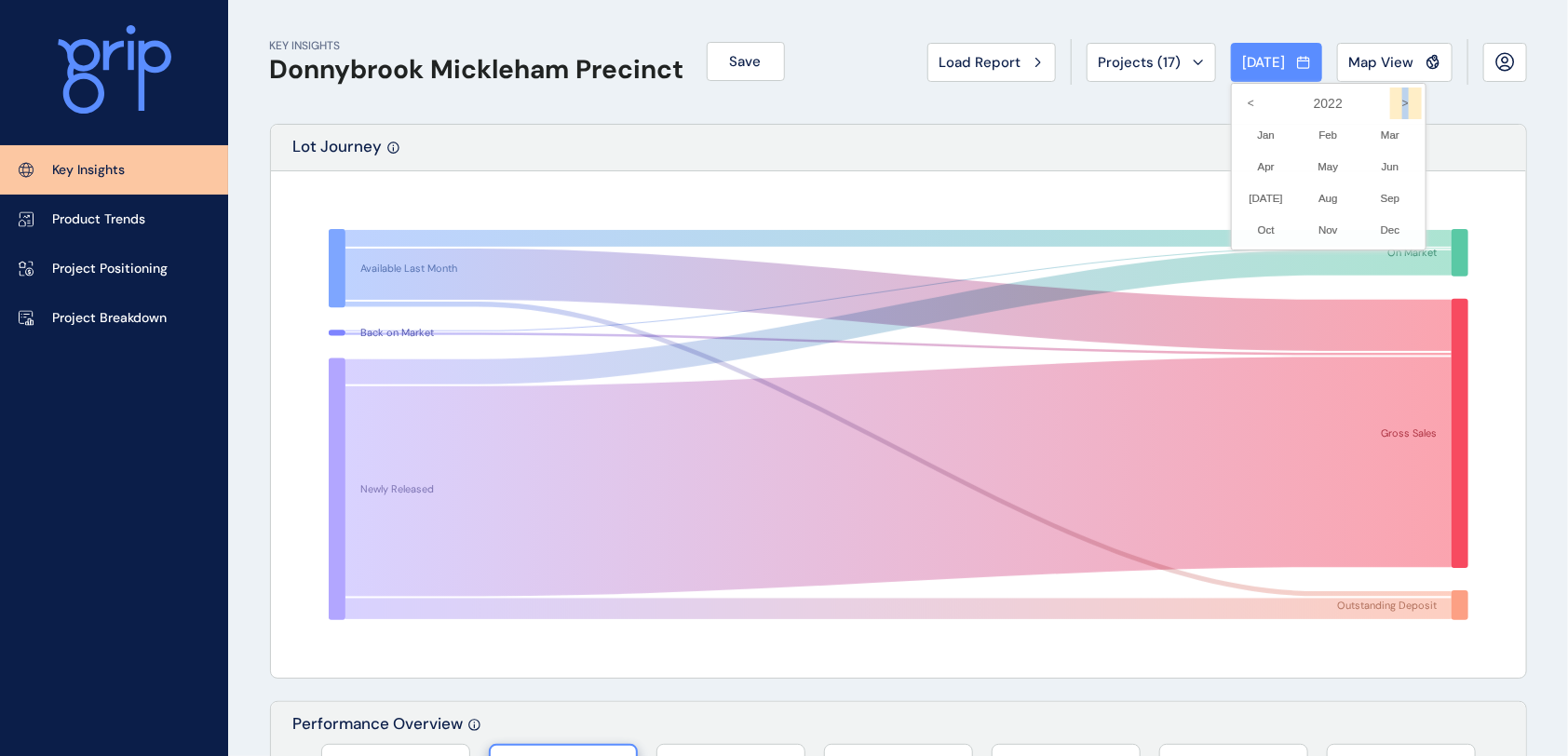 click on ">" at bounding box center [1406, 103] 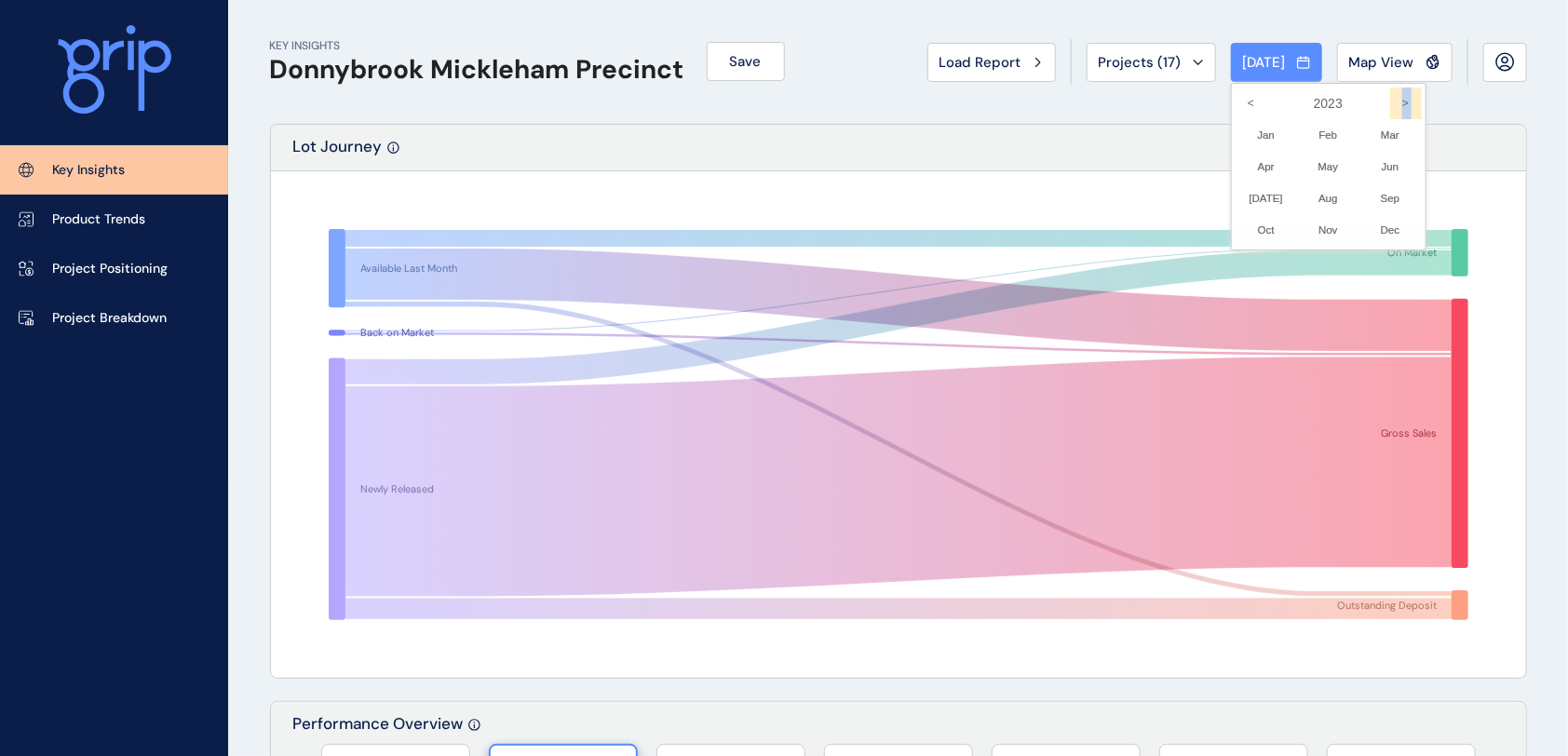 click on ">" at bounding box center (1406, 103) 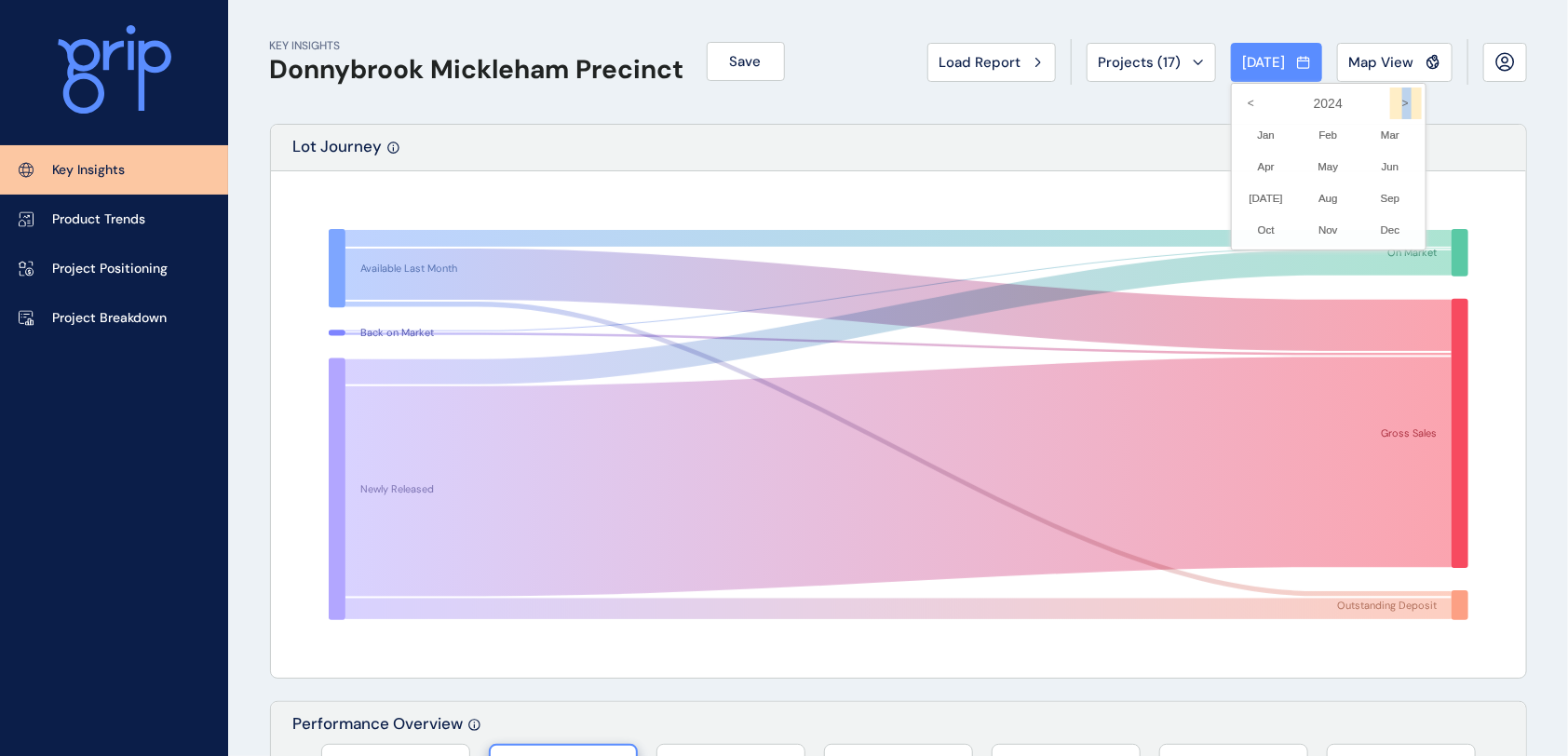 click on ">" at bounding box center [1406, 103] 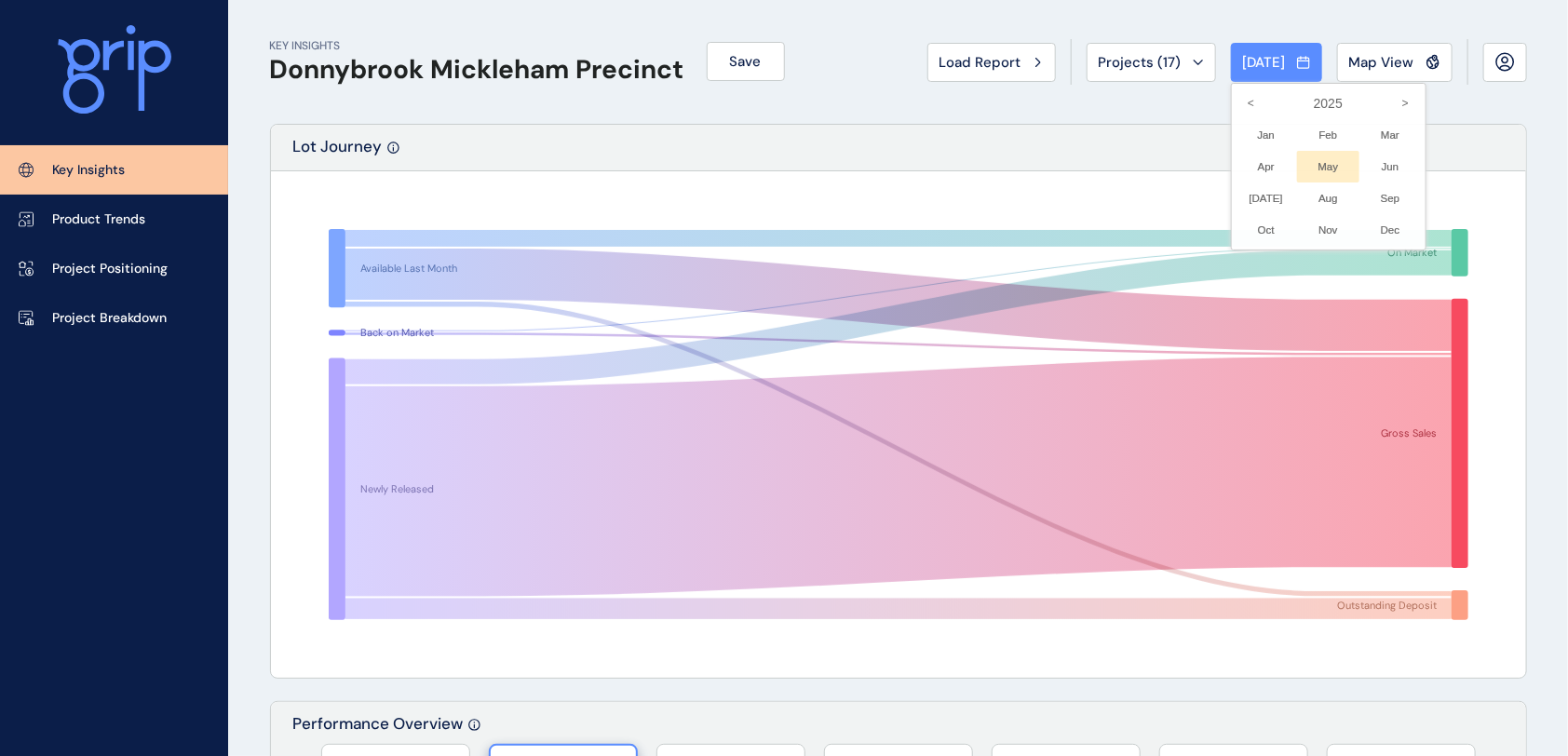 click on "May No report is available for this period. New months are usually published 5 business days after the month start." at bounding box center (1328, 167) 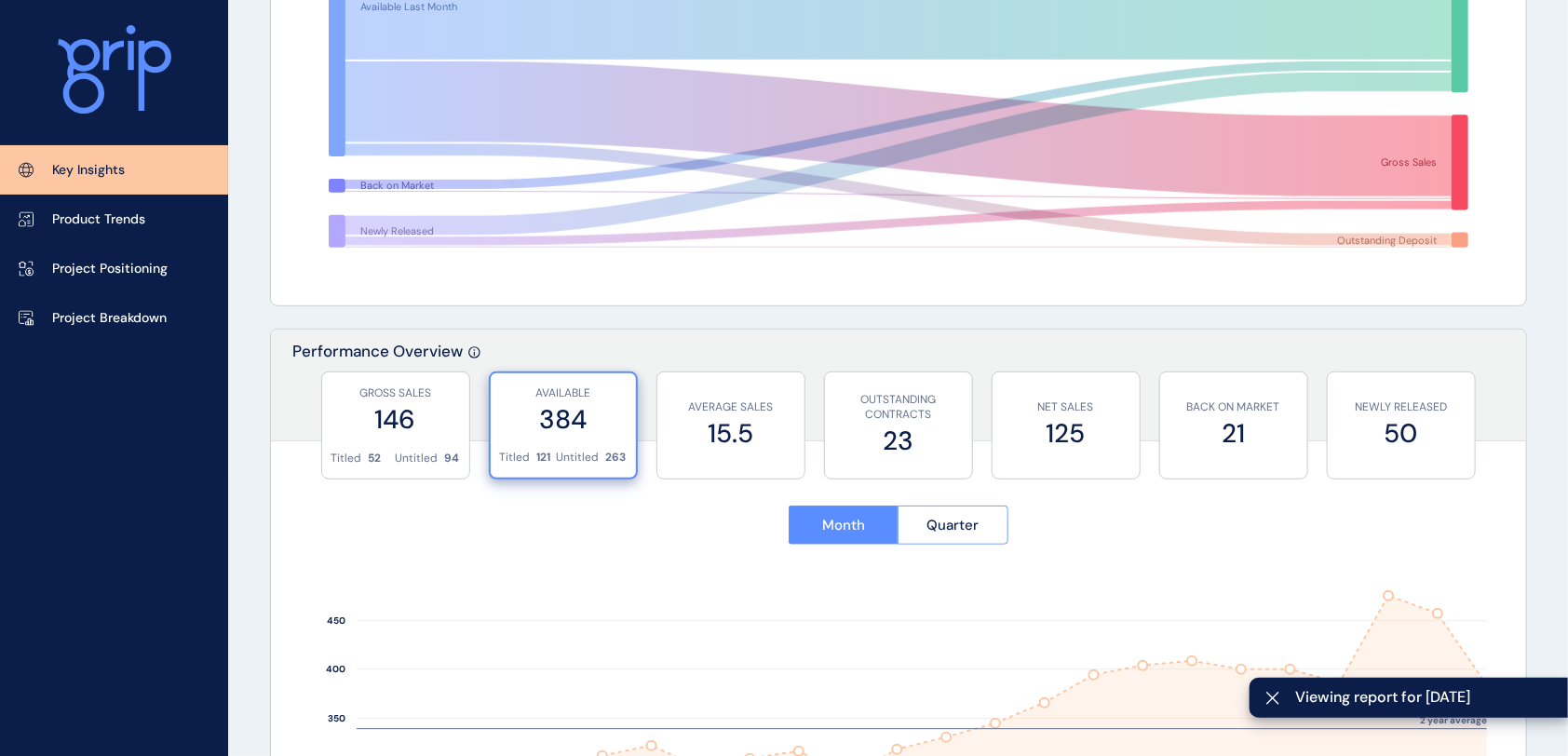 scroll, scrollTop: 745, scrollLeft: 0, axis: vertical 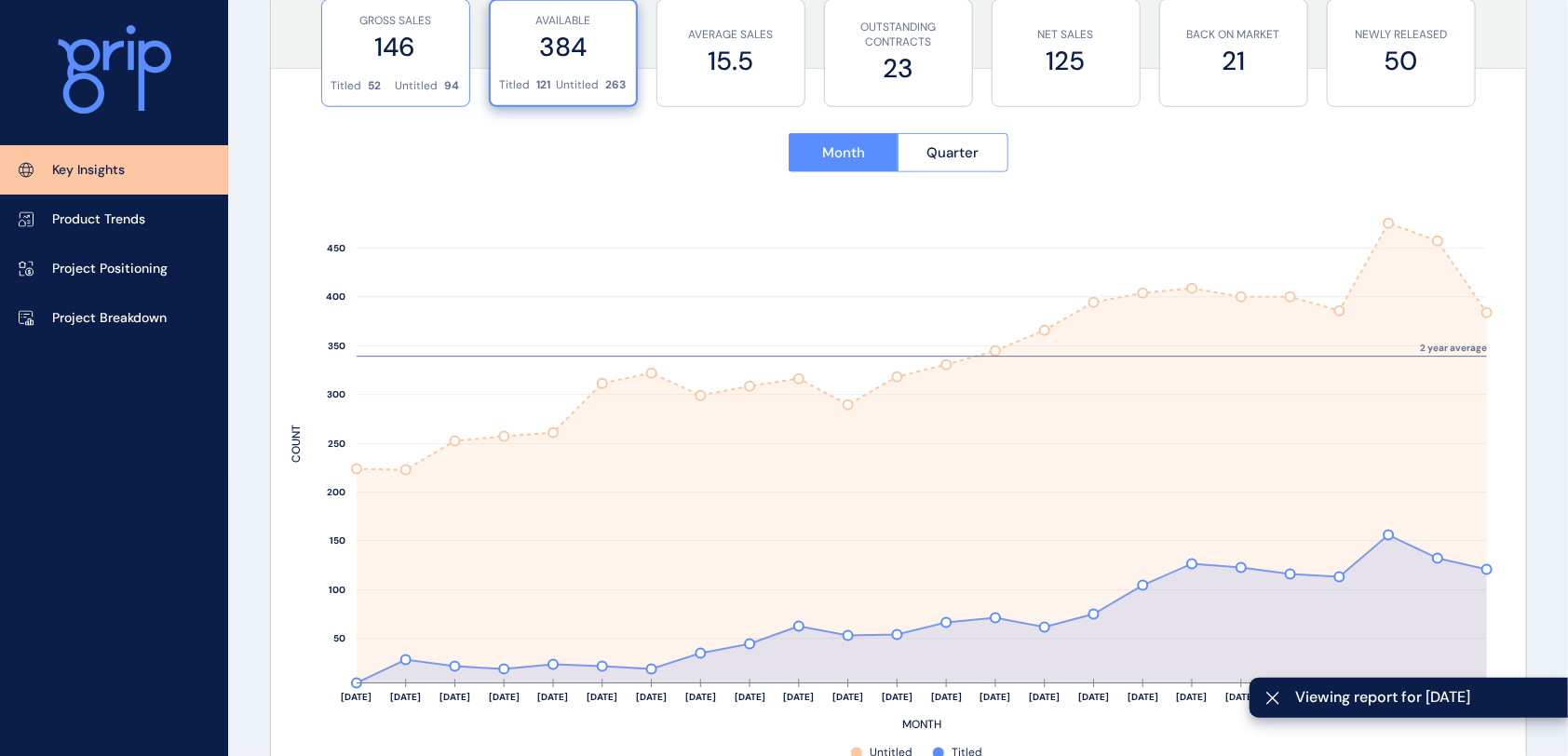click on "146" at bounding box center [396, 47] 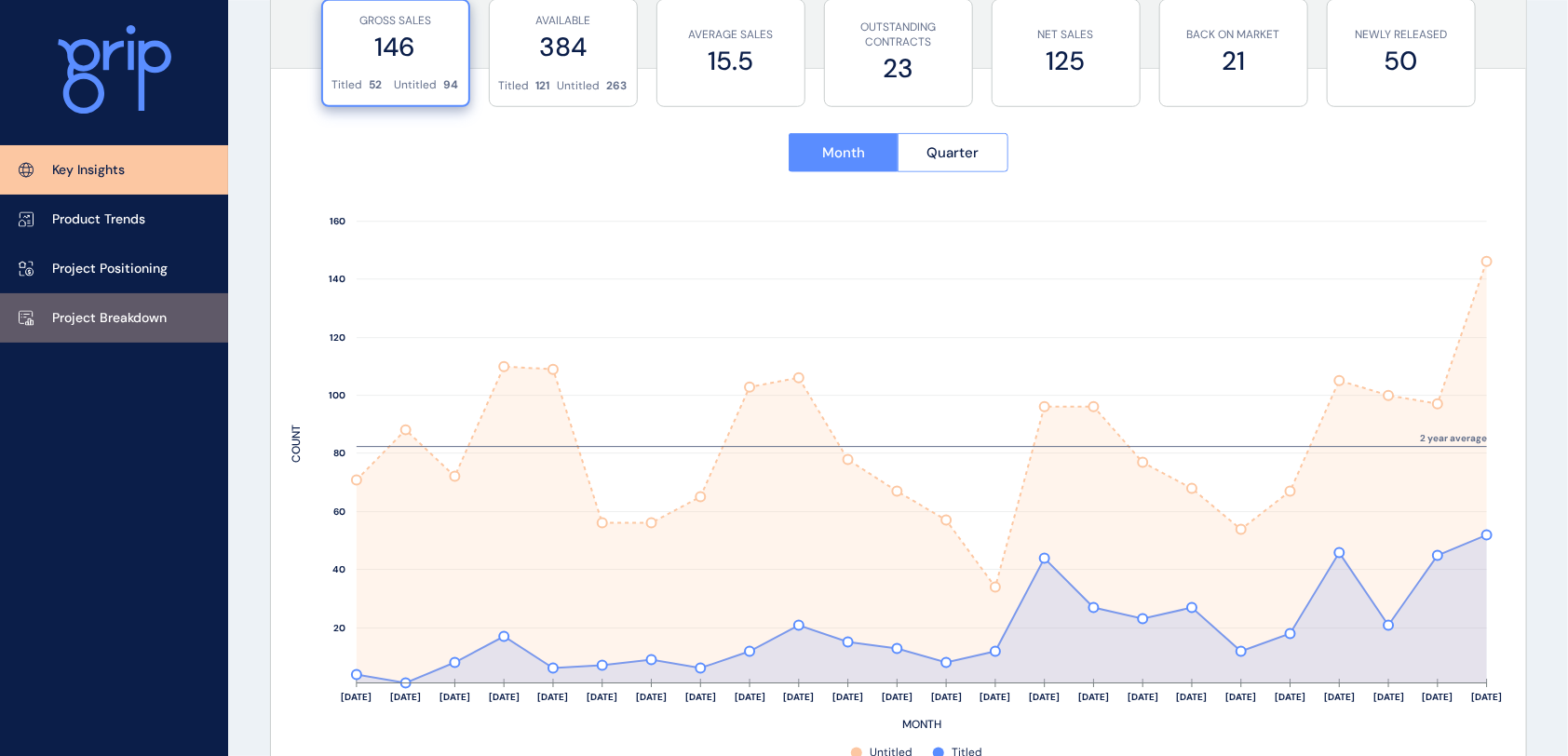 click on "Project Breakdown" at bounding box center (109, 318) 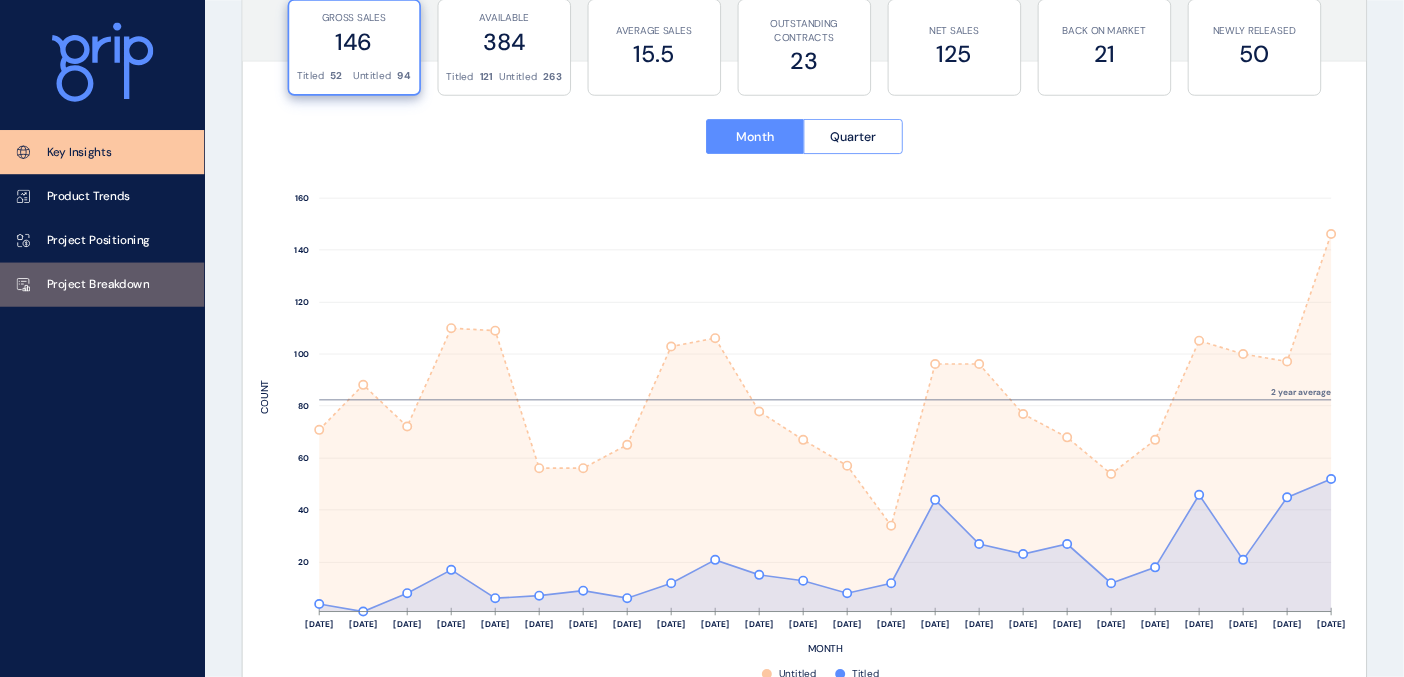 scroll, scrollTop: 0, scrollLeft: 0, axis: both 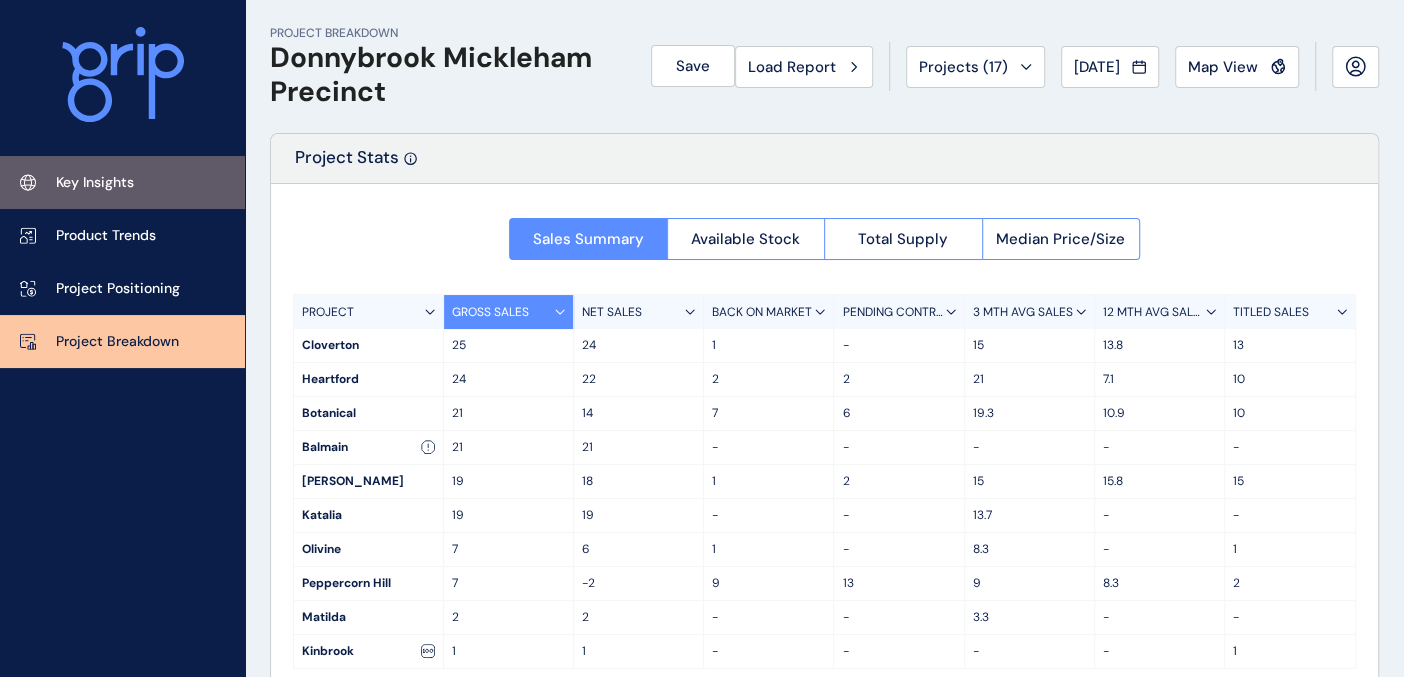 click on "Key Insights" at bounding box center (95, 183) 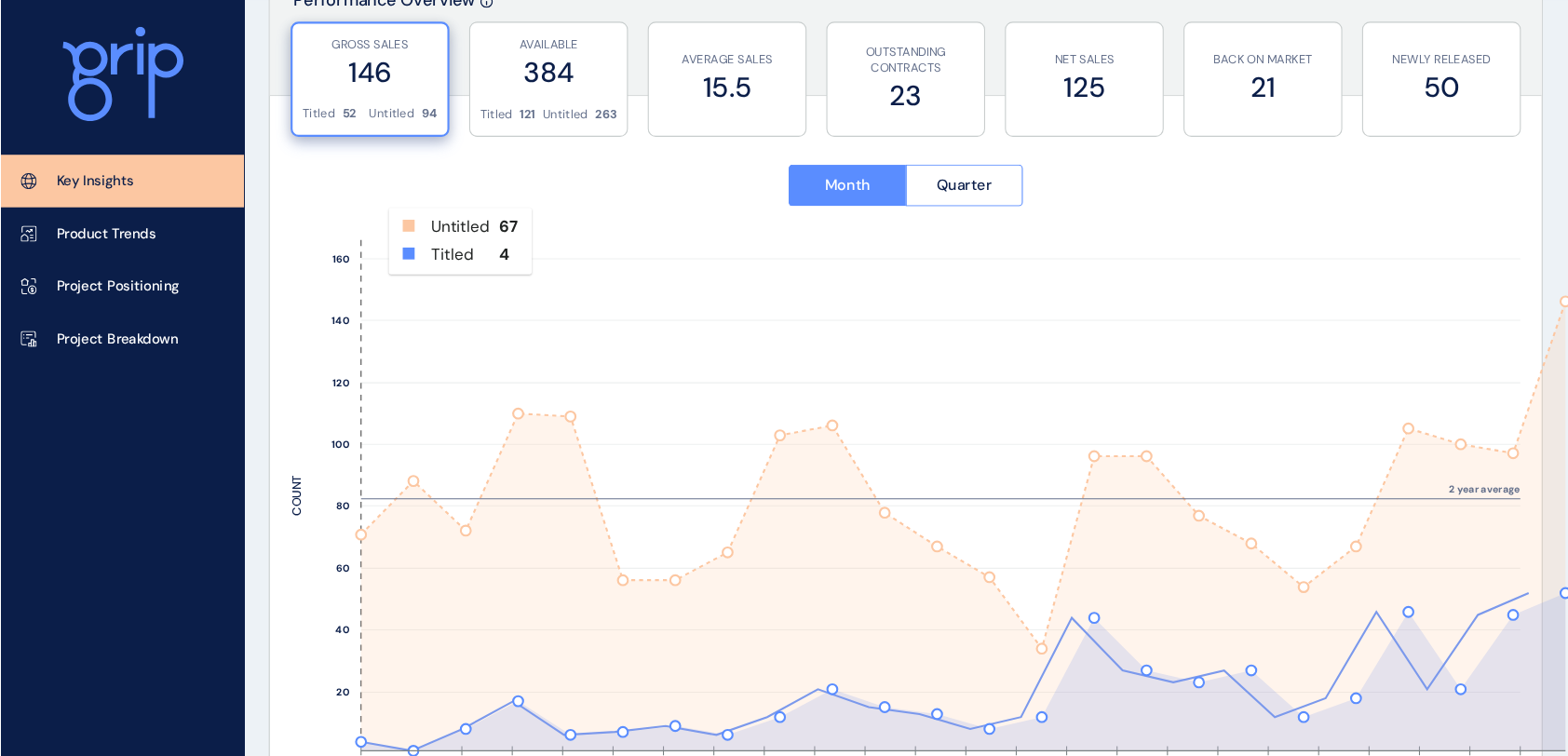 scroll, scrollTop: 722, scrollLeft: 0, axis: vertical 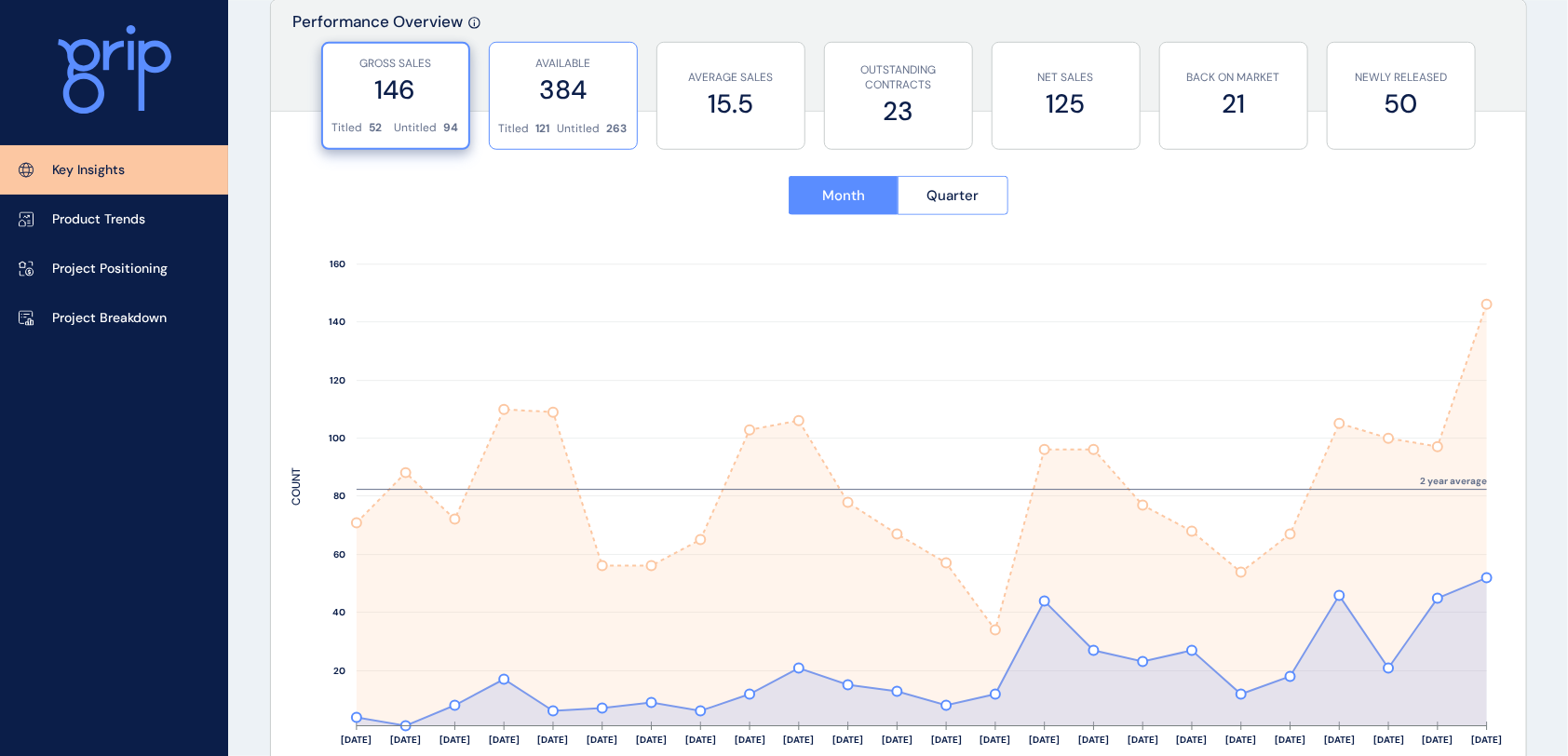 click on "AVAILABLE 384" at bounding box center [563, 82] 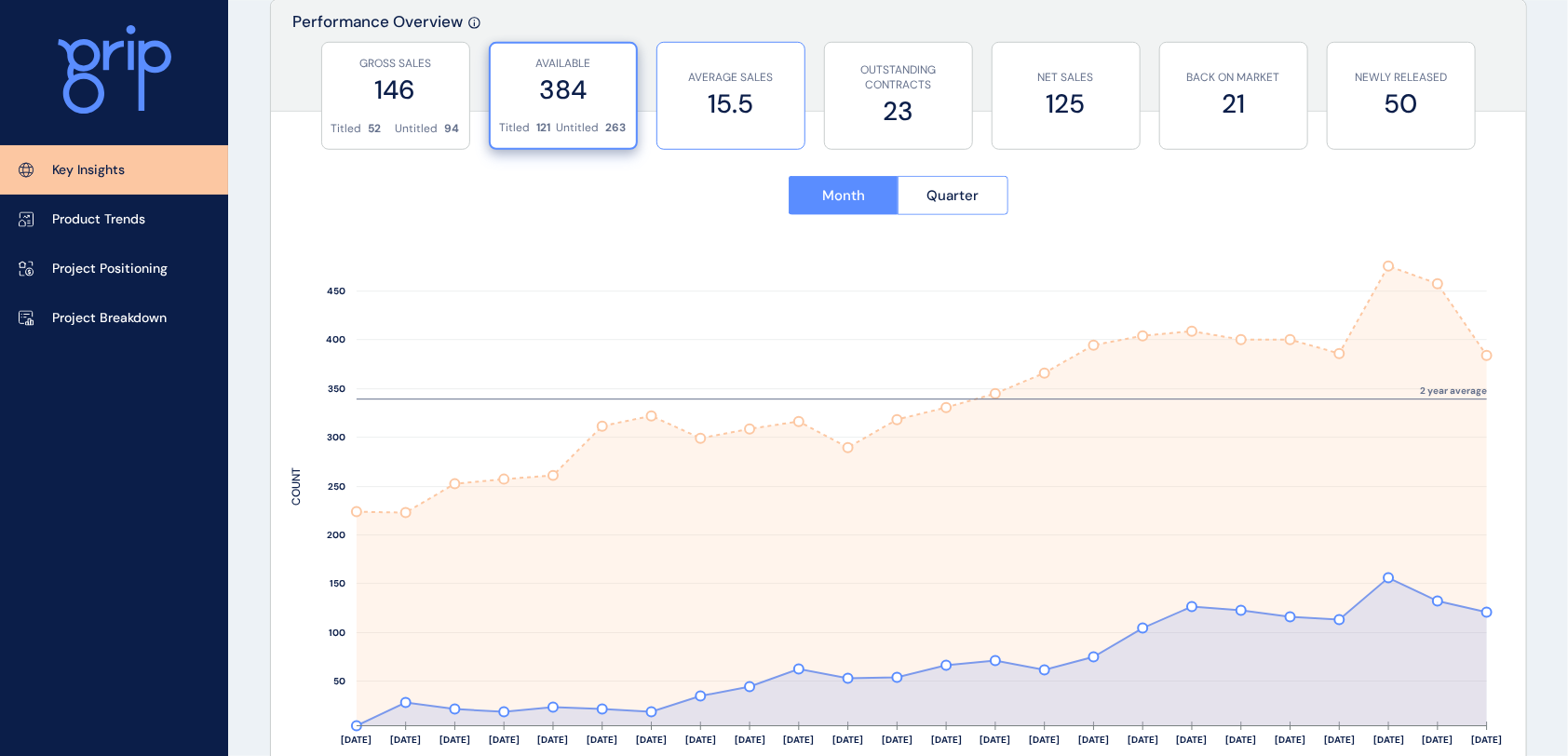 click on "15.5" at bounding box center (731, 103) 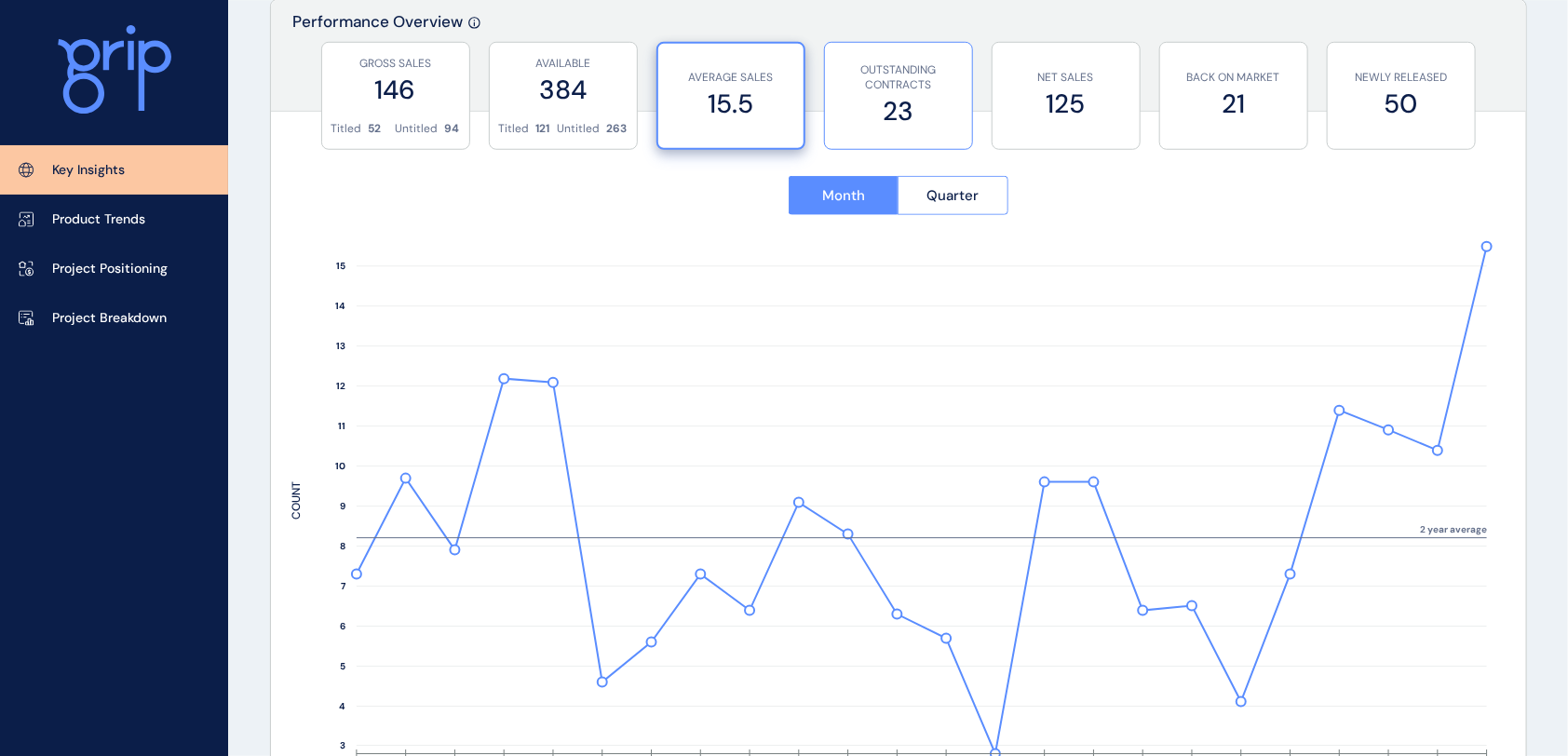 click on "23" at bounding box center (899, 111) 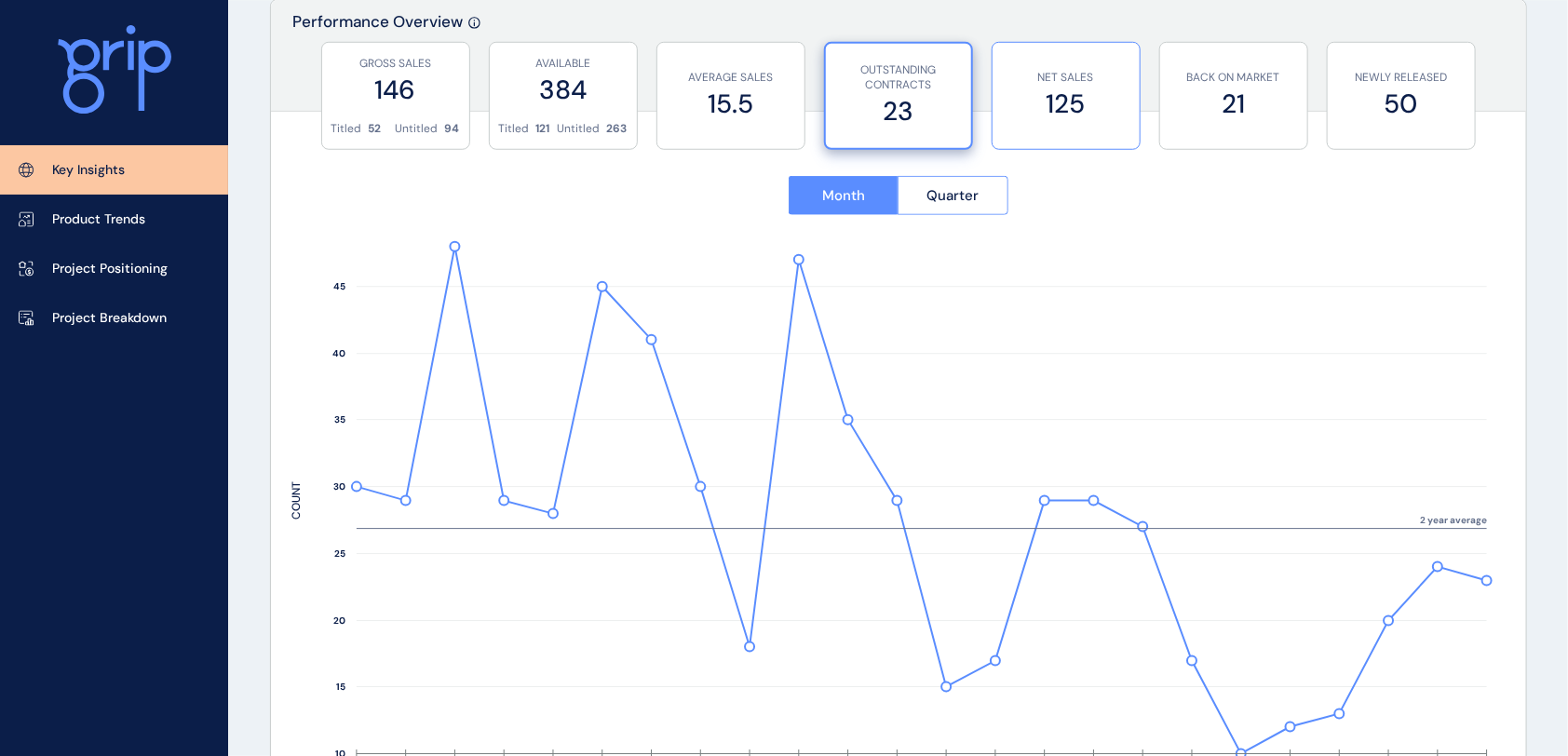 click on "125" at bounding box center (1066, 103) 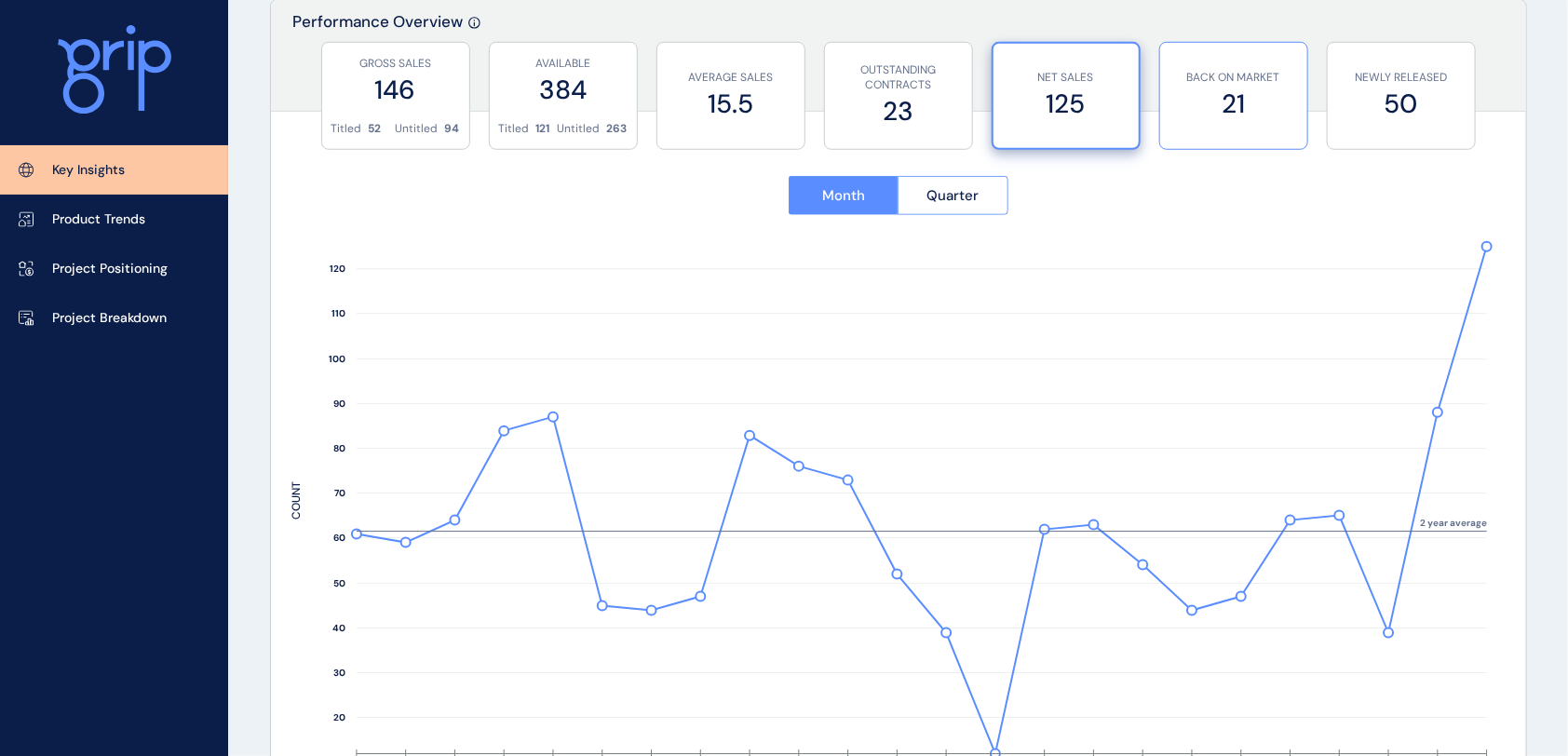 click on "21" at bounding box center (1234, 103) 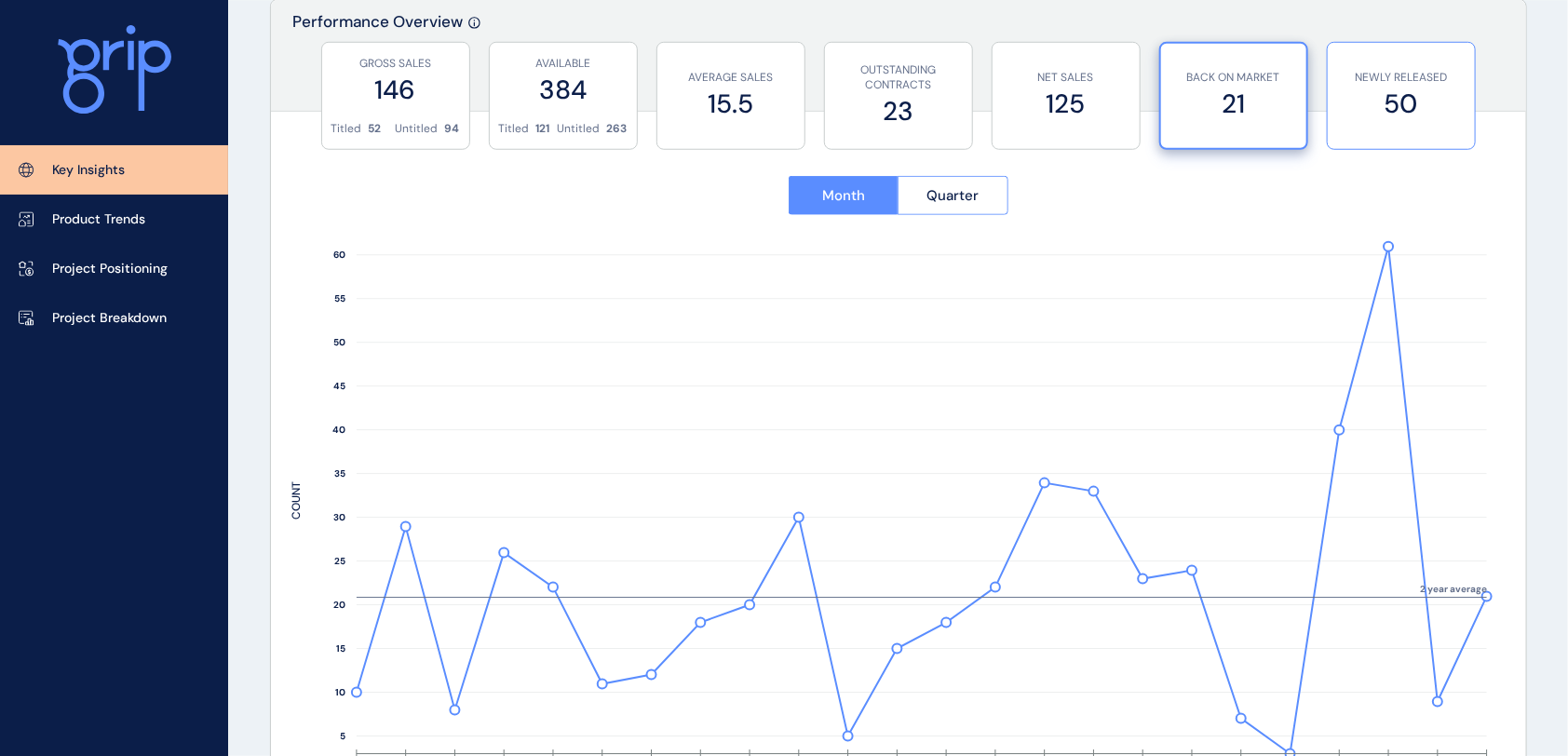 click on "50" at bounding box center (1401, 103) 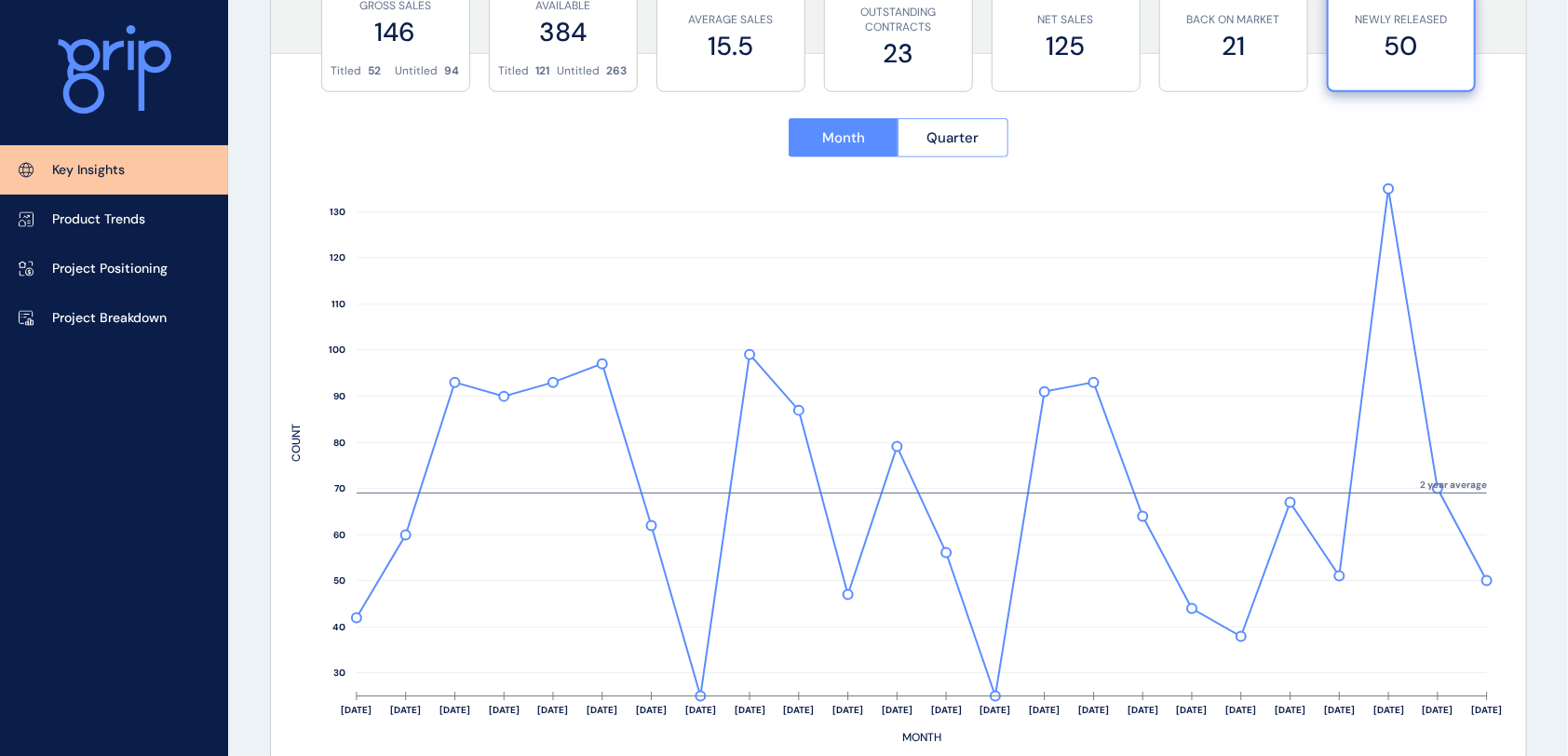 scroll, scrollTop: 787, scrollLeft: 0, axis: vertical 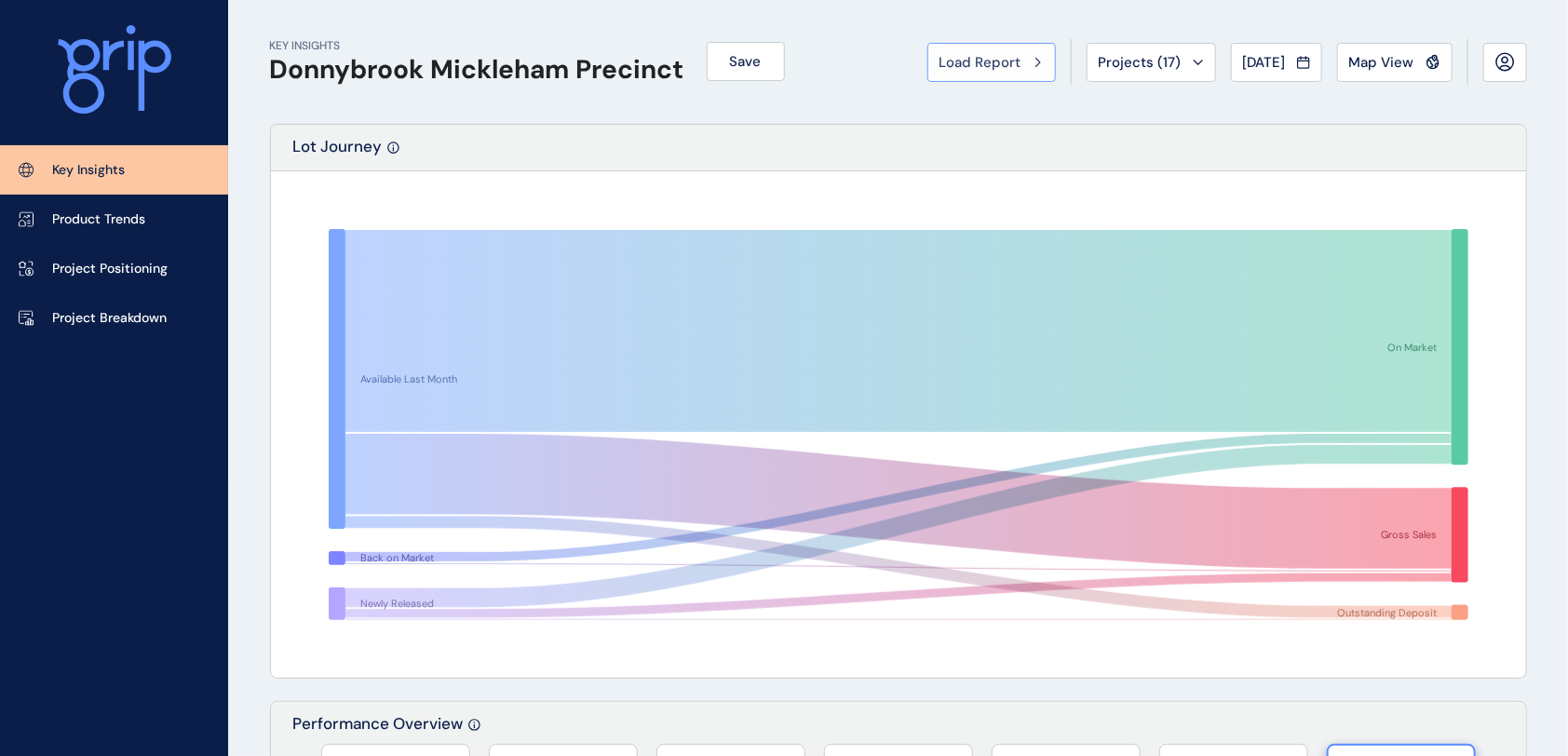 click on "Load Report" at bounding box center [980, 62] 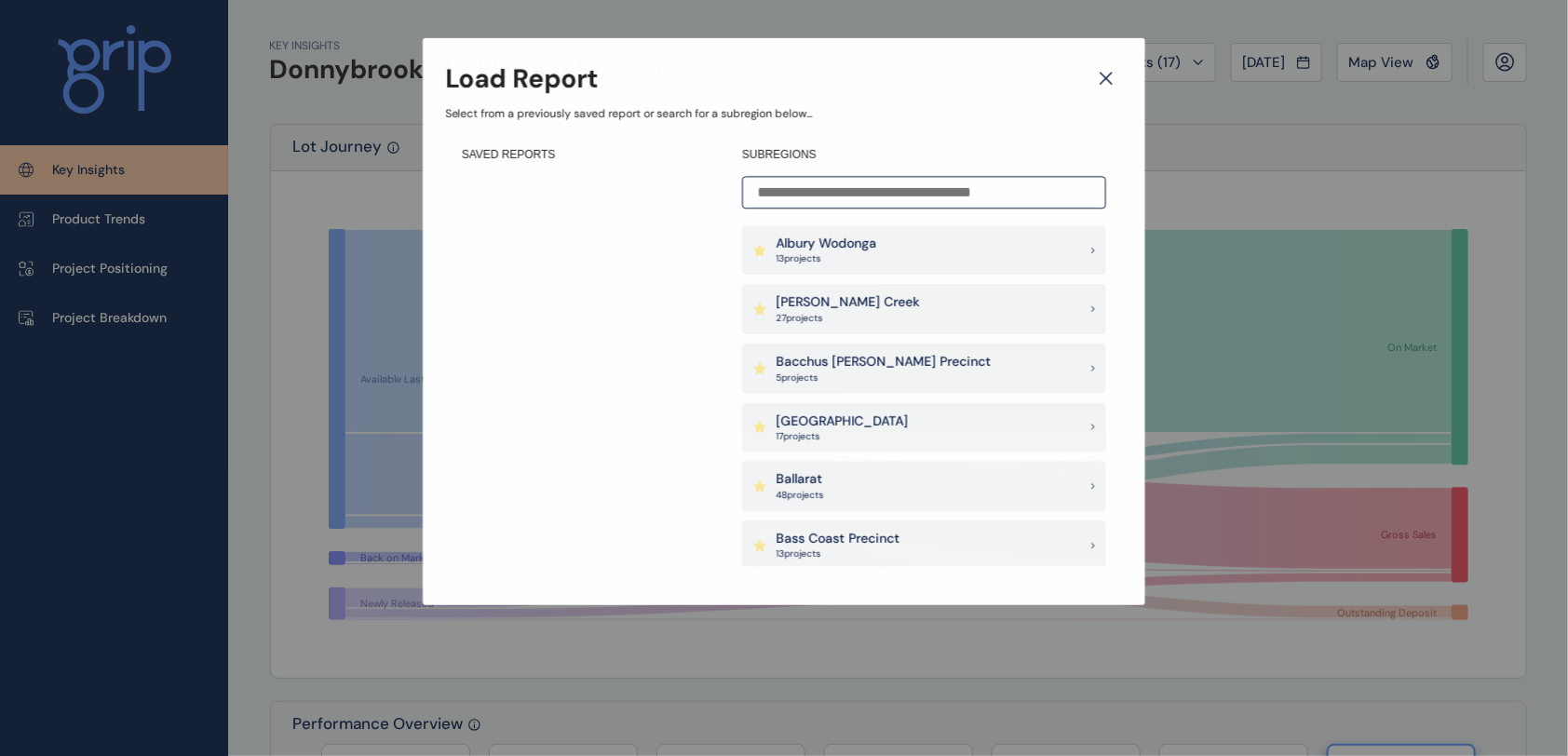 click at bounding box center (924, 192) 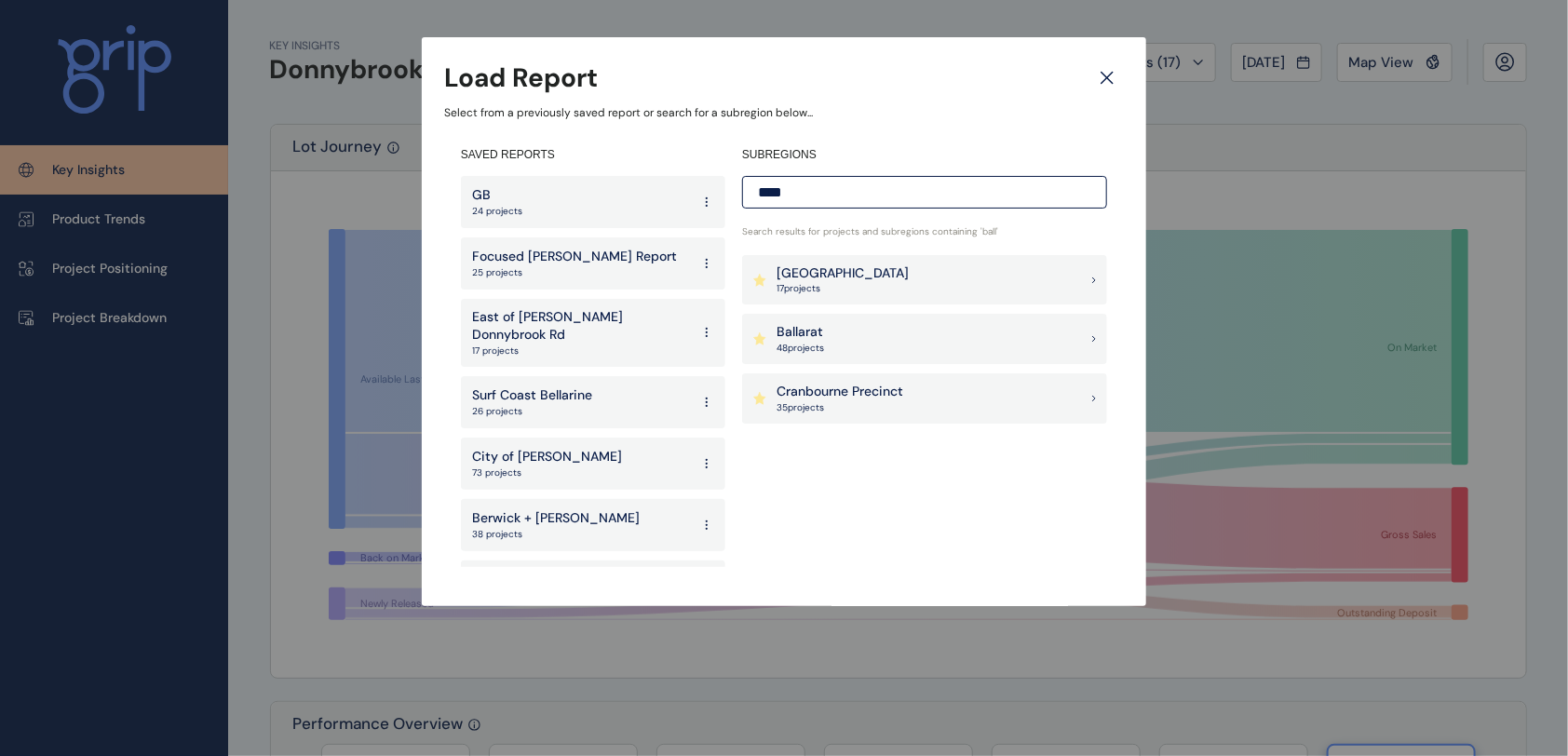 type on "****" 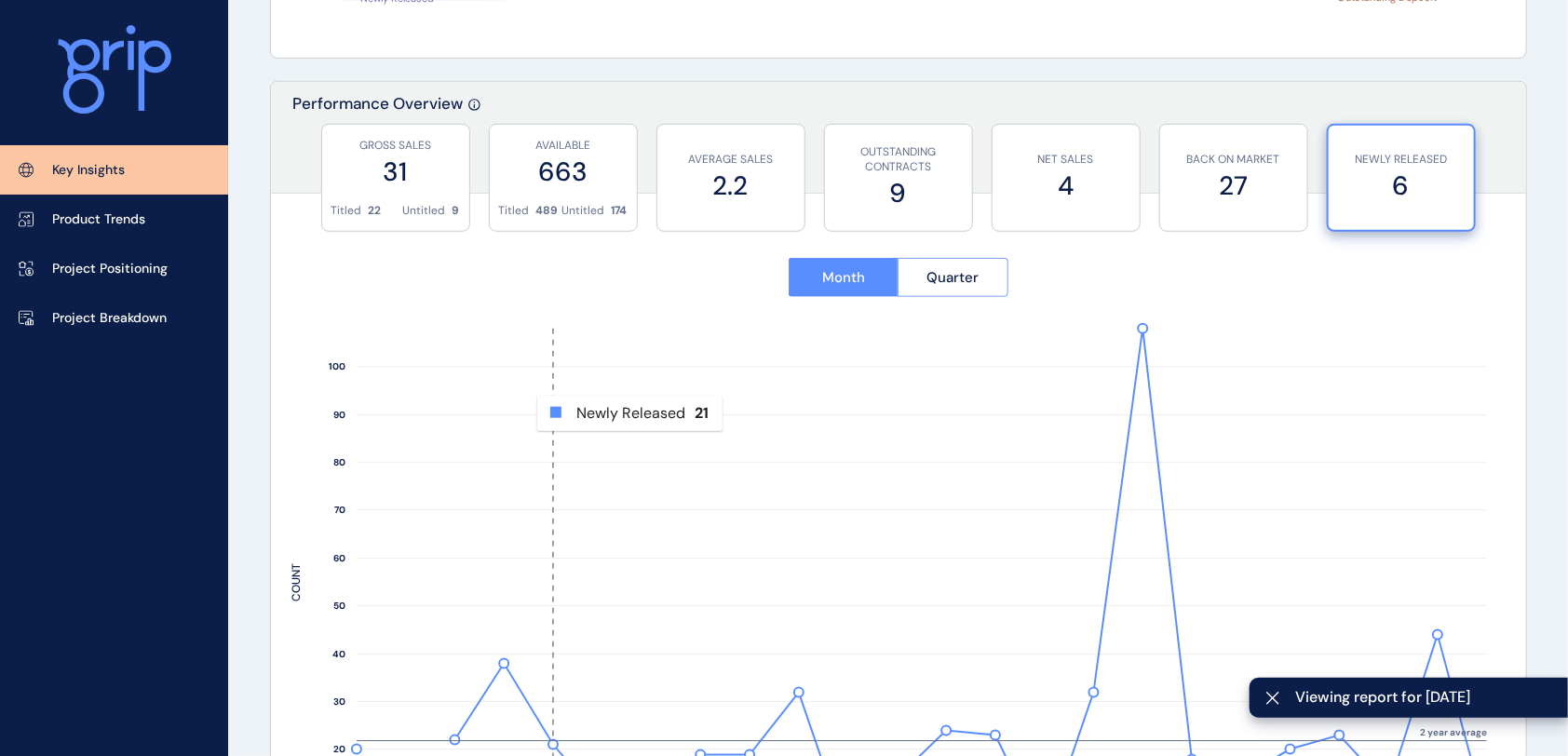 scroll, scrollTop: 745, scrollLeft: 0, axis: vertical 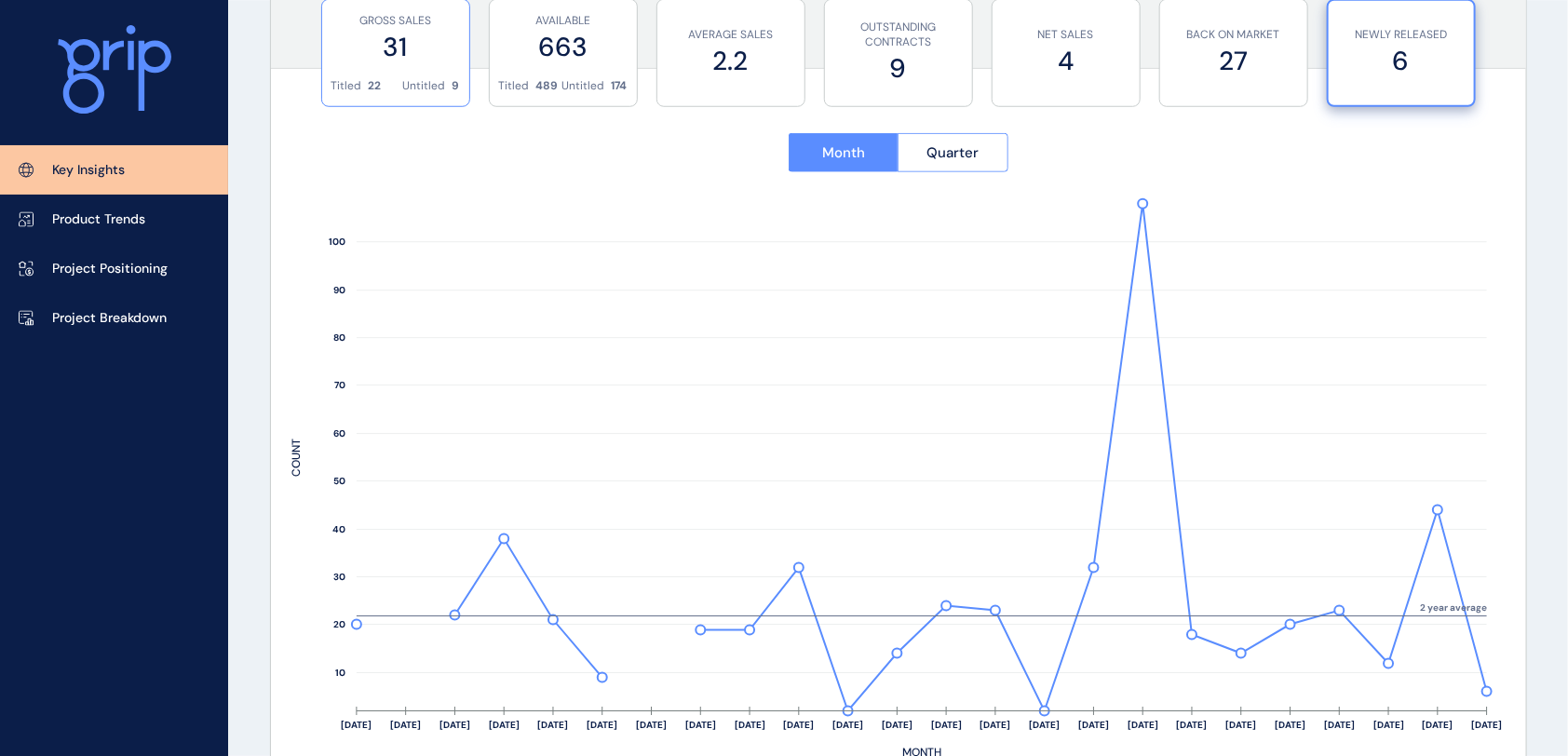 click on "31" at bounding box center (396, 47) 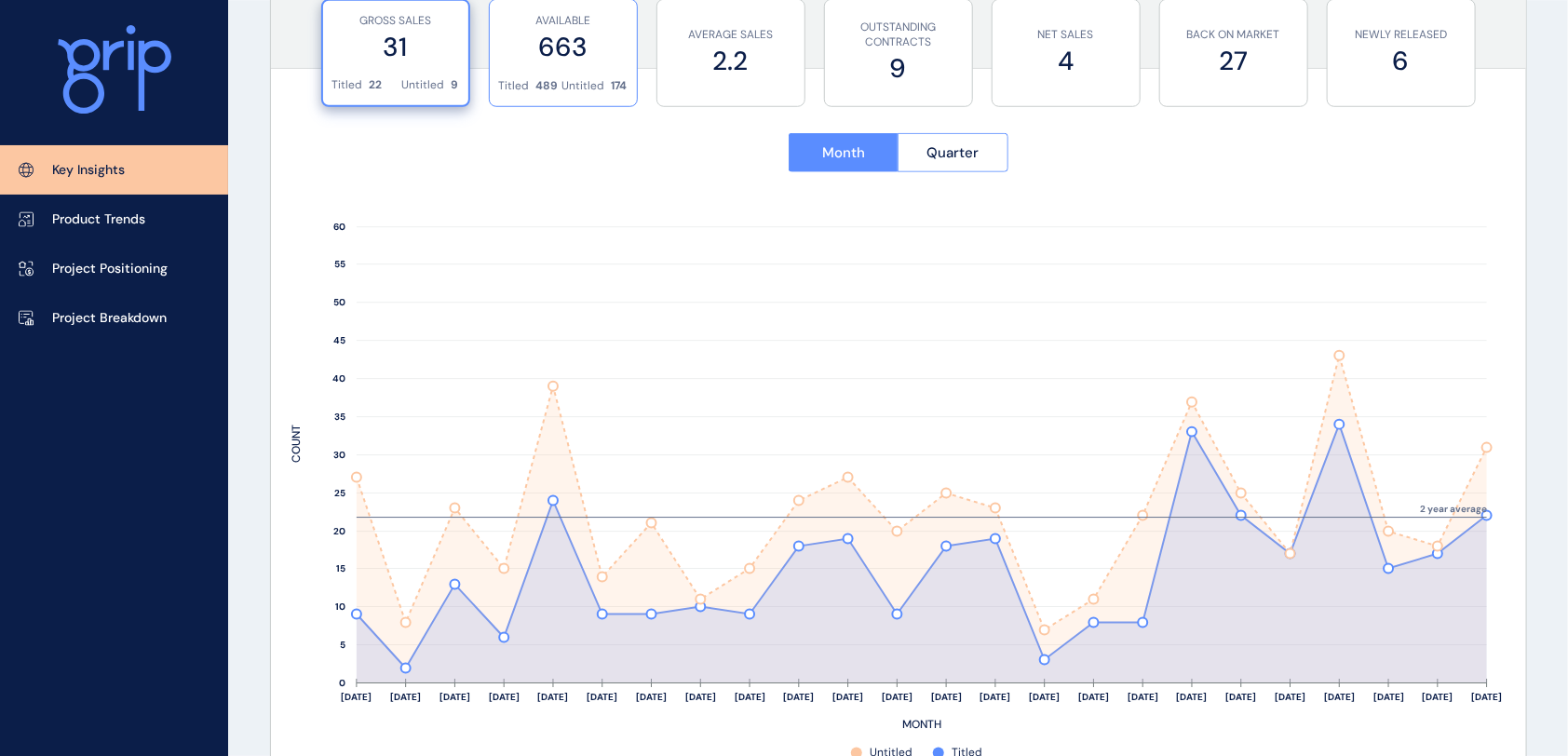 click on "AVAILABLE 663" at bounding box center (563, 39) 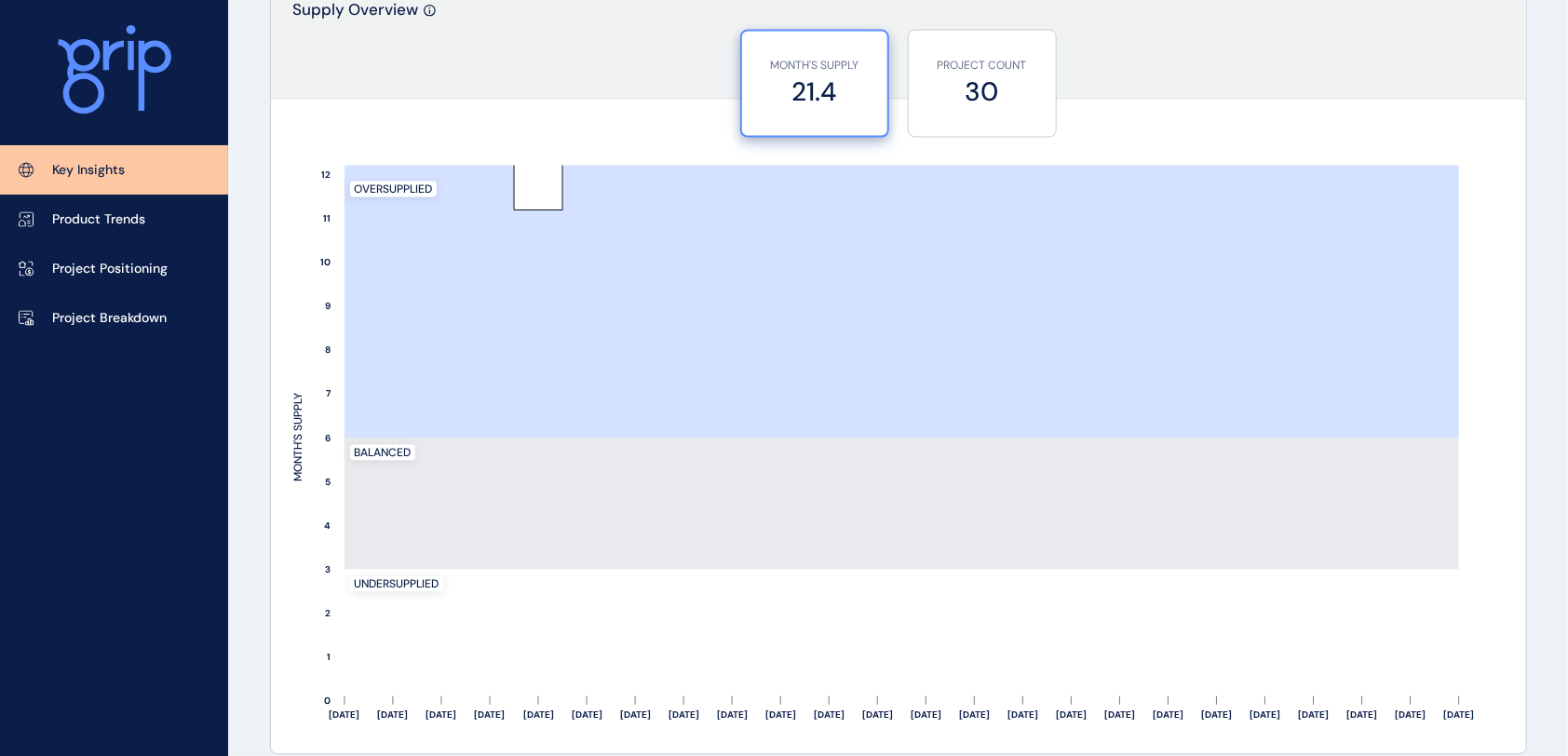 scroll, scrollTop: 1613, scrollLeft: 0, axis: vertical 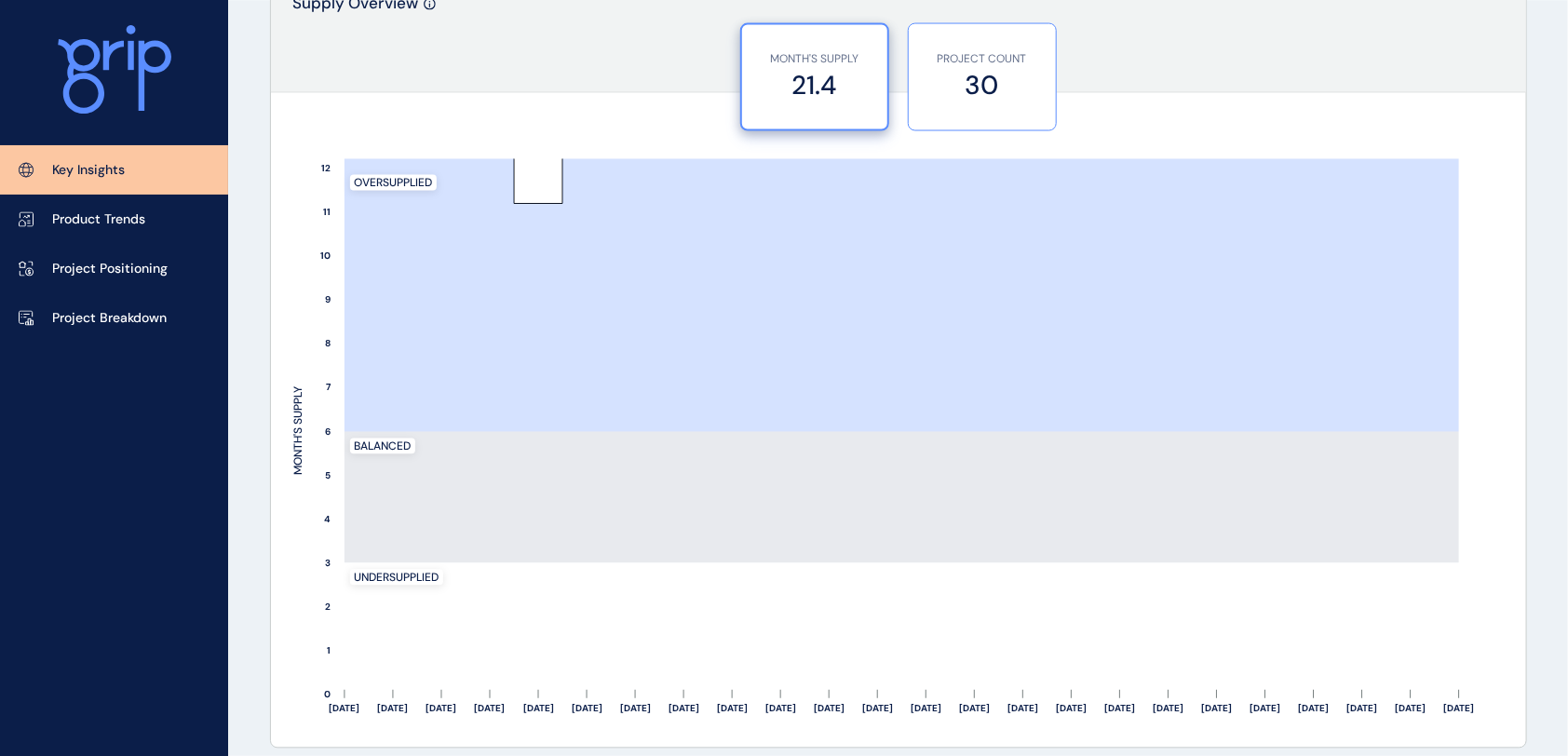 click on "30" at bounding box center (982, 85) 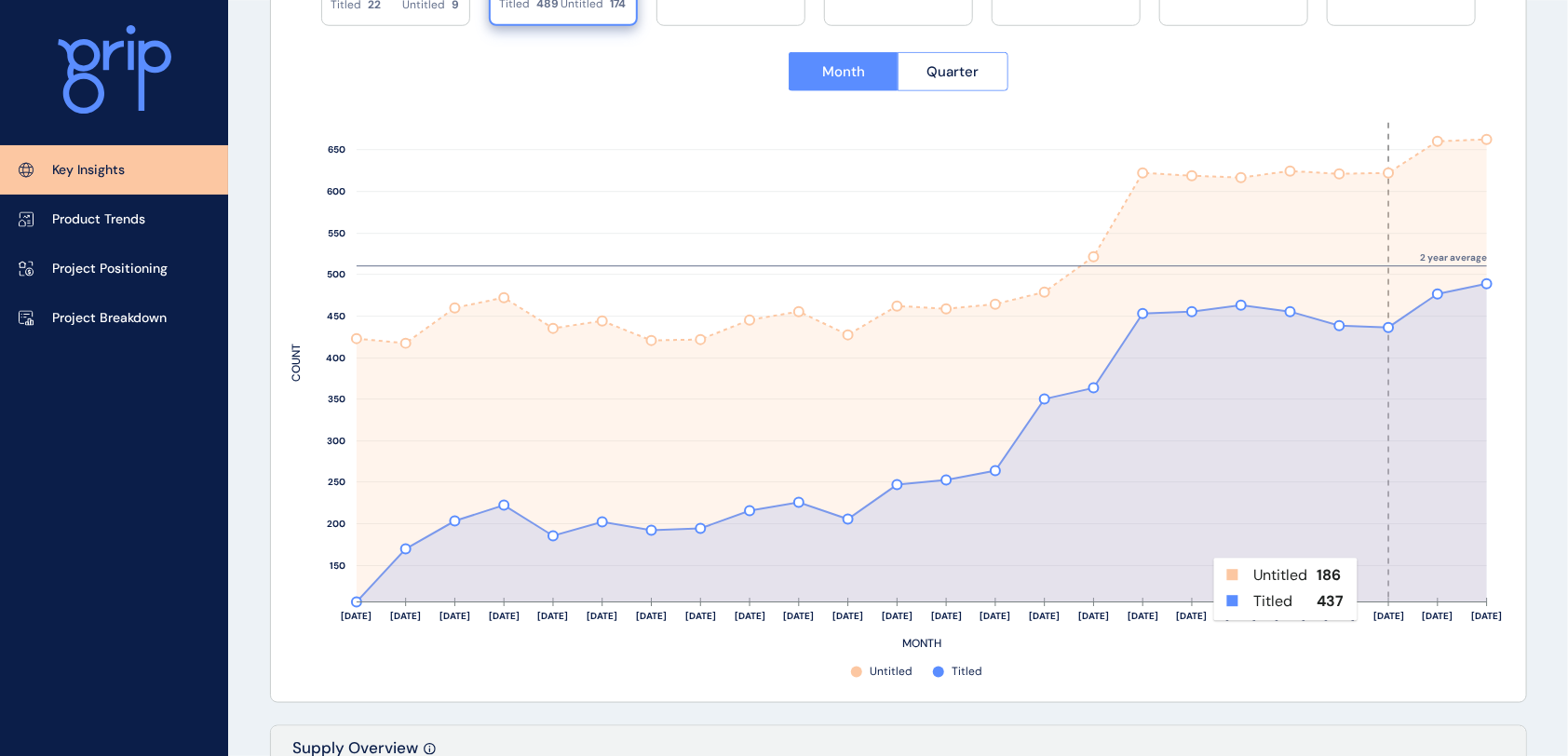 scroll, scrollTop: 701, scrollLeft: 0, axis: vertical 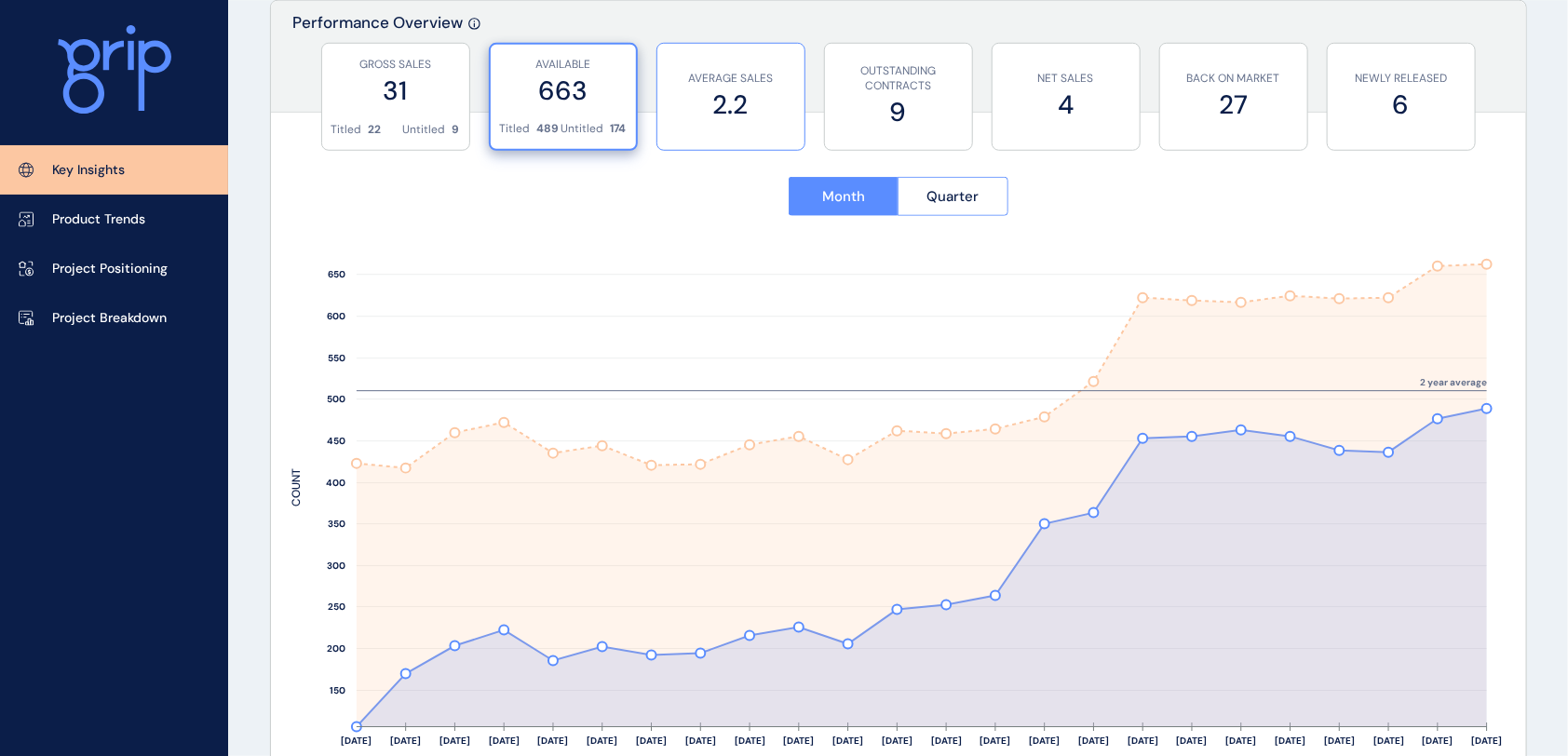 click on "2.2" at bounding box center (731, 104) 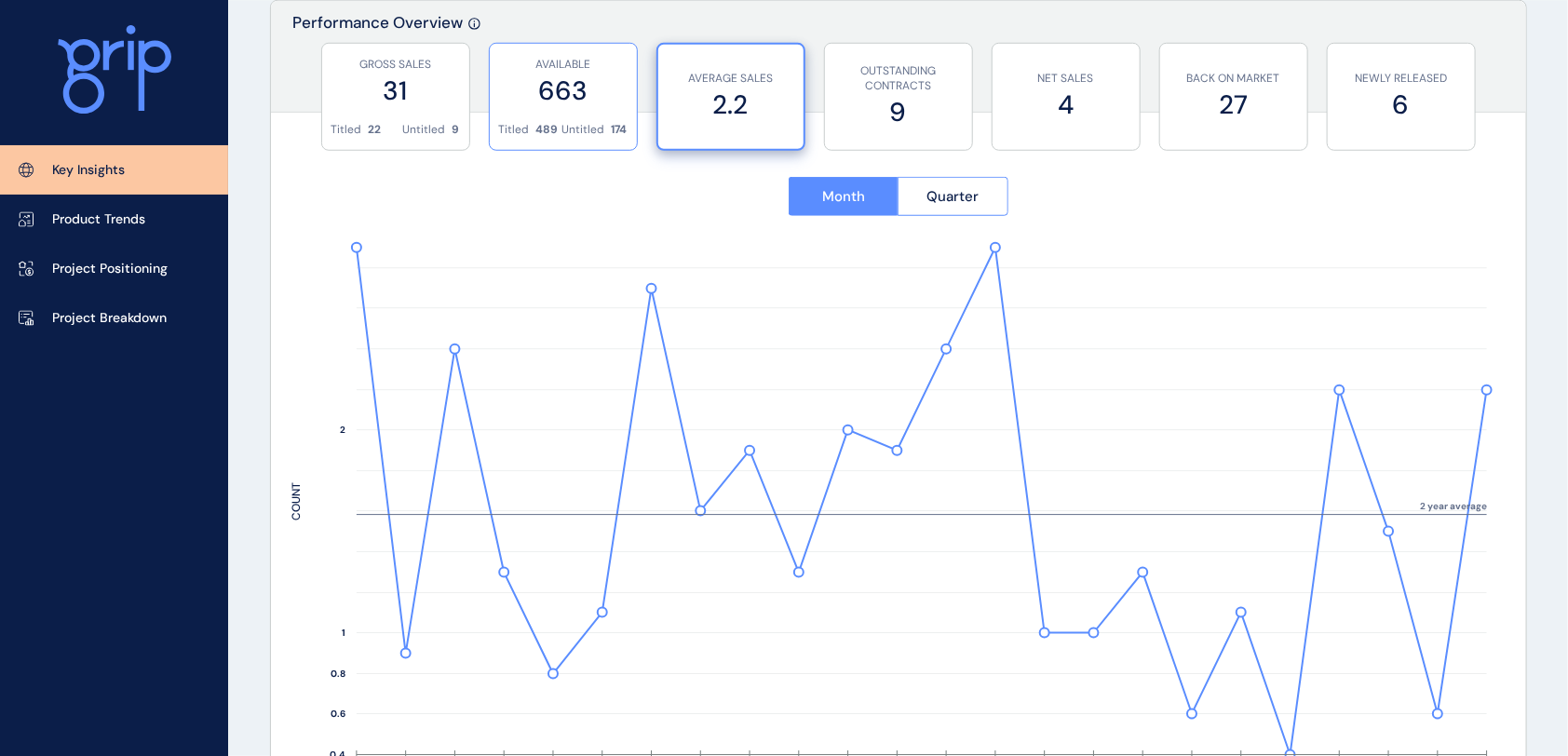 click on "663" at bounding box center (563, 90) 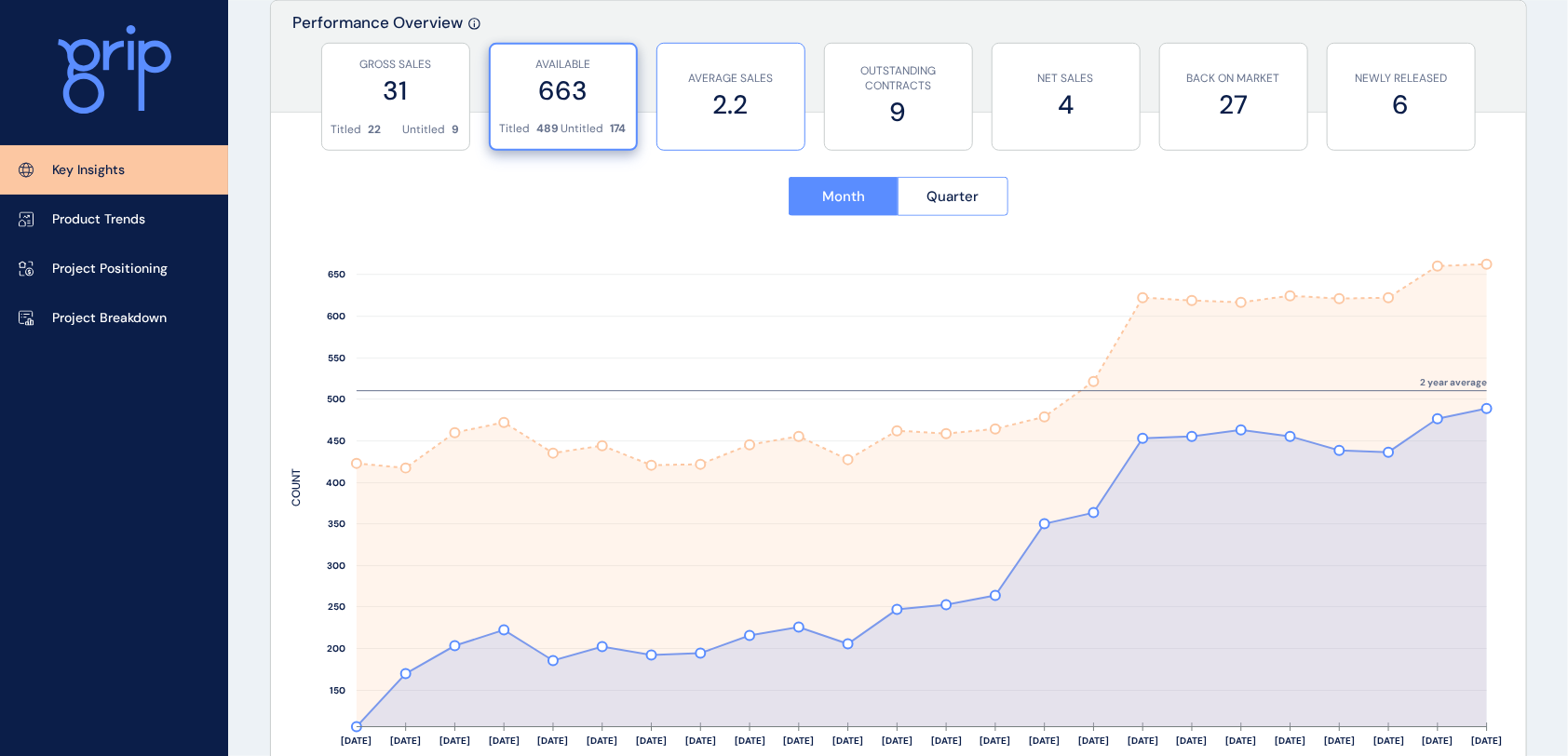 click on "2.2" at bounding box center [731, 104] 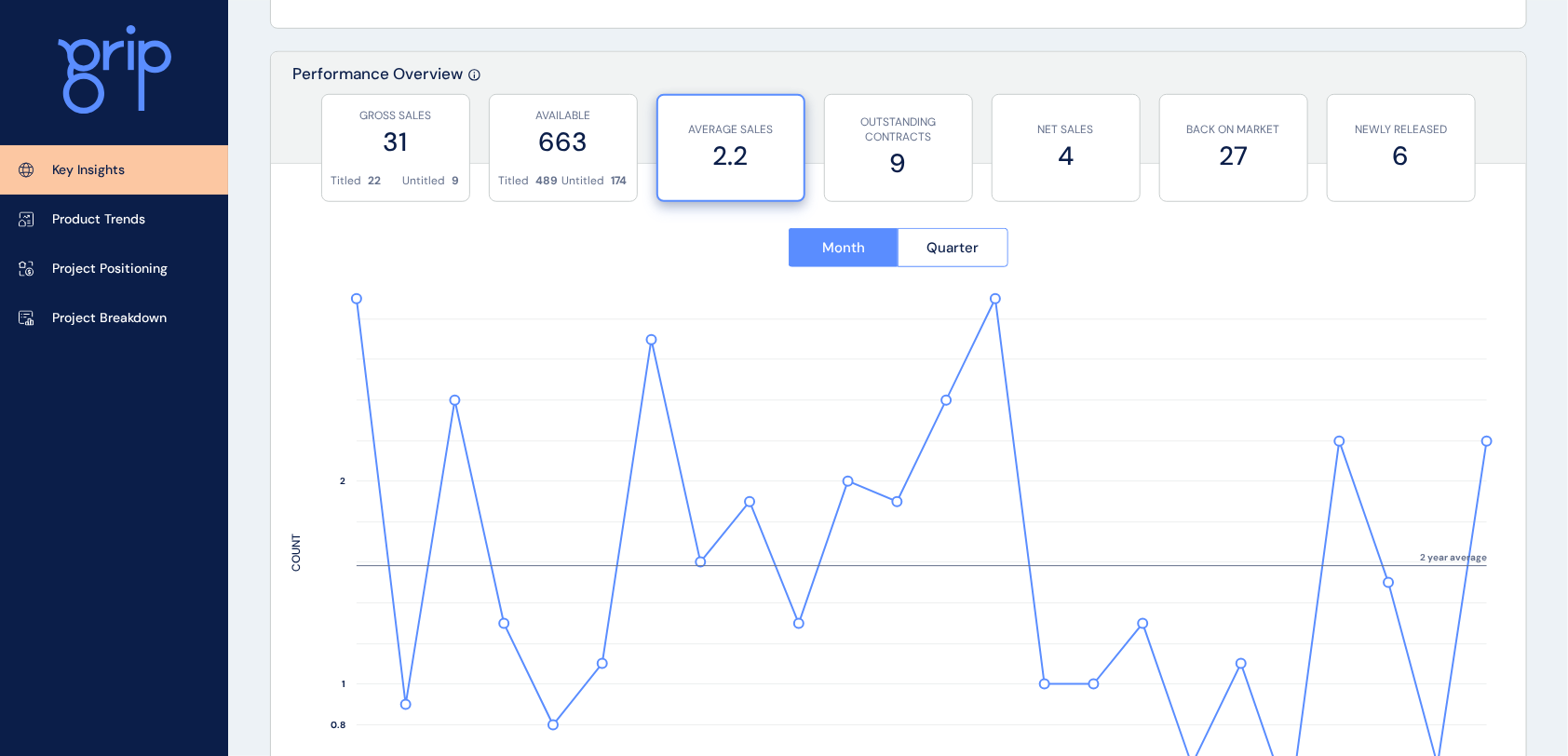 scroll, scrollTop: 701, scrollLeft: 0, axis: vertical 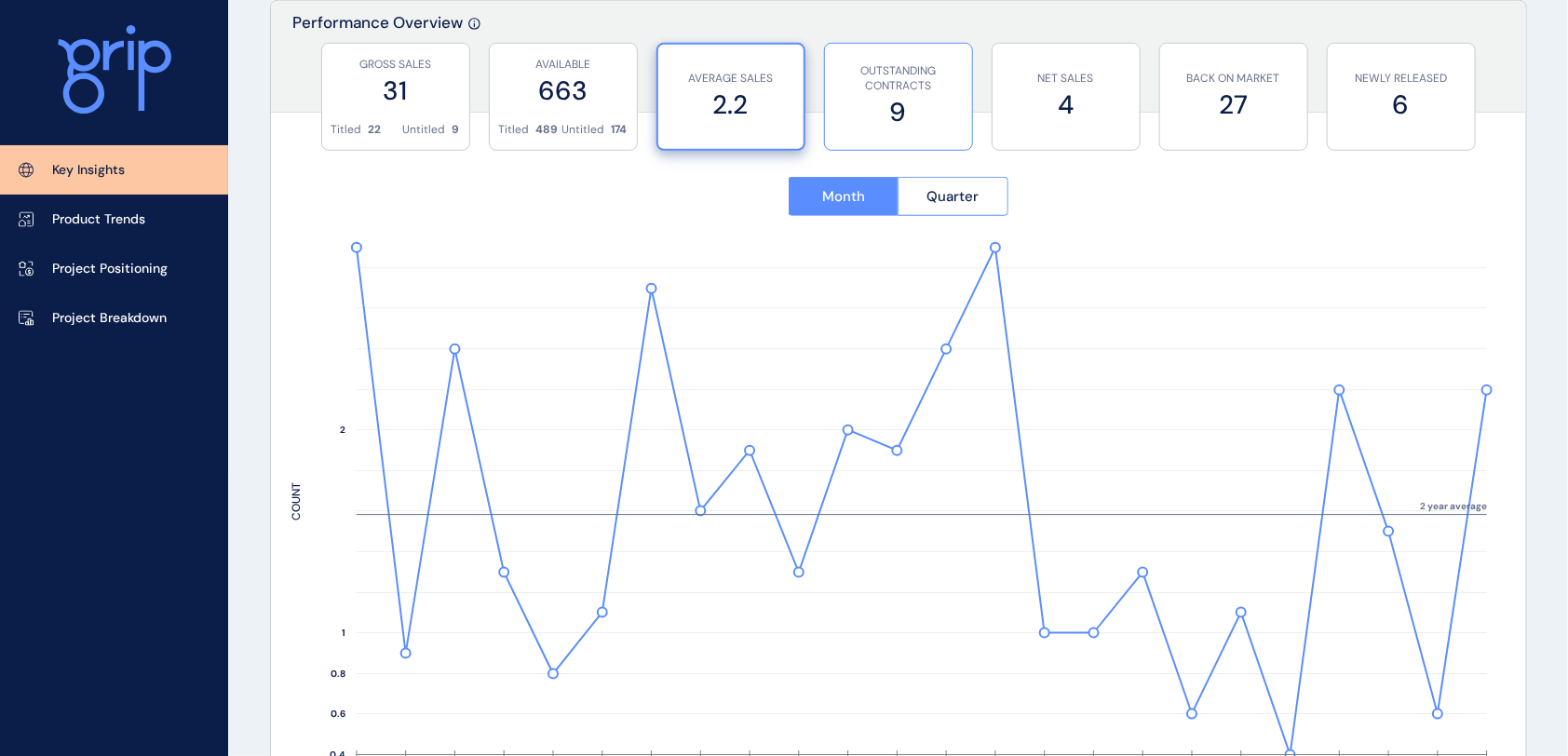 click on "OUTSTANDING CONTRACTS" at bounding box center (899, 79) 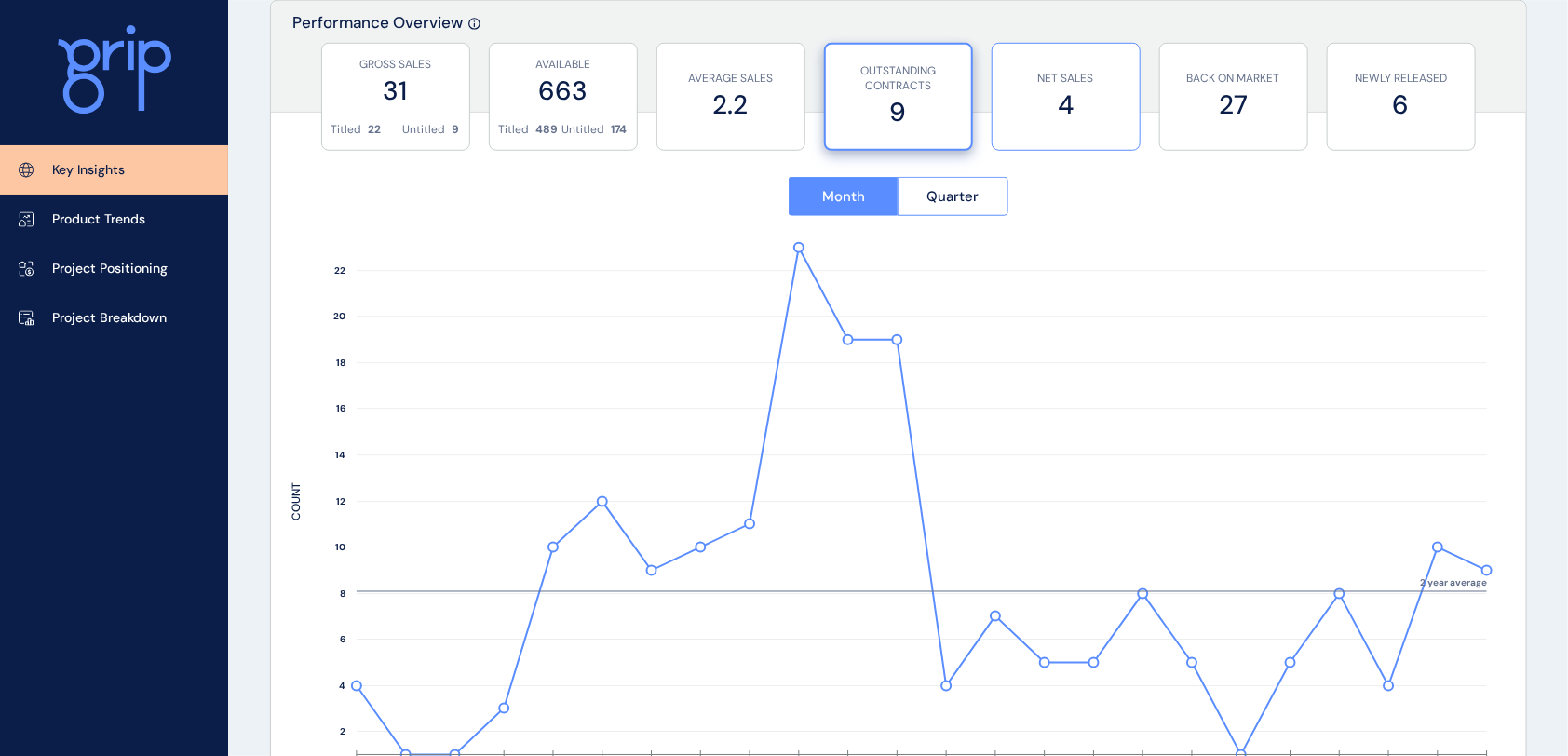 click on "4" at bounding box center [1066, 104] 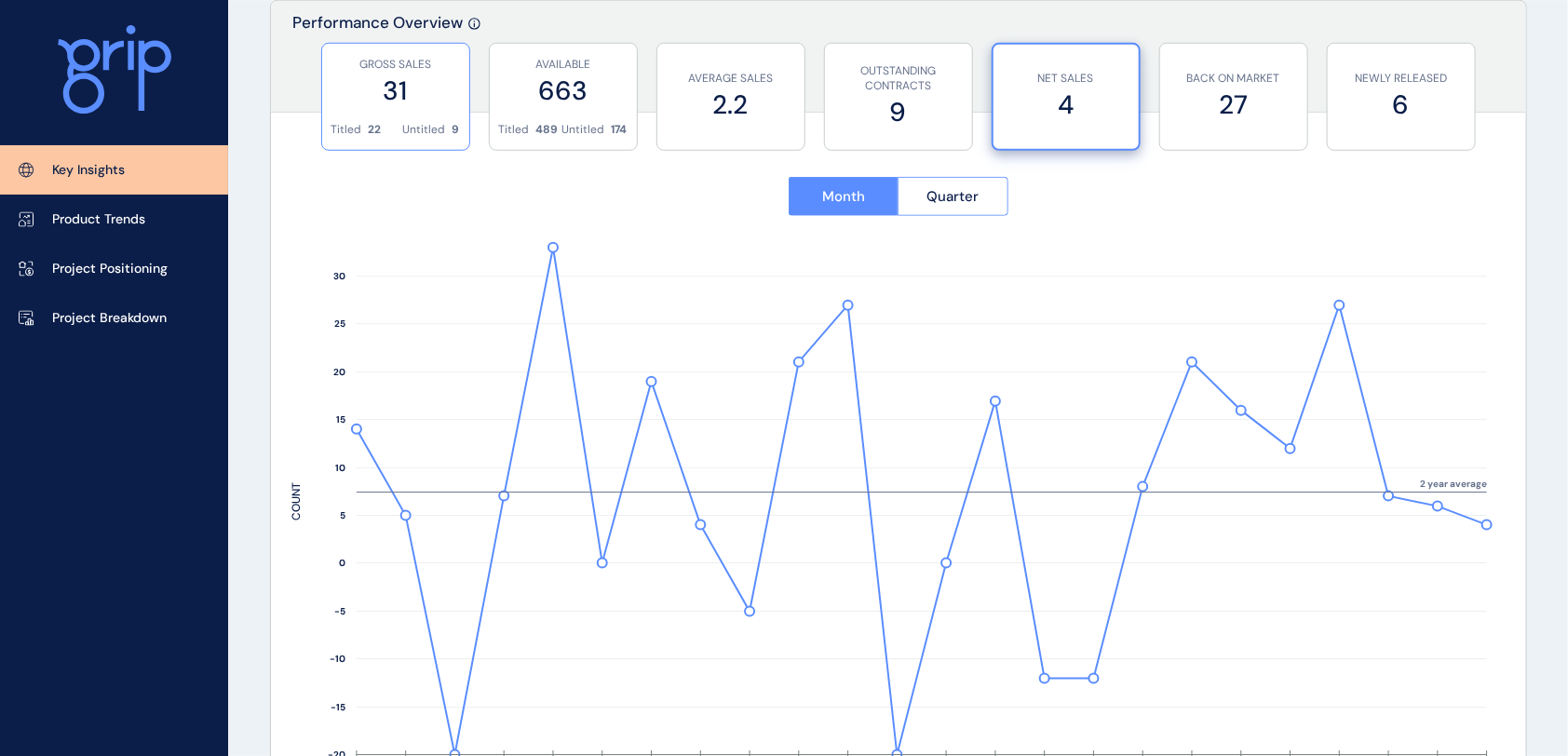 click on "31" at bounding box center [396, 90] 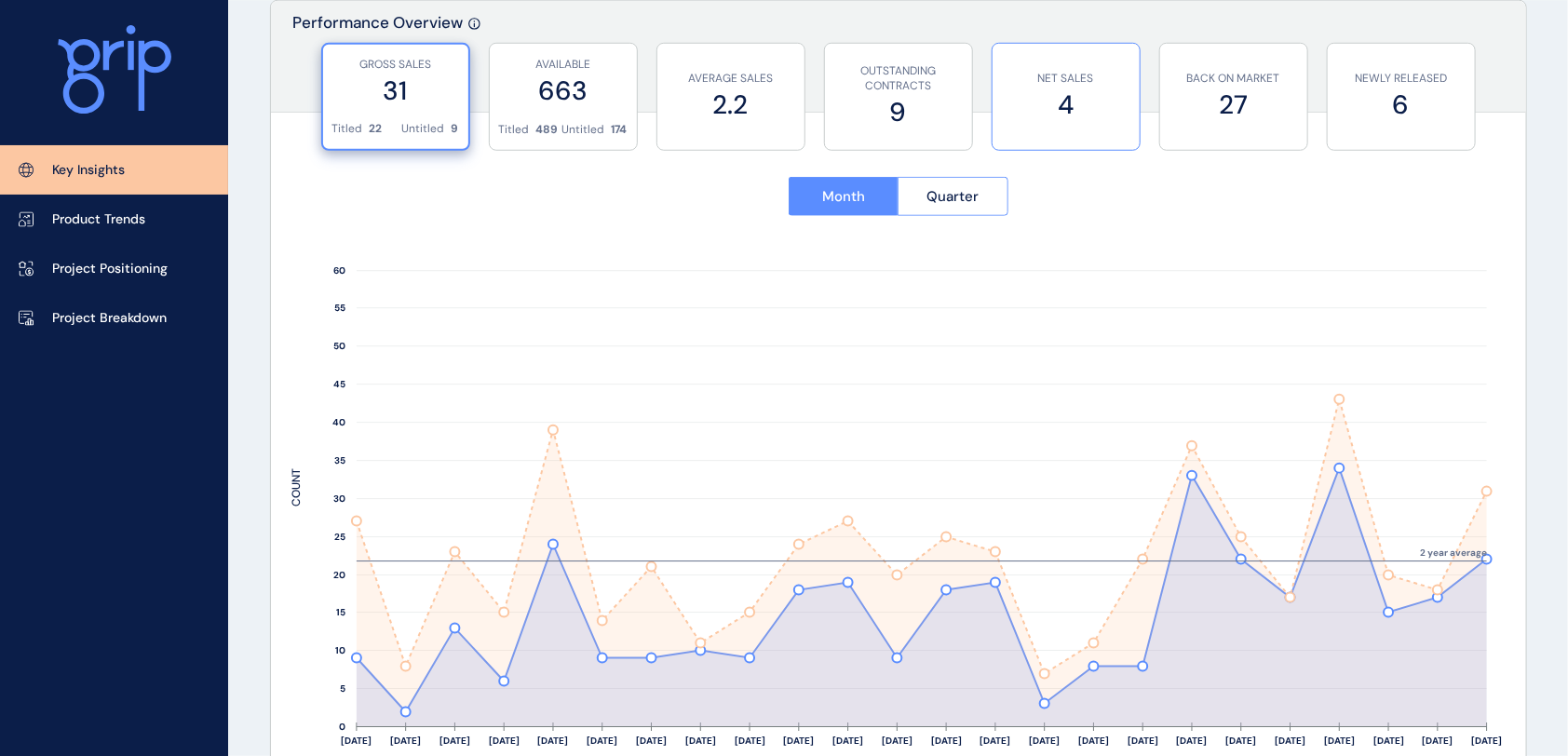 click on "4" at bounding box center (1066, 104) 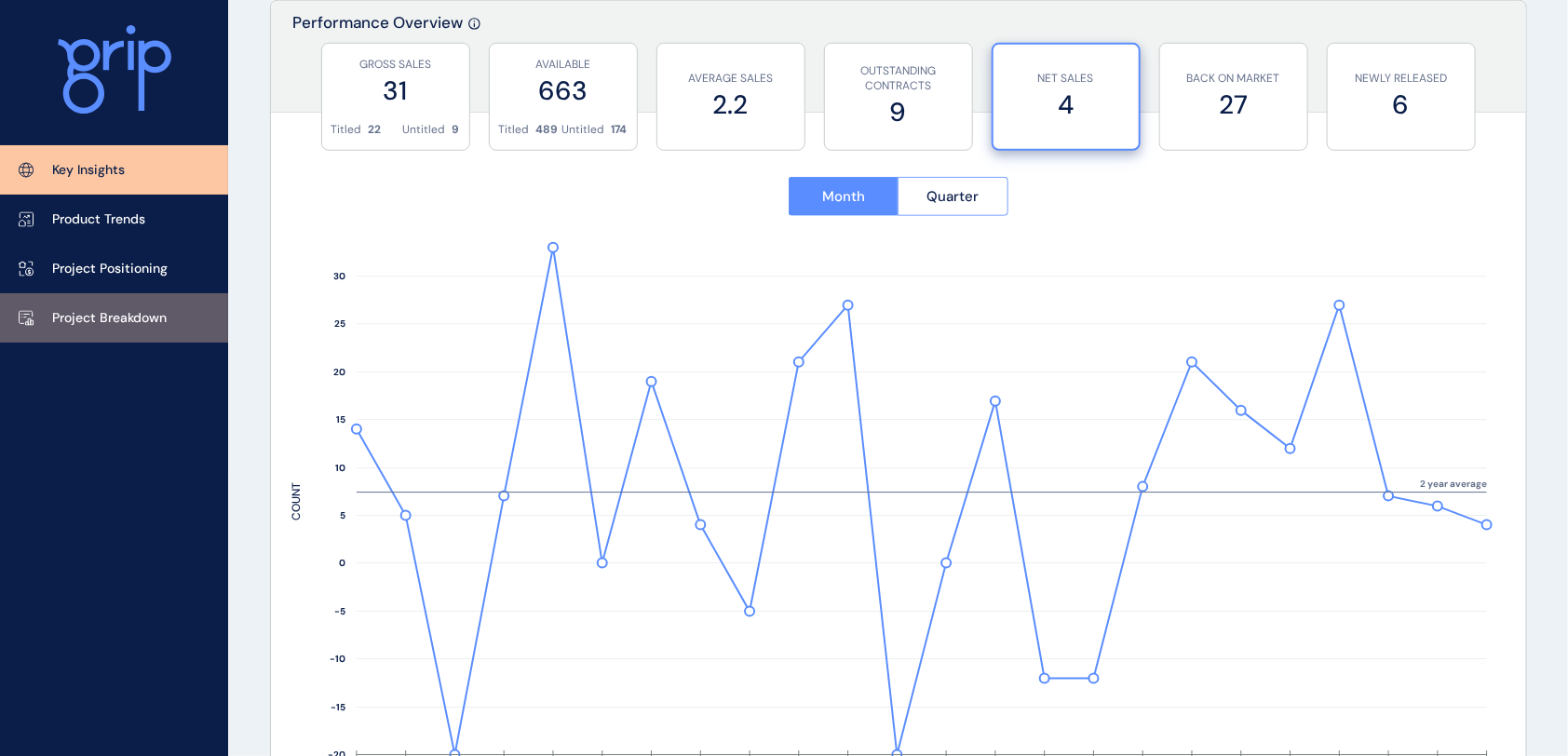 click on "Project Breakdown" at bounding box center (109, 318) 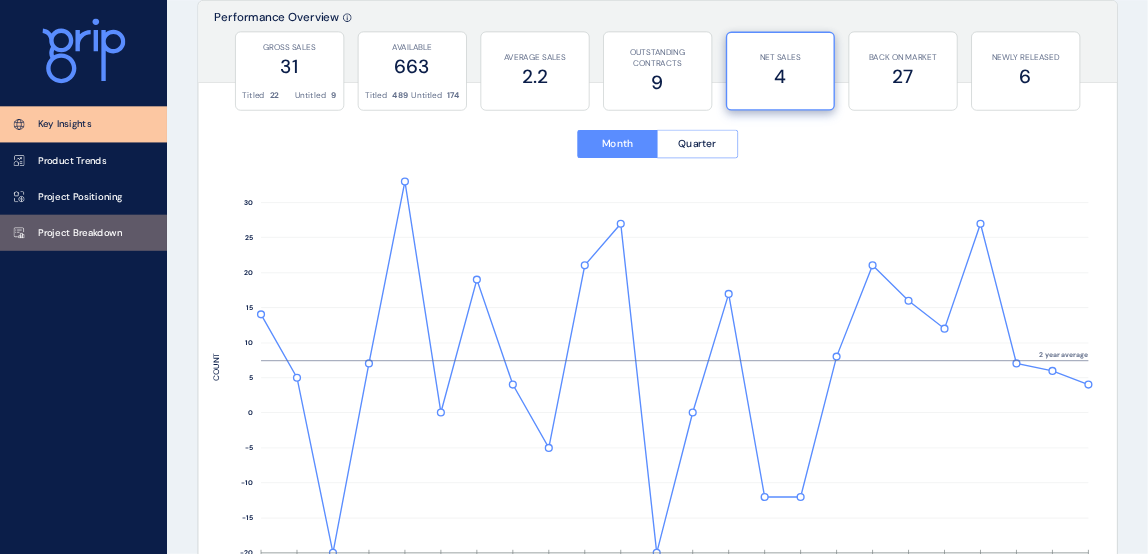scroll, scrollTop: 0, scrollLeft: 0, axis: both 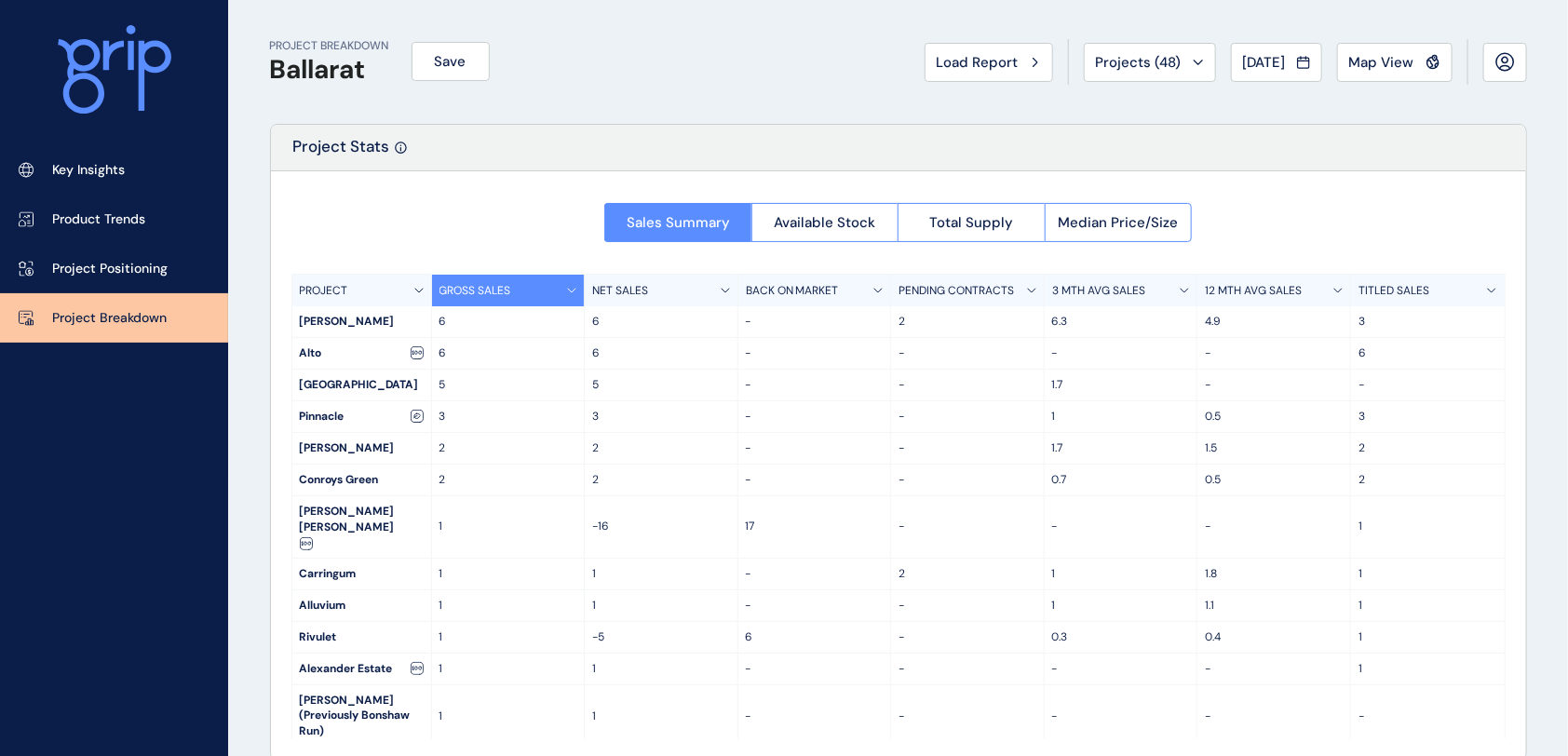 click on "BACK ON MARKET" at bounding box center (792, 290) 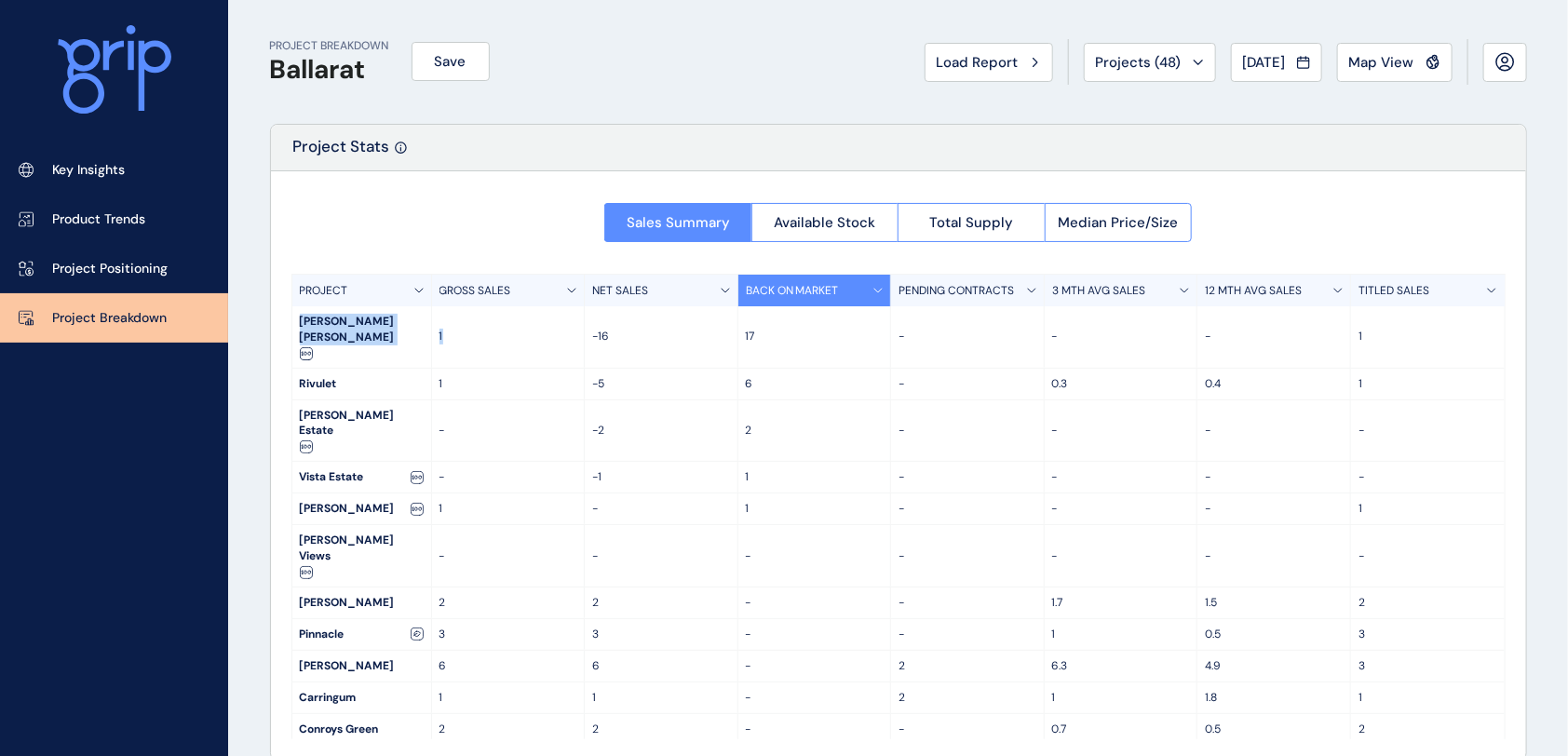 drag, startPoint x: 302, startPoint y: 323, endPoint x: 443, endPoint y: 324, distance: 141.0035 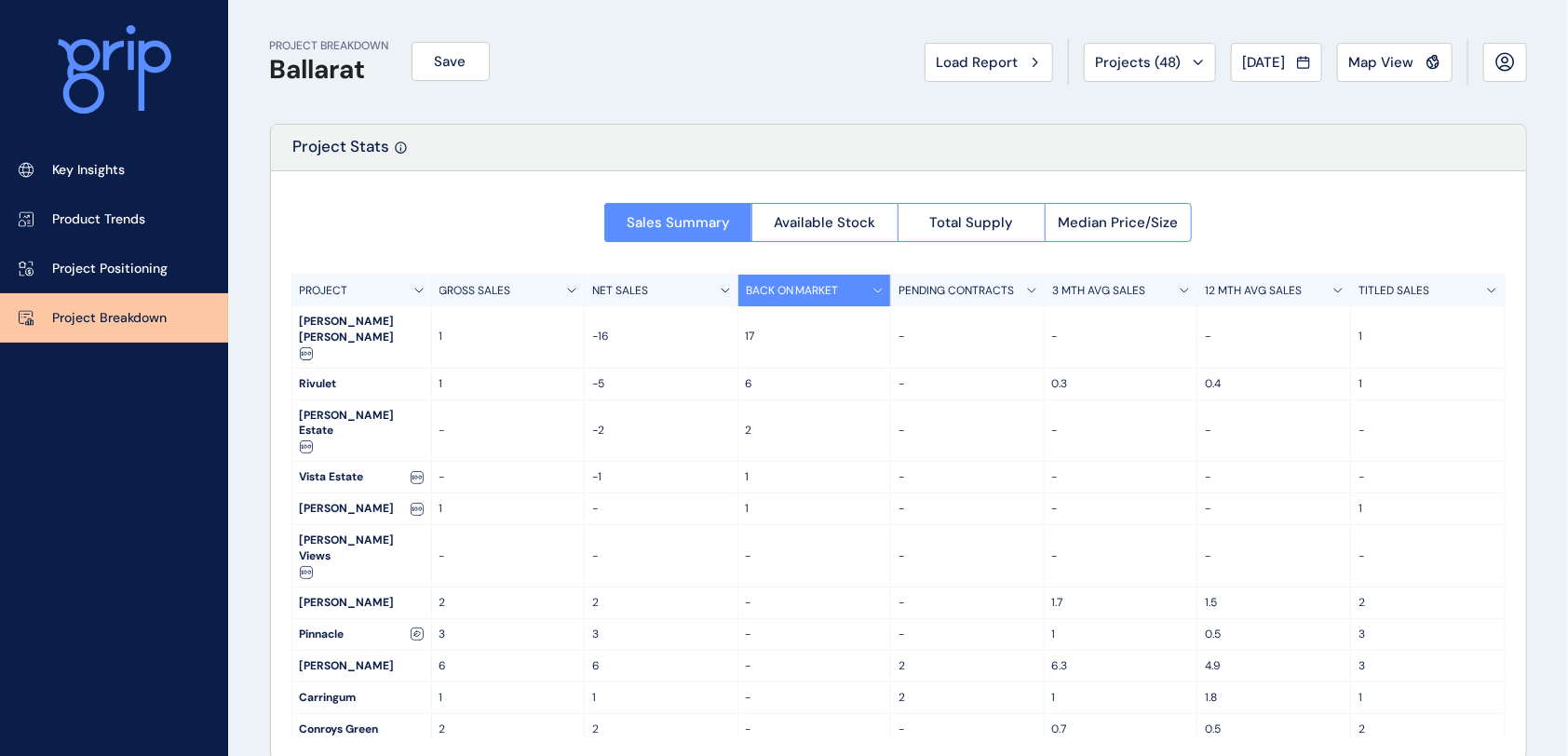 drag, startPoint x: 701, startPoint y: 324, endPoint x: 717, endPoint y: 323, distance: 16.03122 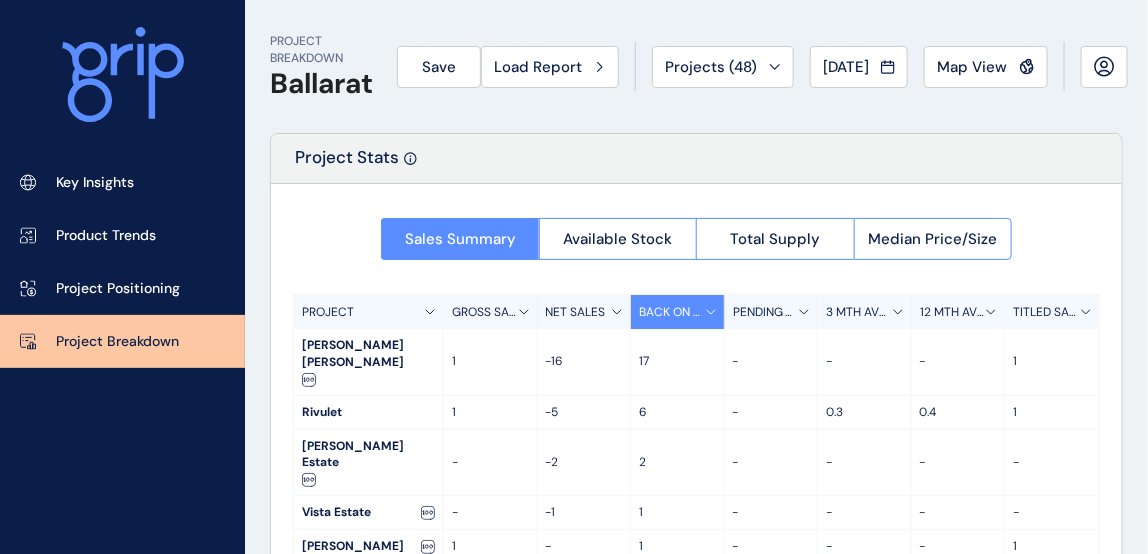 click on "6" at bounding box center (677, 412) 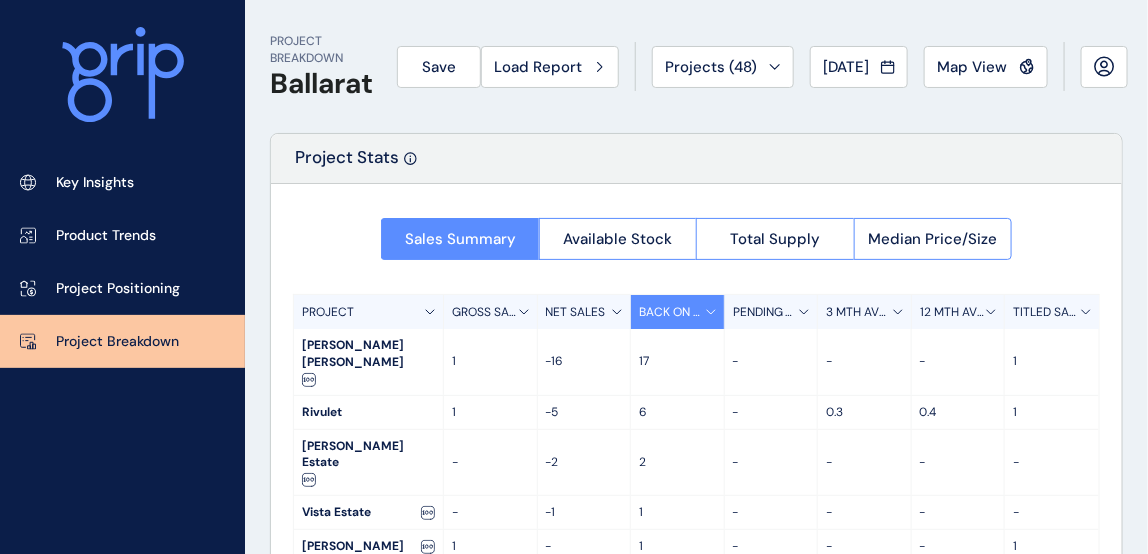 click on "[DATE]" at bounding box center (846, 67) 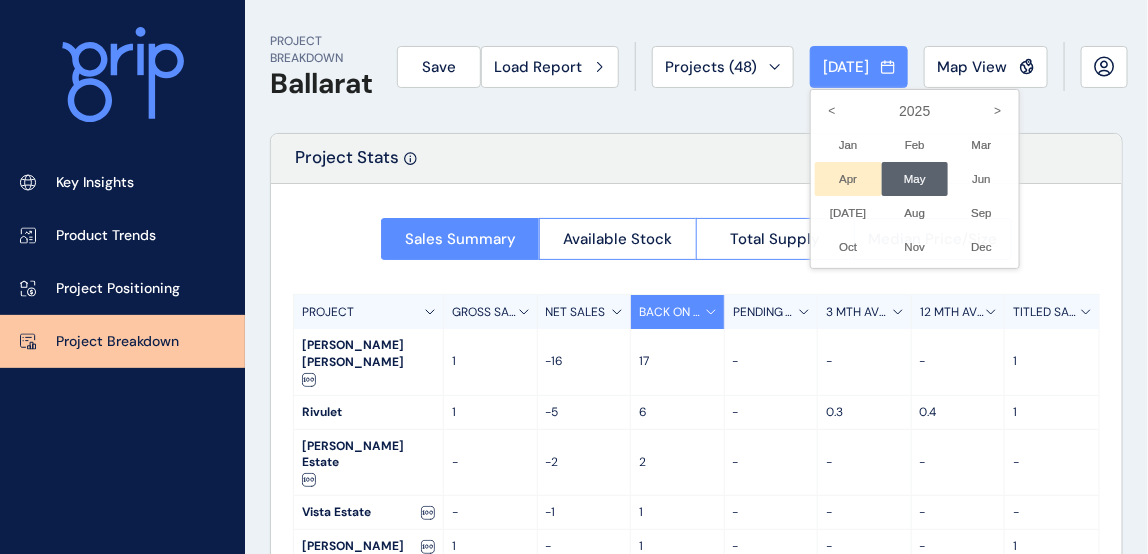 click on "Apr No report is available for this period. New months are usually published 5 business days after the month start." at bounding box center (848, 179) 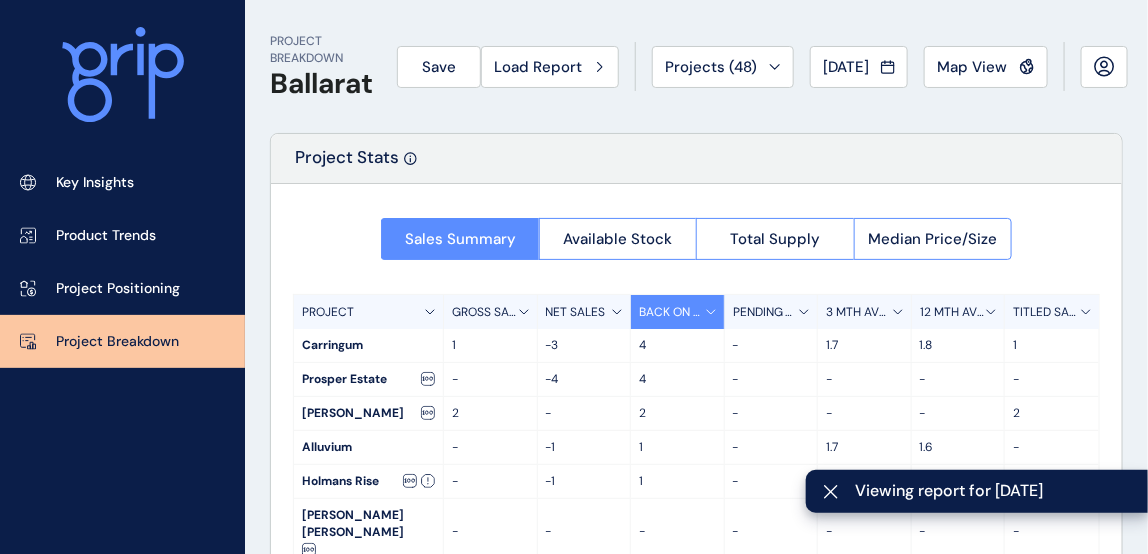click on "NET SALES" at bounding box center (576, 312) 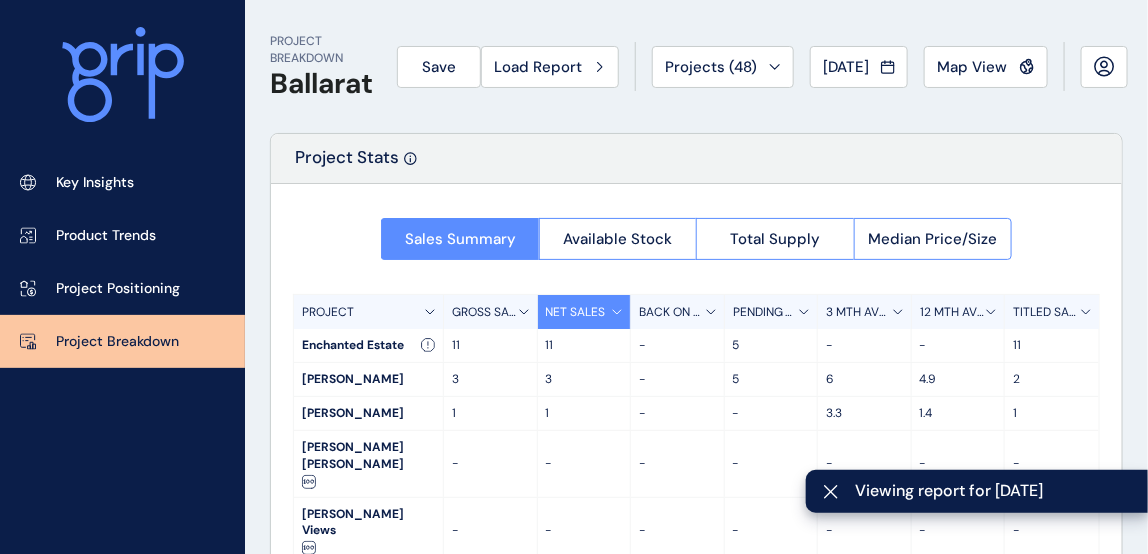 click on "NET SALES" at bounding box center (576, 312) 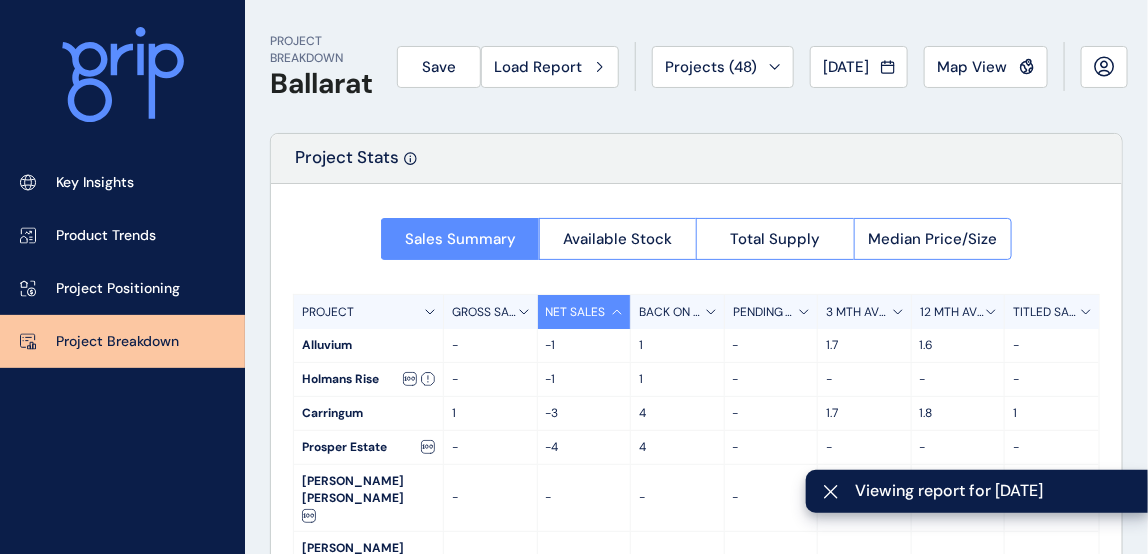 click on "BACK ON MARKET" at bounding box center [672, 312] 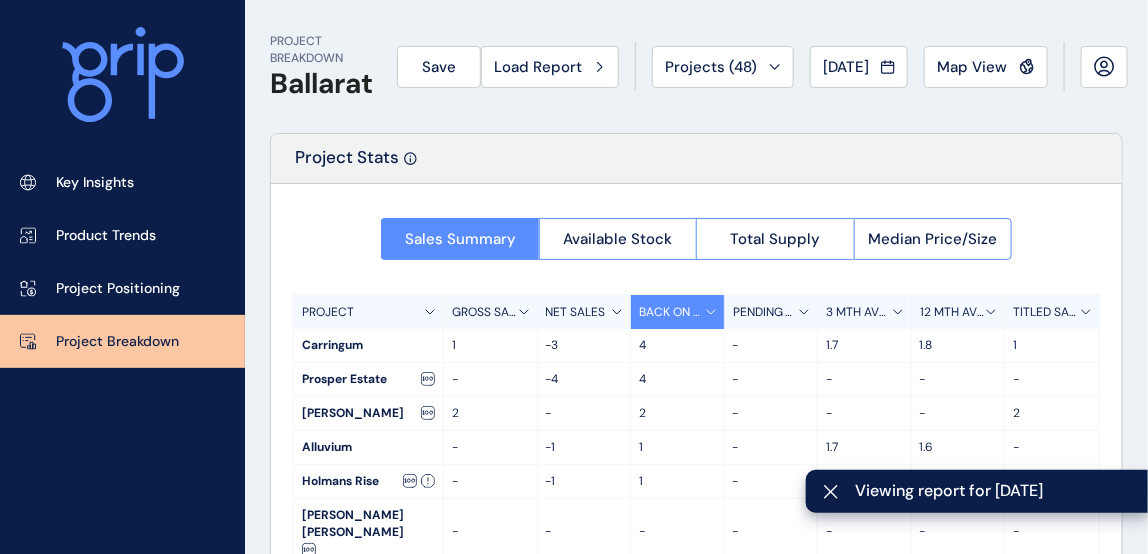 click on "BACK ON MARKET" at bounding box center [672, 312] 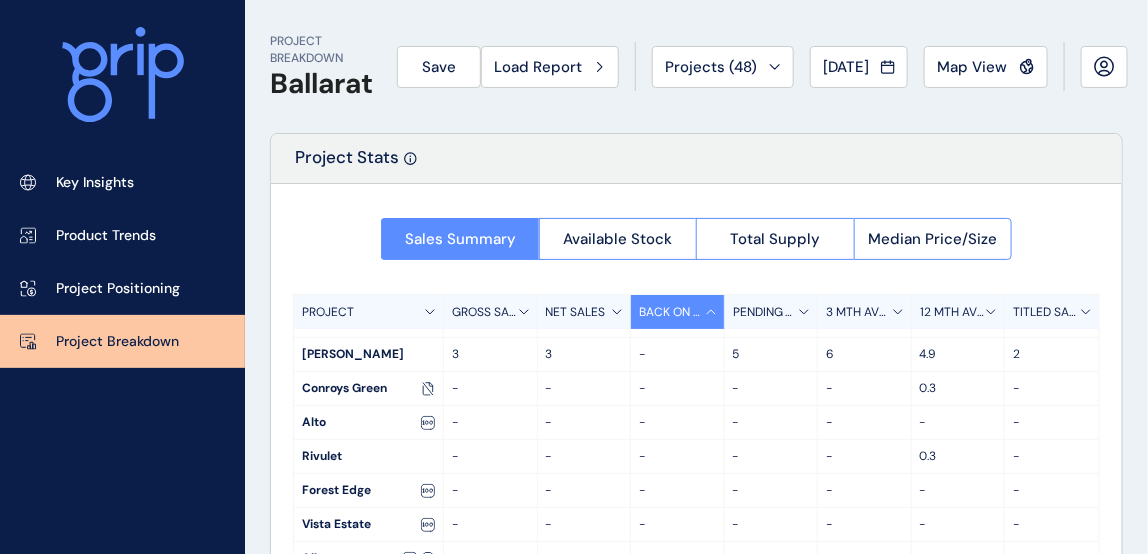 scroll, scrollTop: 0, scrollLeft: 0, axis: both 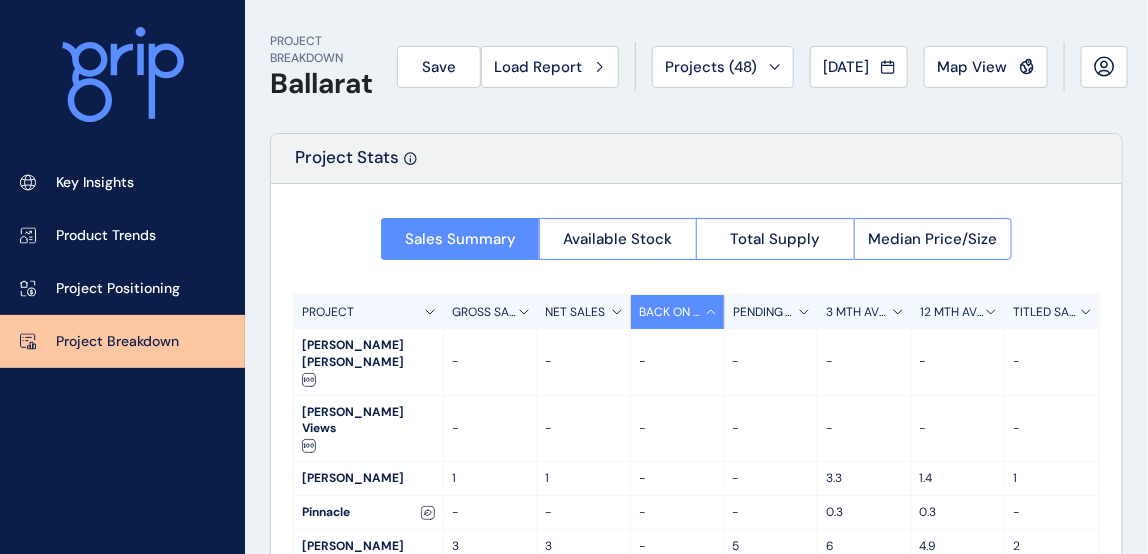click on "BACK ON MARKET" at bounding box center (672, 312) 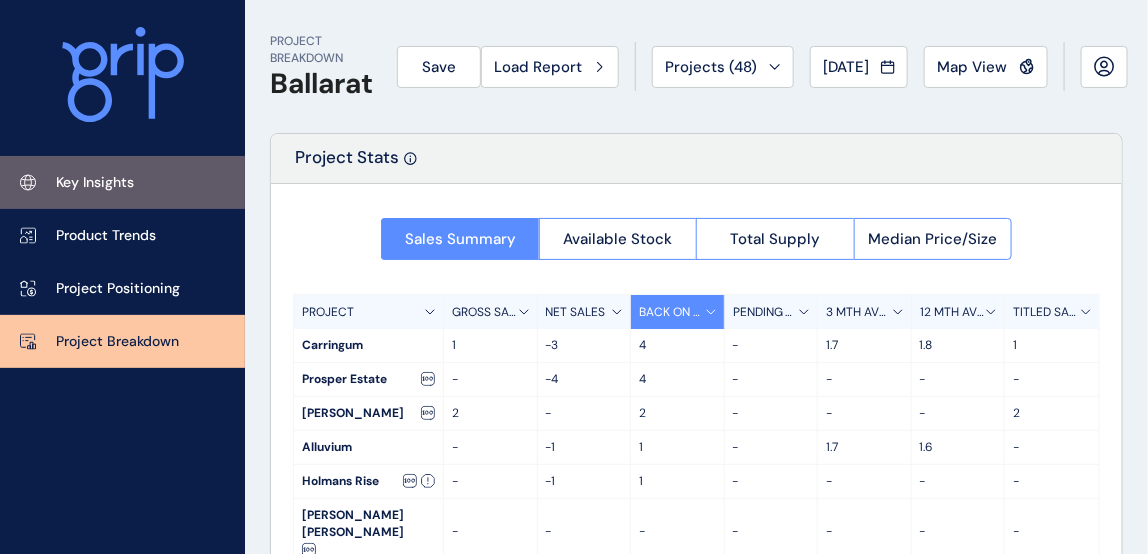 click on "Key Insights" at bounding box center [95, 183] 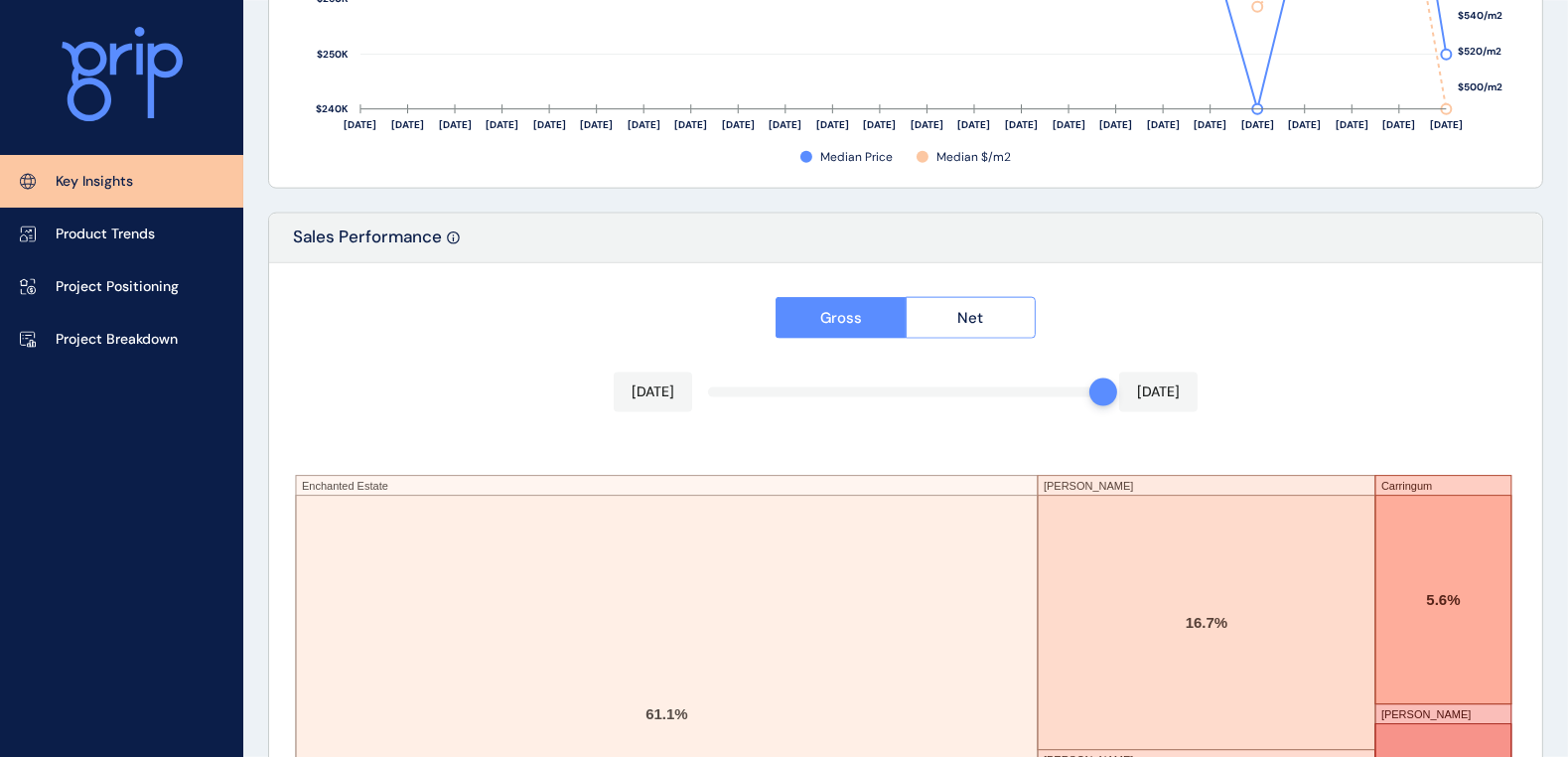 scroll, scrollTop: 3423, scrollLeft: 0, axis: vertical 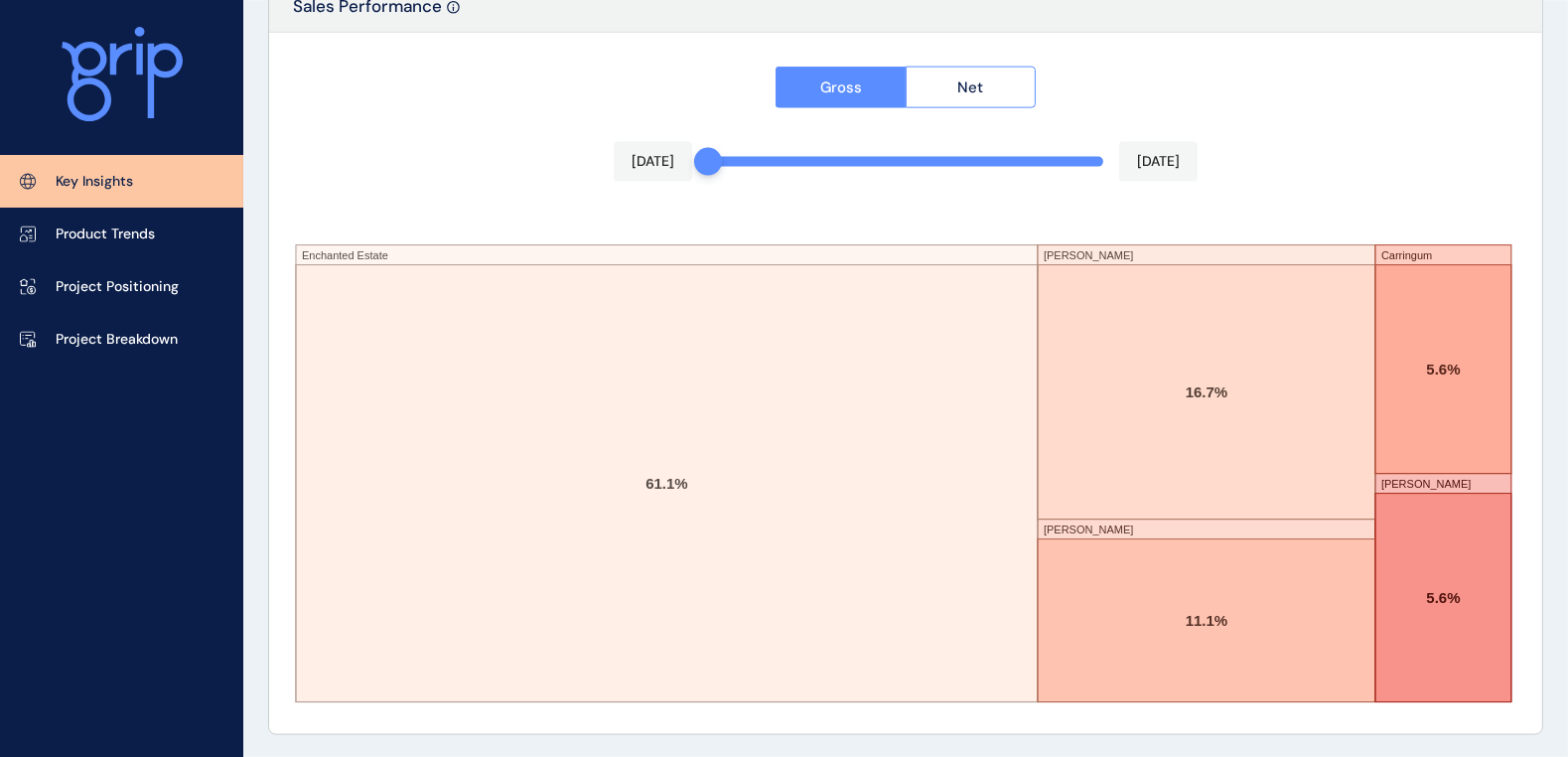 drag, startPoint x: 1096, startPoint y: 156, endPoint x: 134, endPoint y: 134, distance: 962.2515 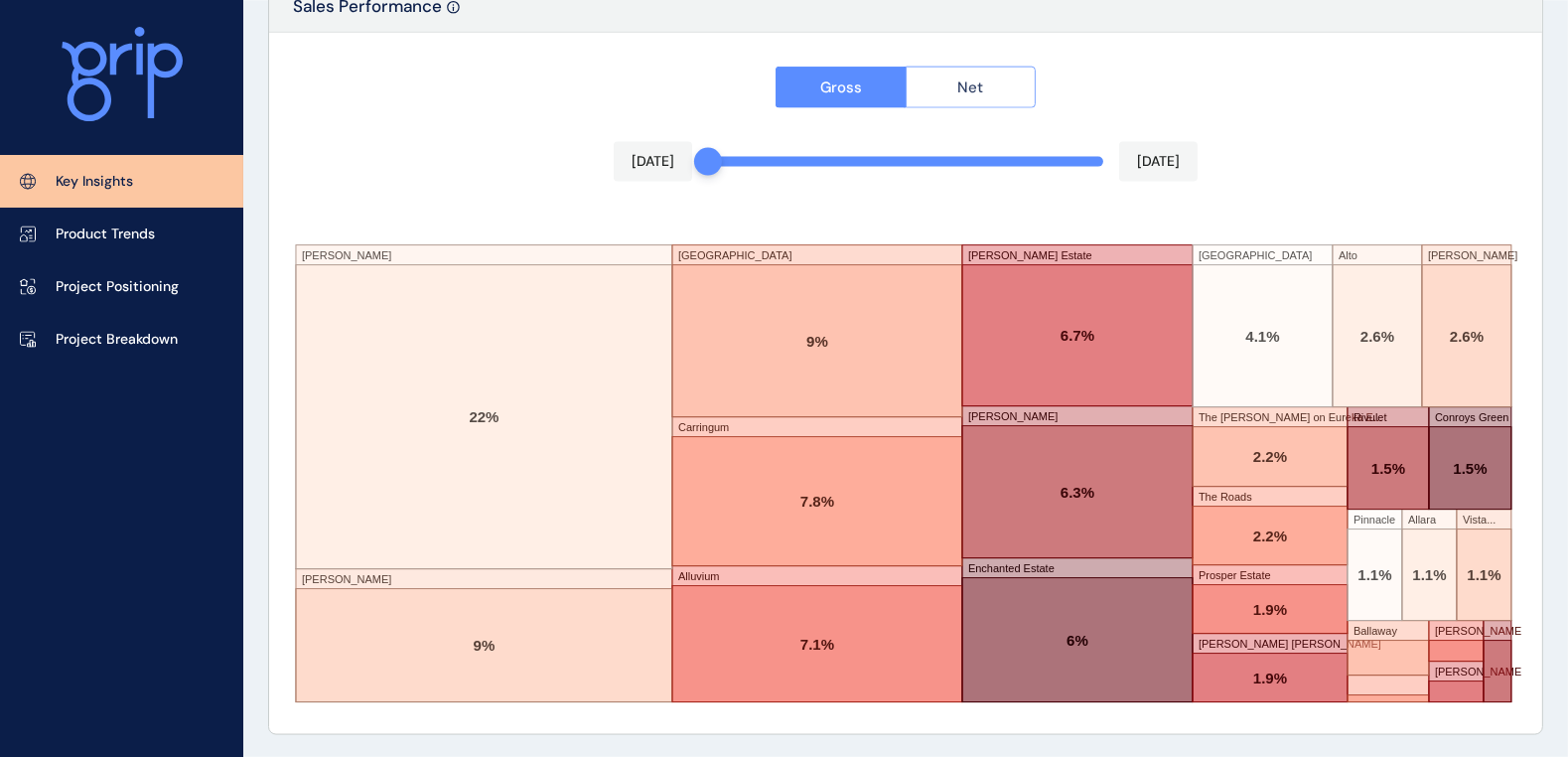 click on "Net" at bounding box center (971, 87) 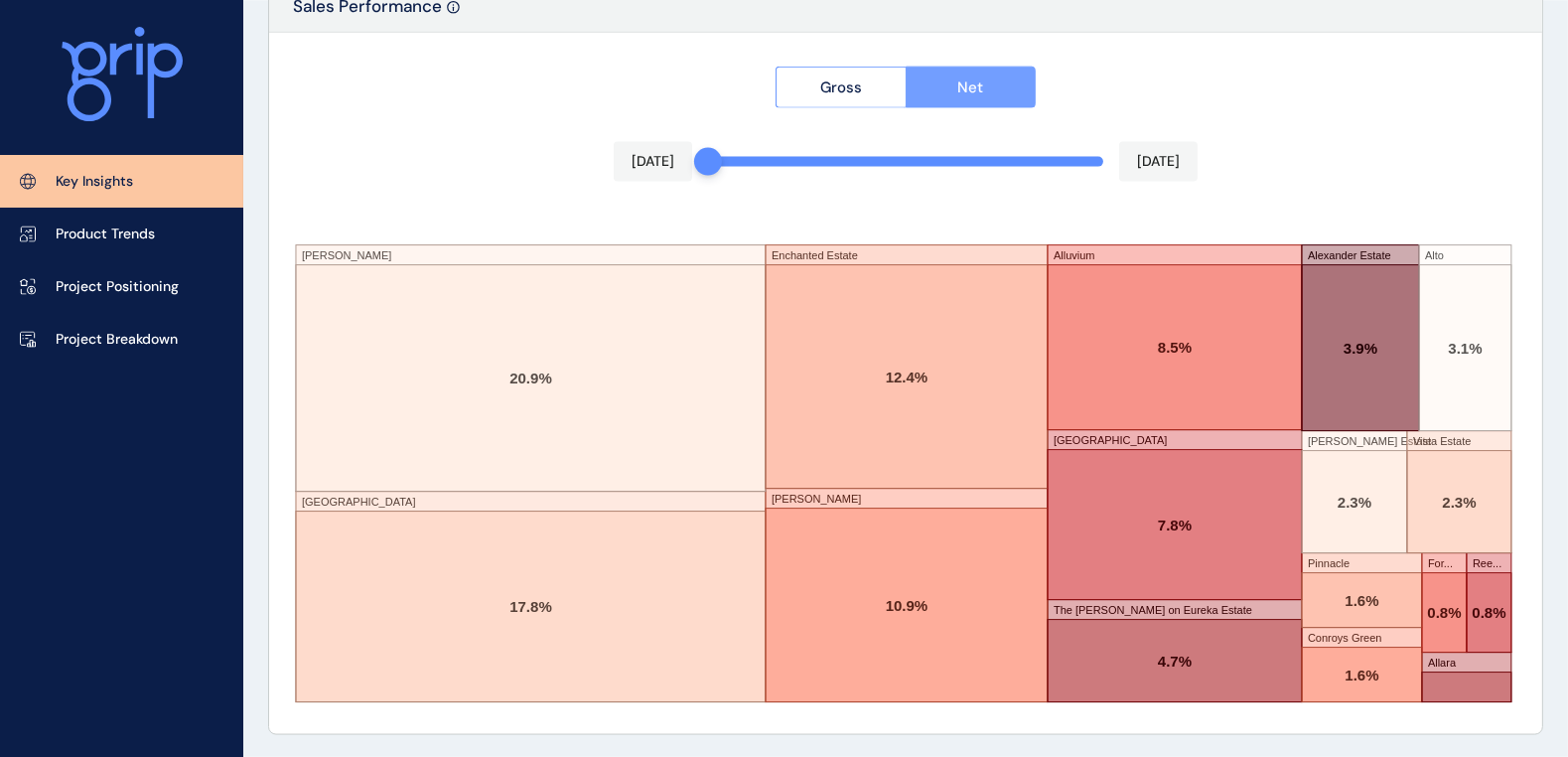 click on "Net" at bounding box center (971, 87) 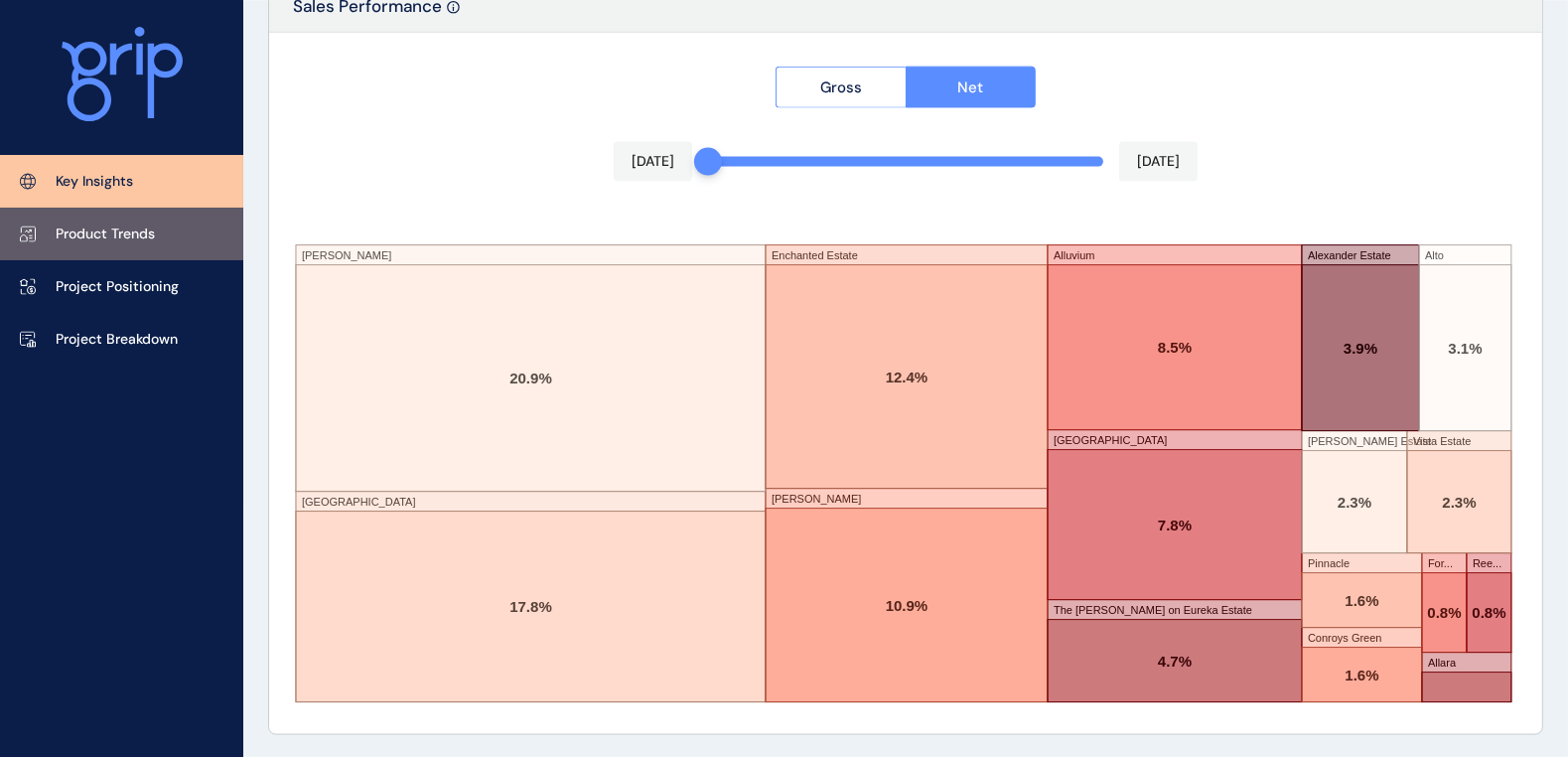 click on "Product Trends" at bounding box center (105, 234) 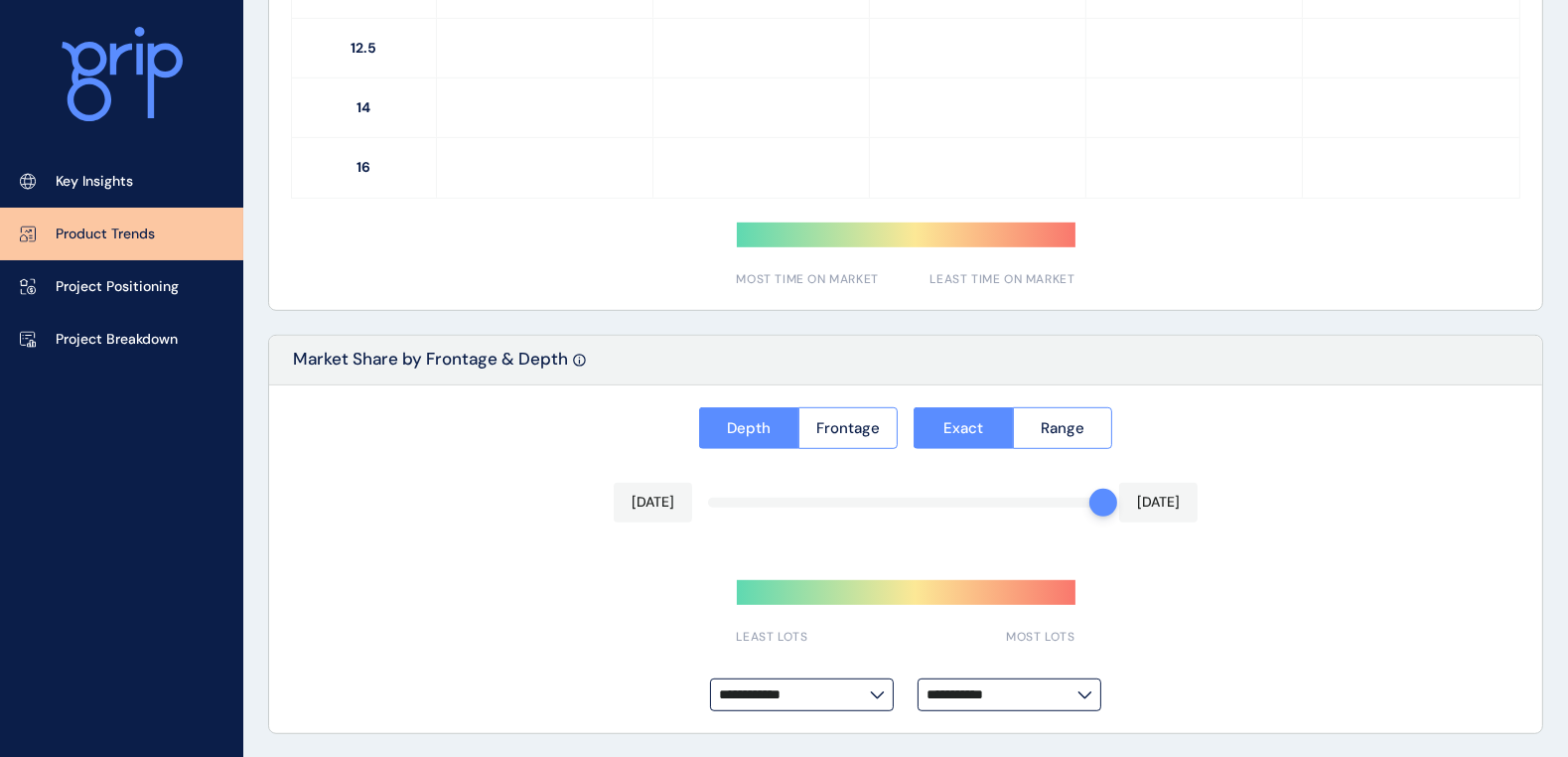type on "*********" 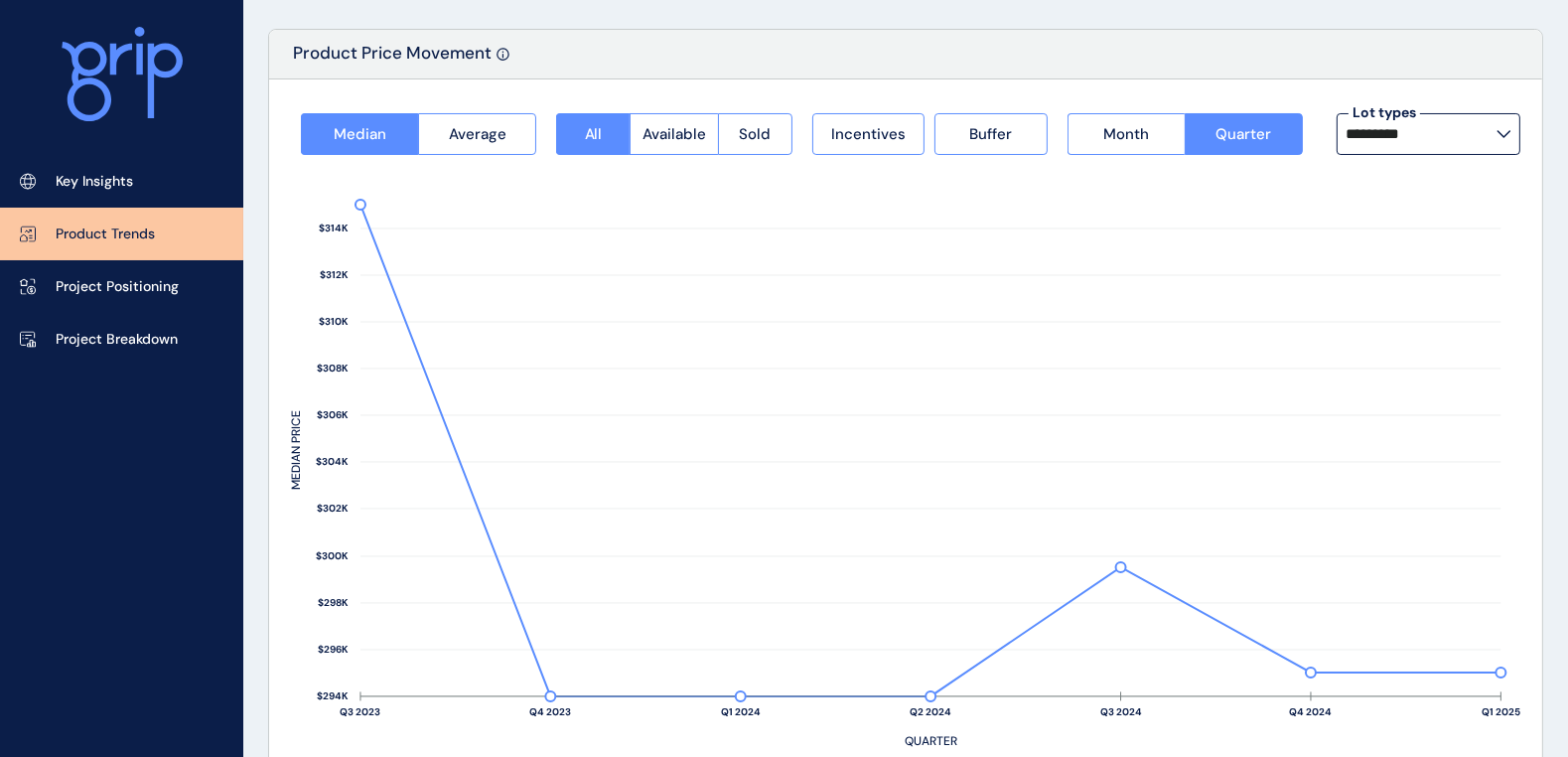 scroll, scrollTop: 0, scrollLeft: 0, axis: both 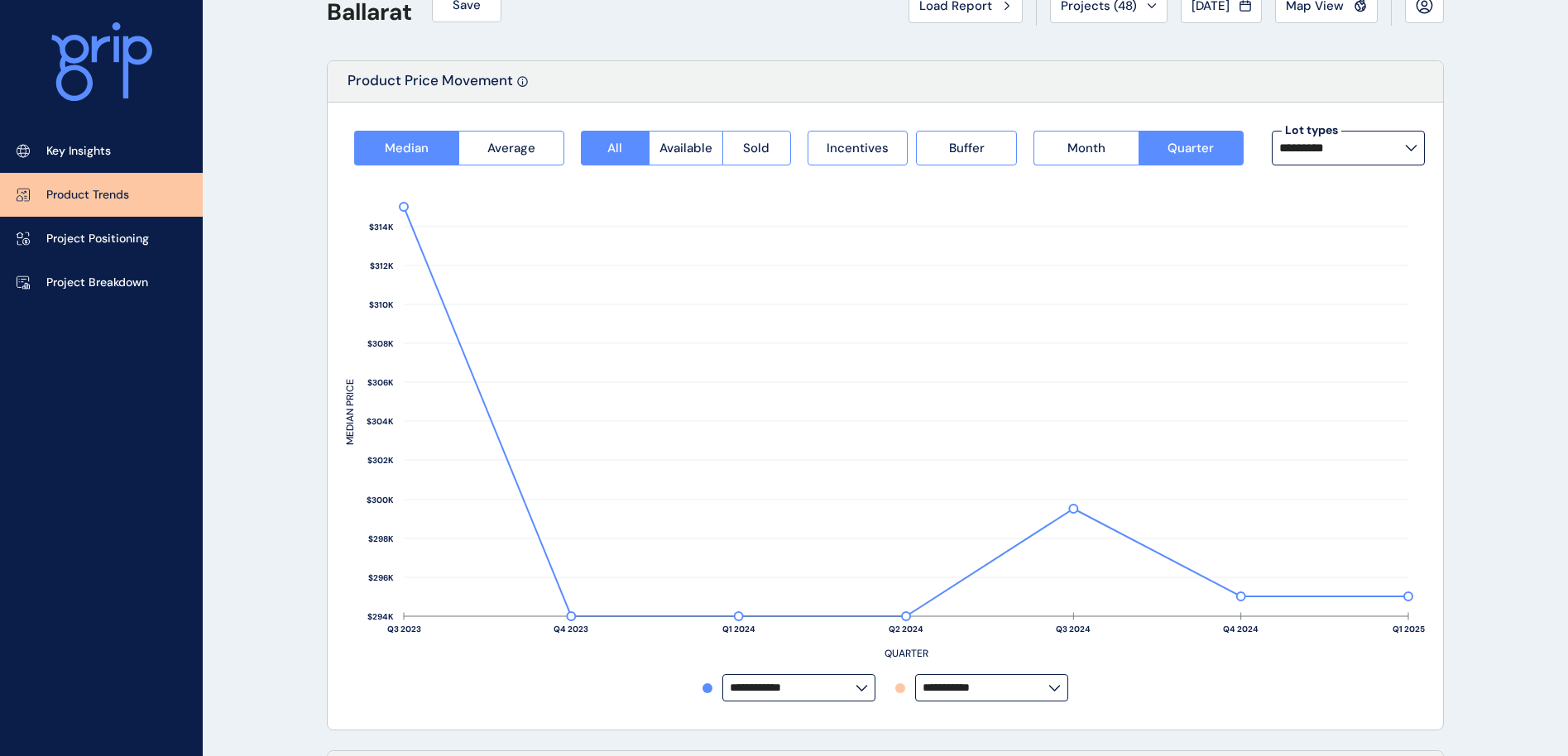 click on "*********" at bounding box center (1342, 148) 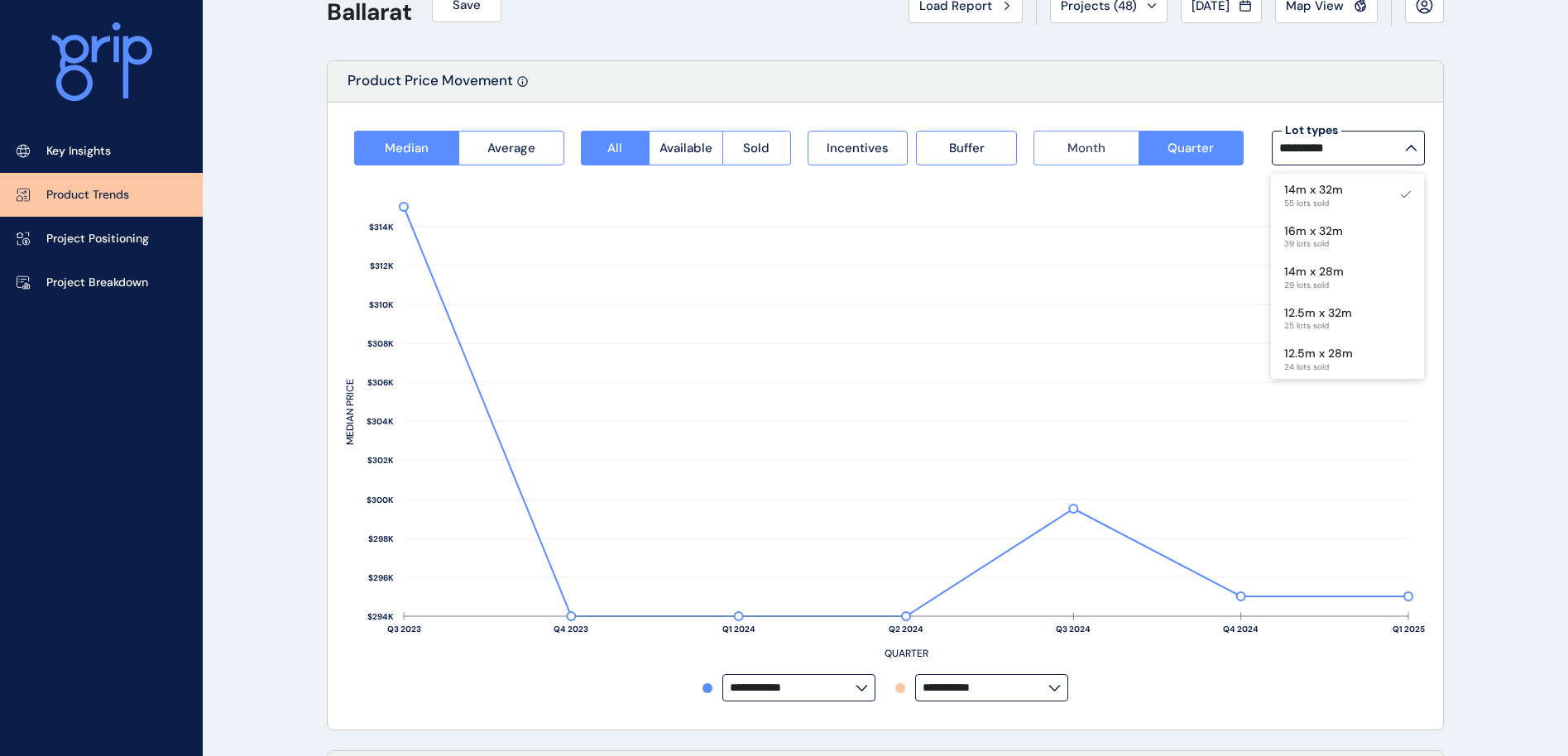click on "Month" at bounding box center (1086, 148) 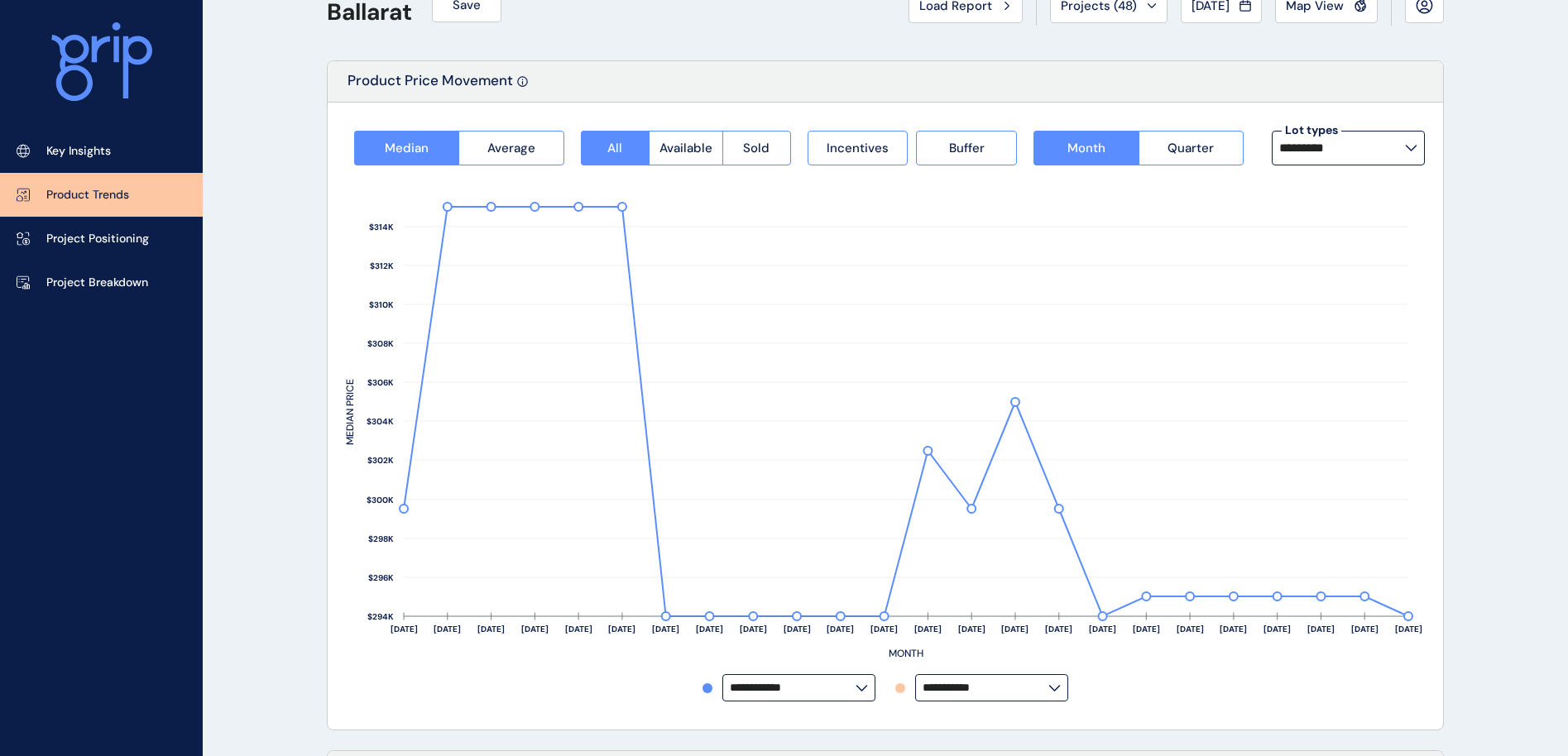 click on "**********" at bounding box center [985, 687] 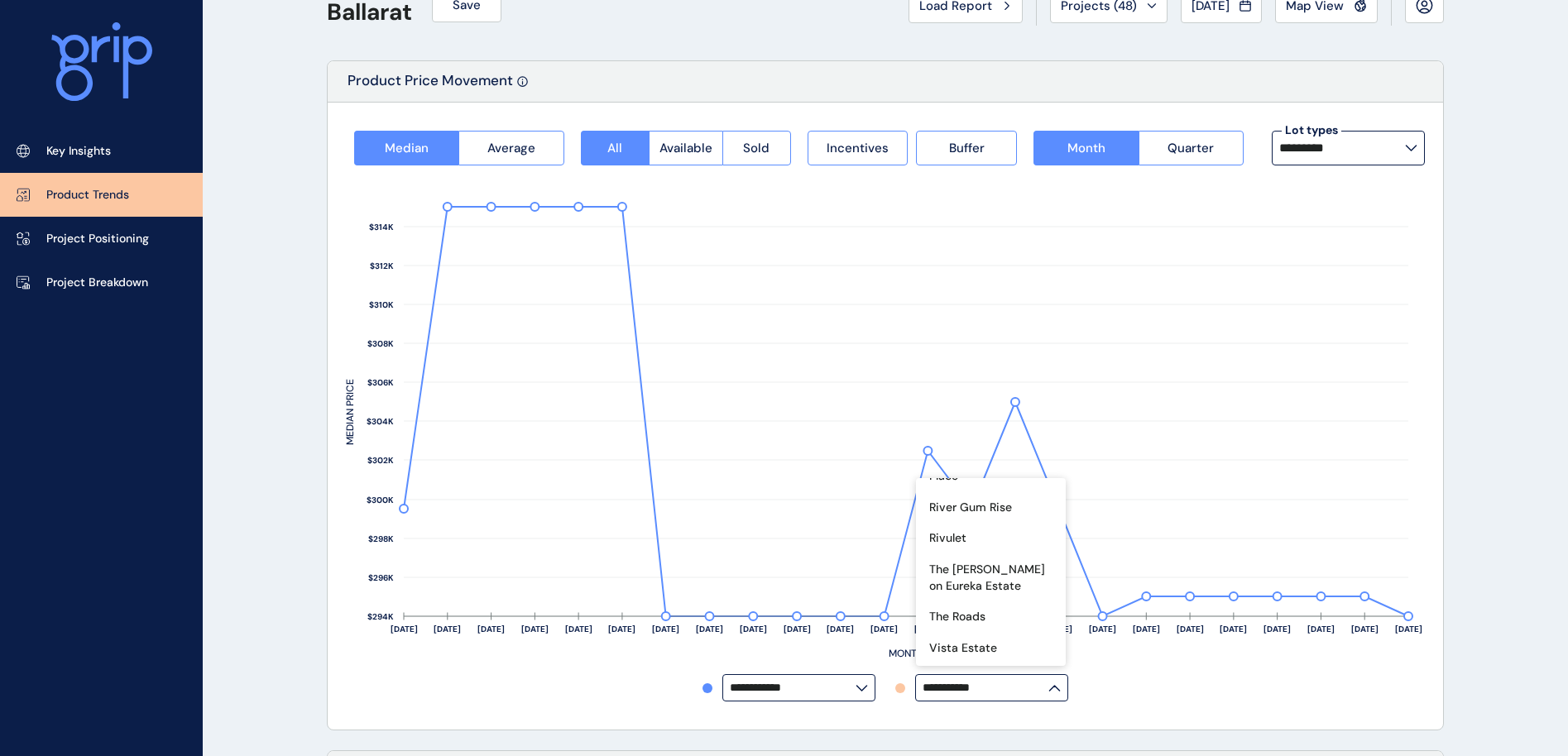 scroll, scrollTop: 1365, scrollLeft: 0, axis: vertical 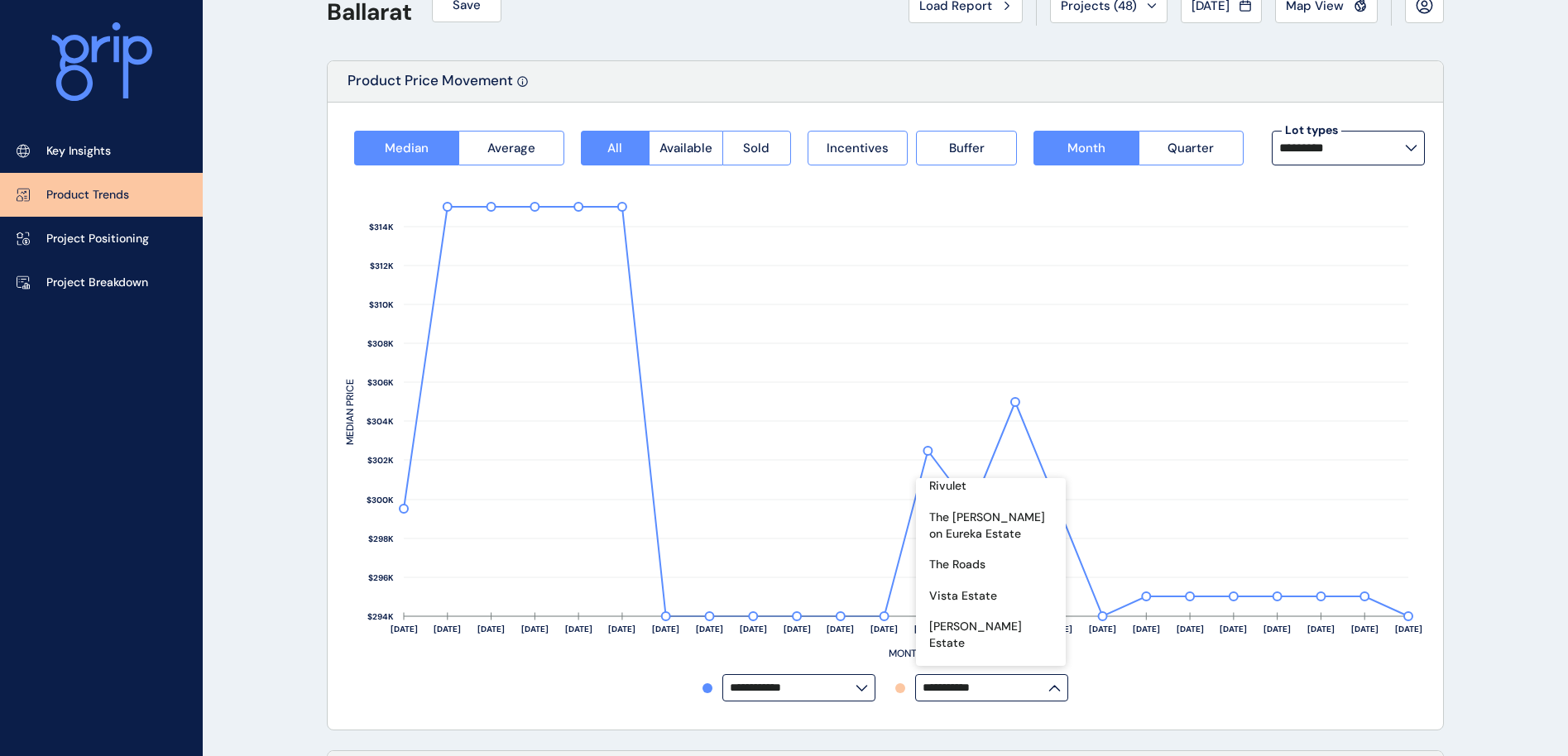 click on "[PERSON_NAME]" at bounding box center [990, 705] 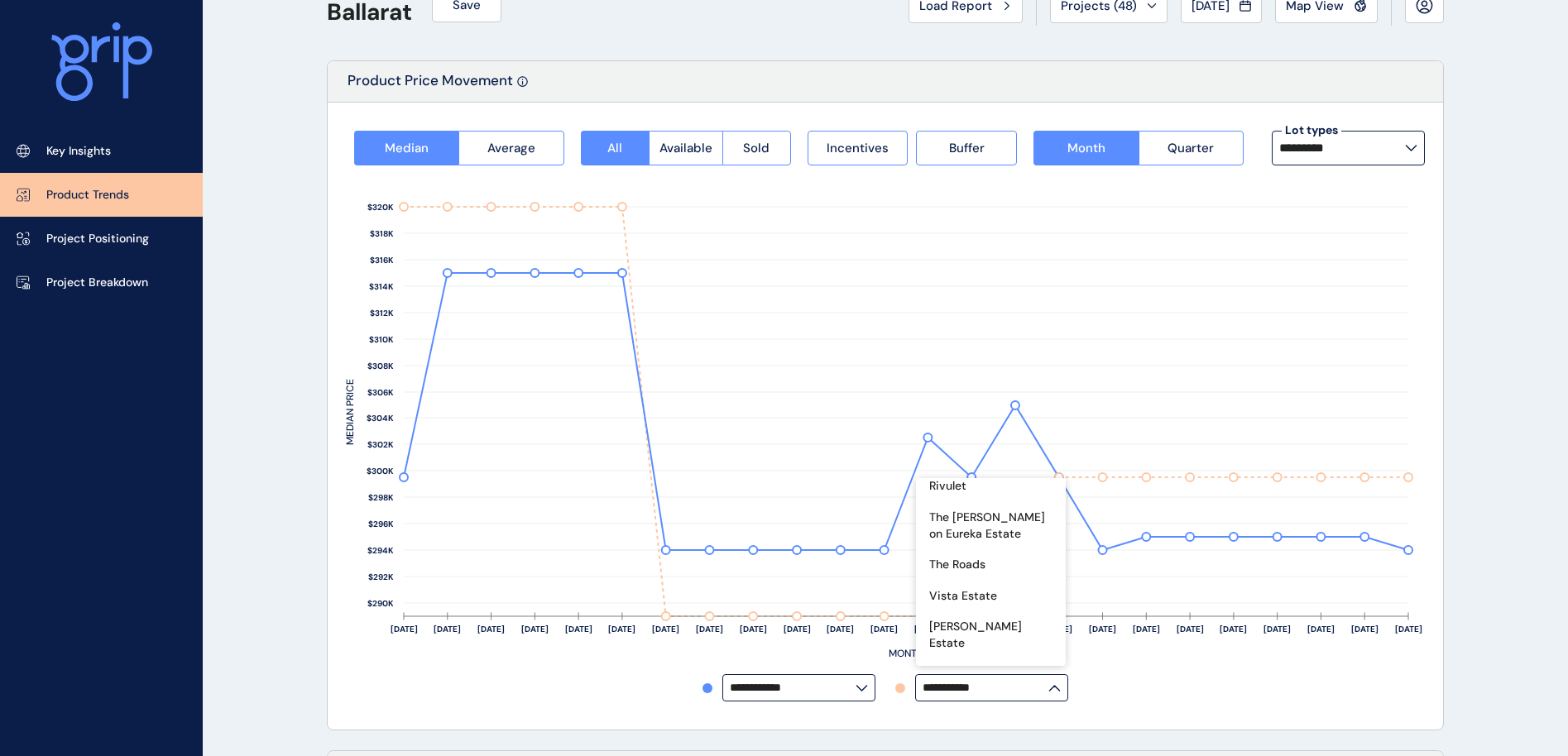 click 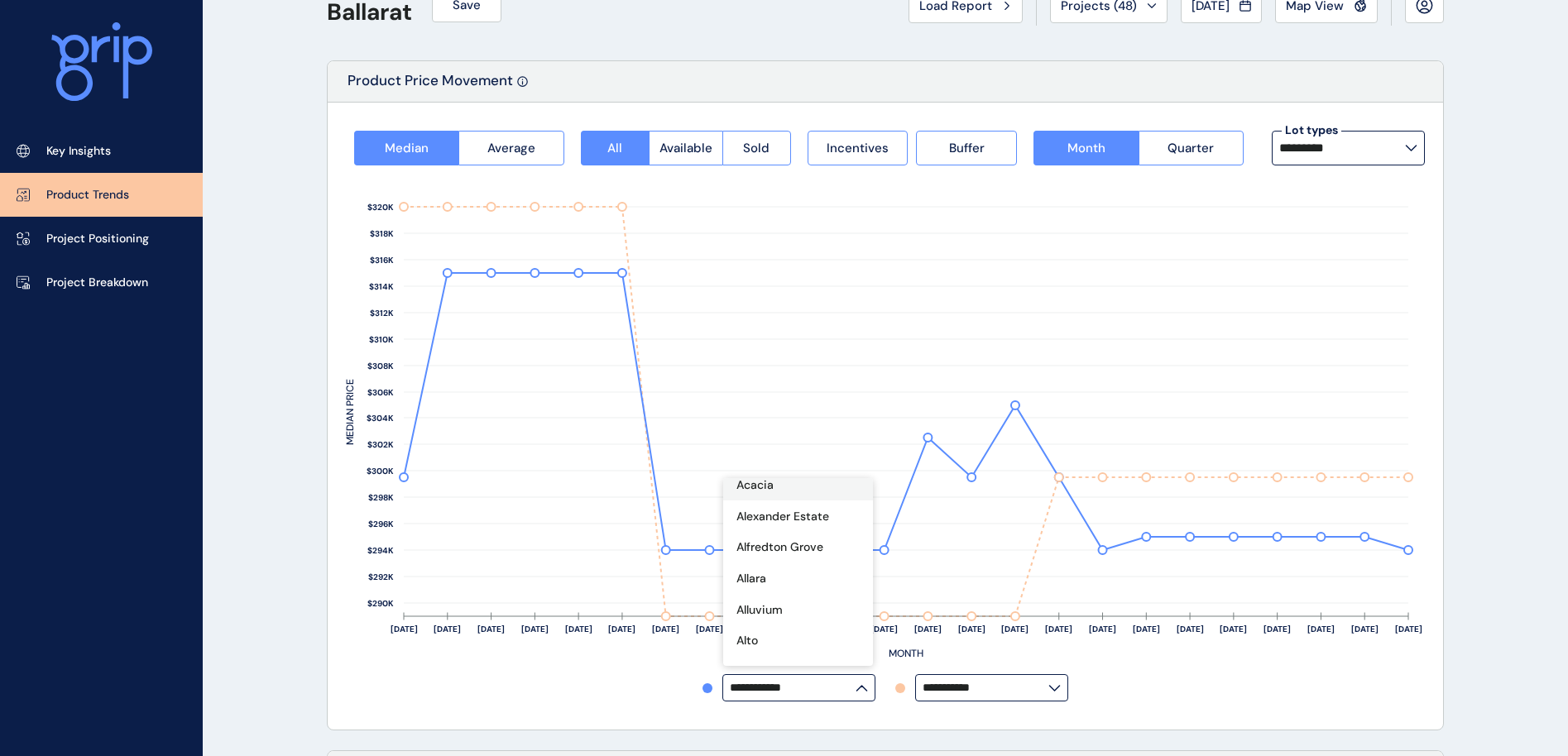 scroll, scrollTop: 124, scrollLeft: 0, axis: vertical 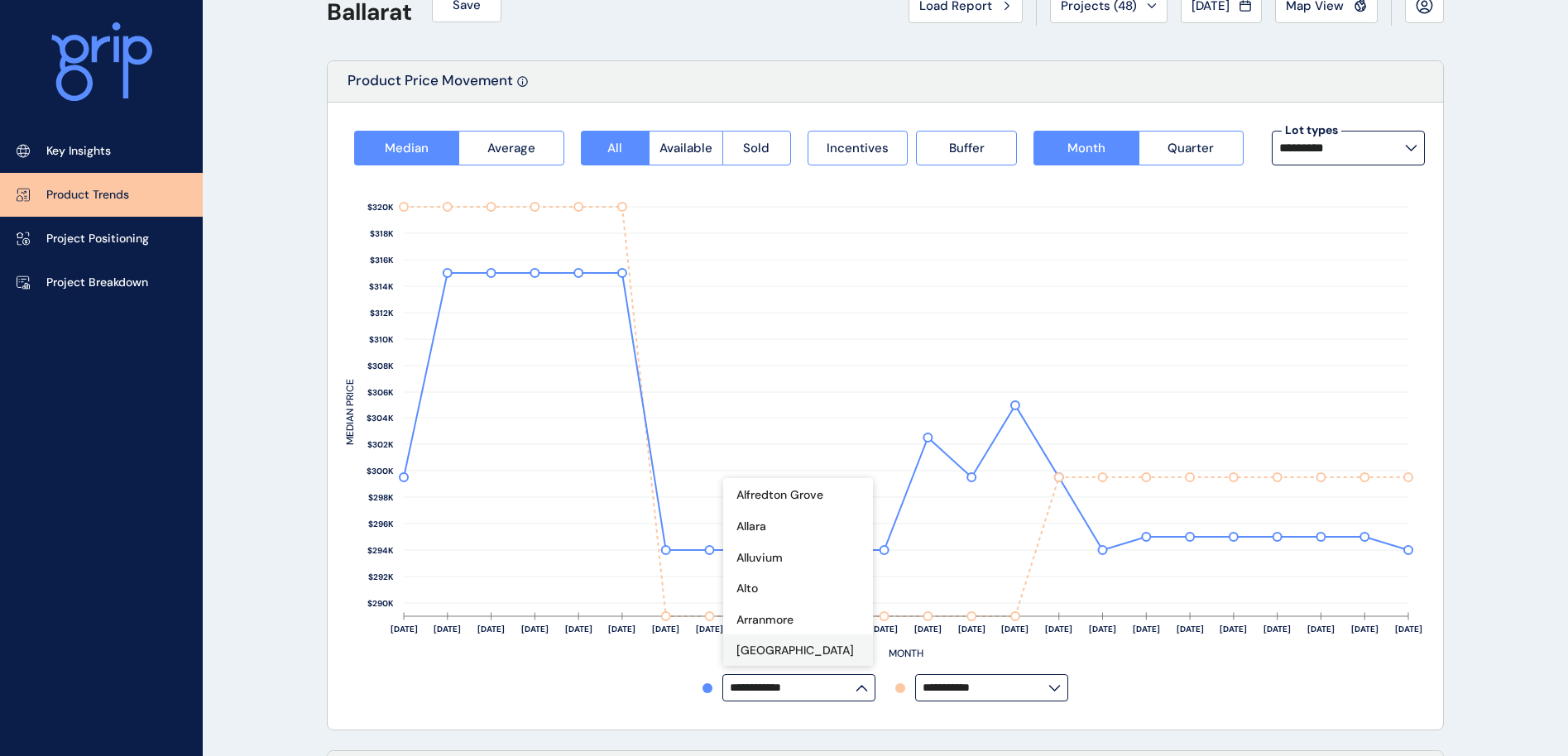 click on "[GEOGRAPHIC_DATA]" at bounding box center (795, 651) 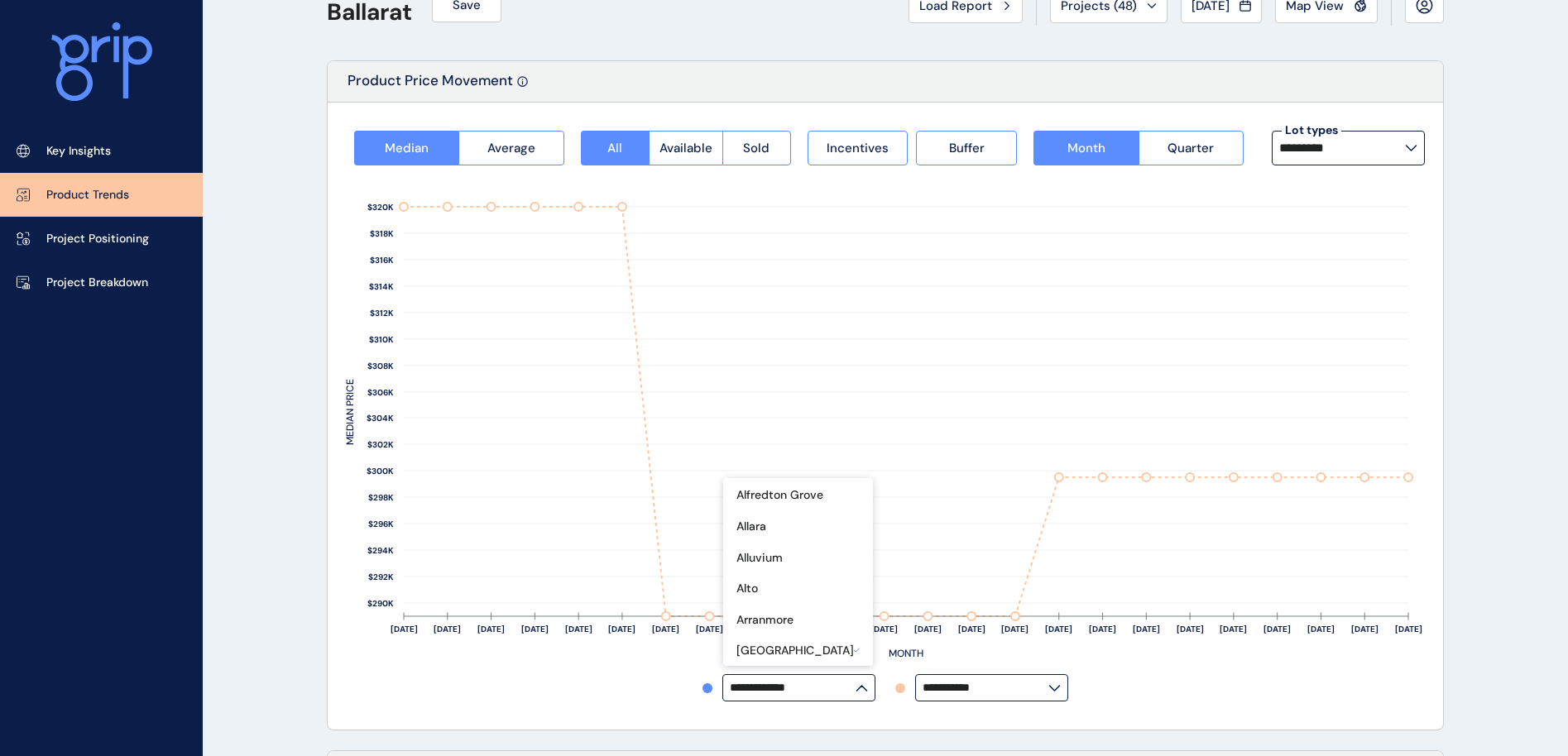 click 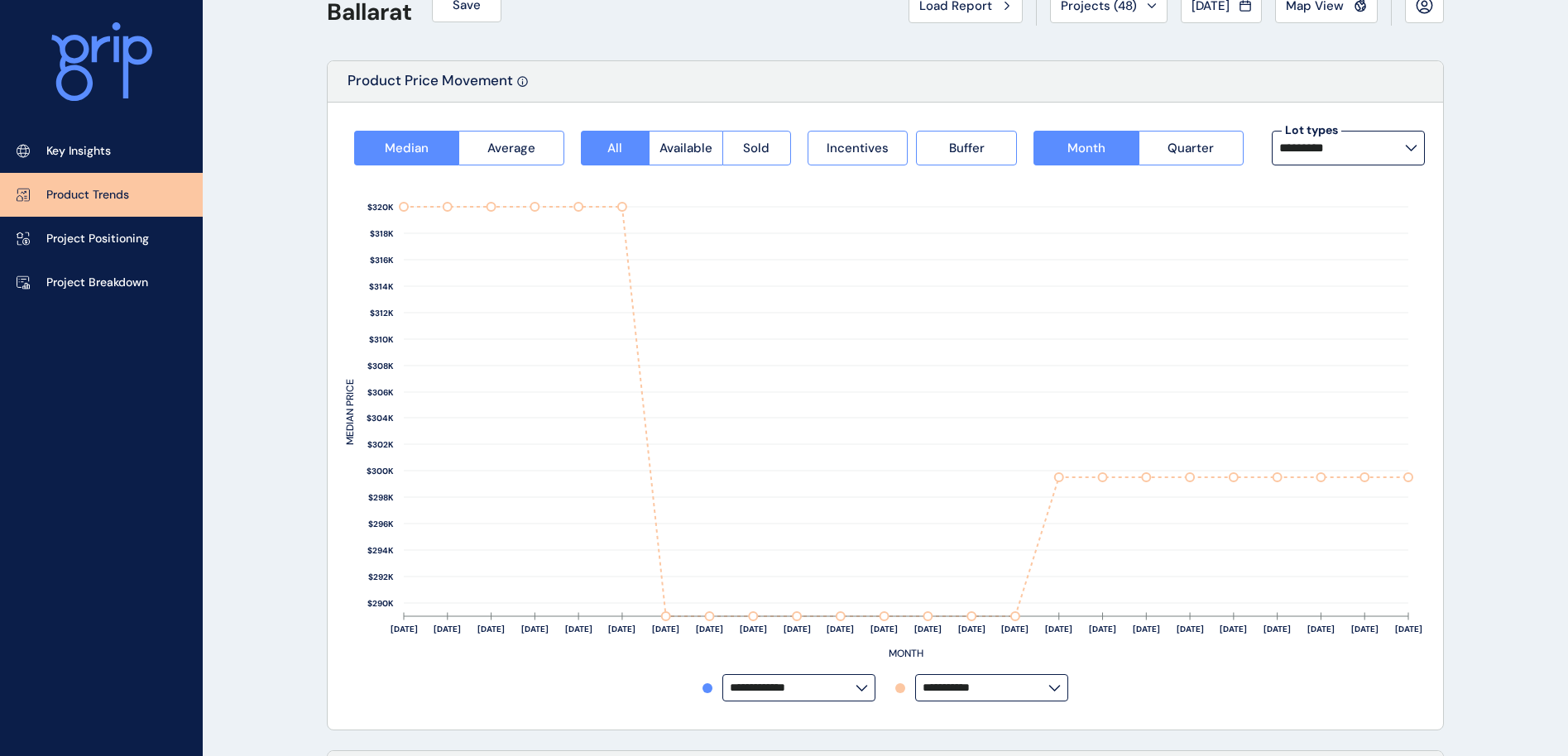 click on "*********" at bounding box center (1342, 148) 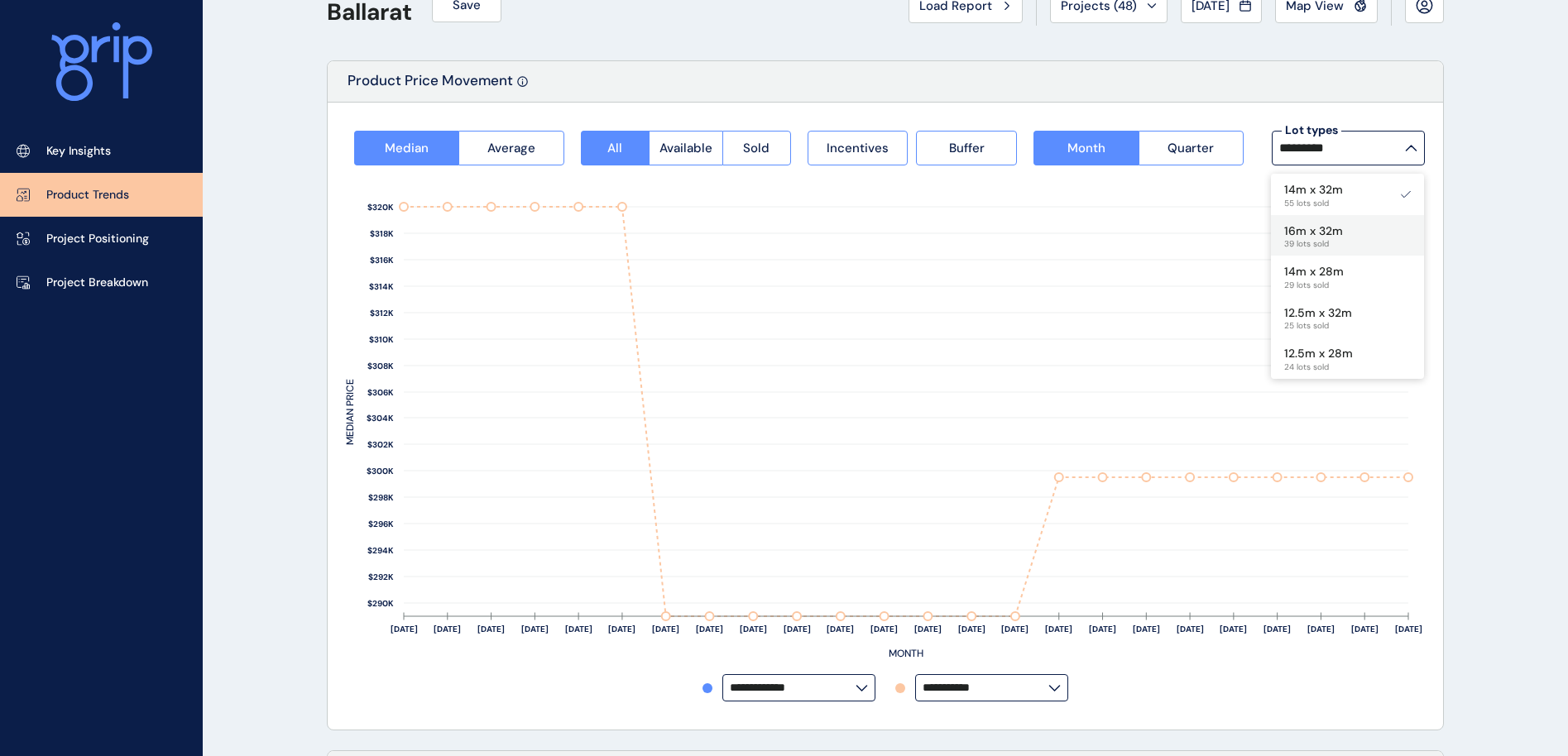 click on "16m x 32m" at bounding box center (1313, 232) 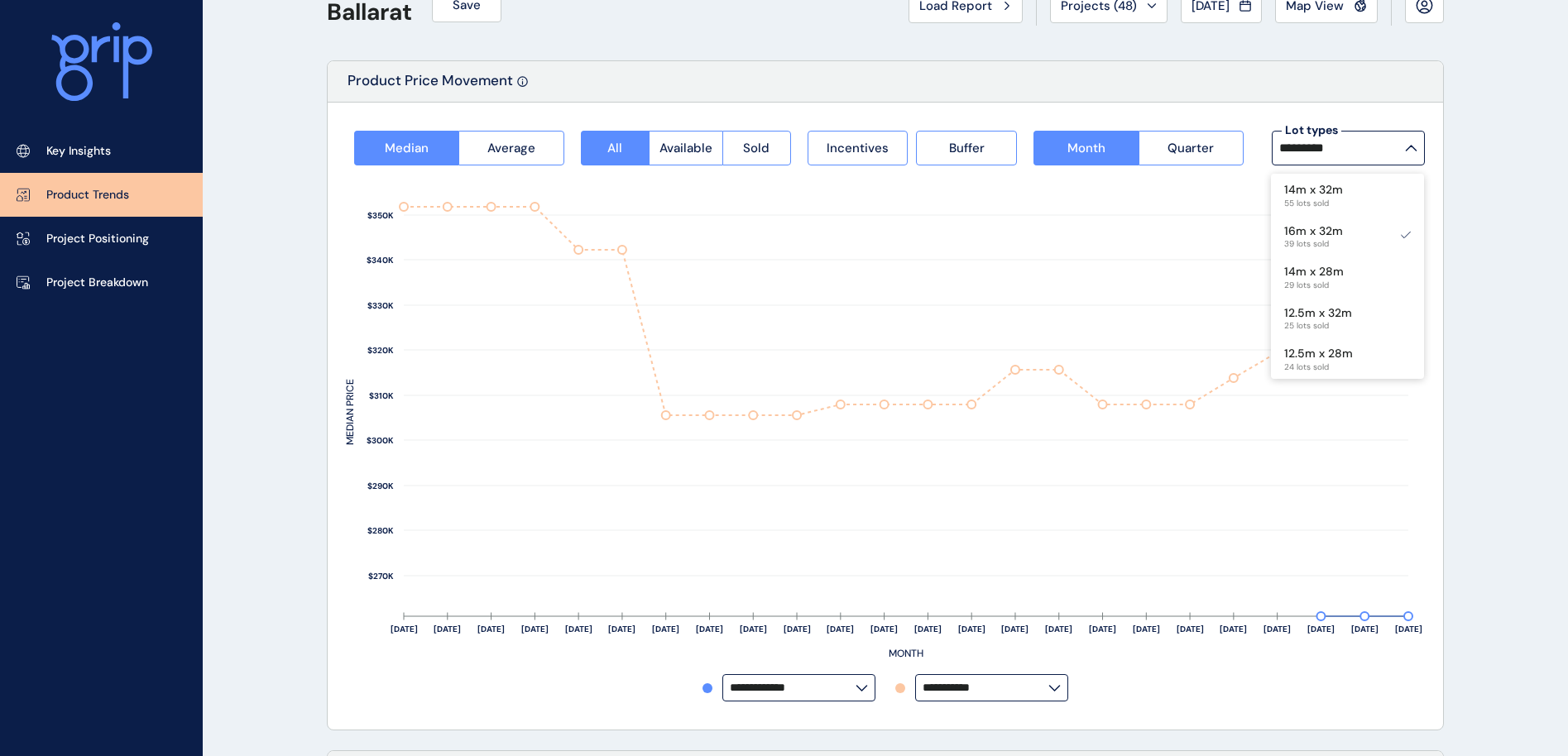 click on "PRODUCT TRENDS Ballarat Save Load Report Projects ( 48 ) [DATE] 2025 < > Jan No report is available for this period. New months are usually published 5 business days after the month start. Feb No report is available for this period. New months are usually published 5 business days after the month start. Mar No report is available for this period. New months are usually published 5 business days after the month start. Apr No report is available for this period. New months are usually published 5 business days after the month start. May No report is available for this period. New months are usually published 5 business days after the month start. Jun No report is available for this period. New months are usually published 5 business days after the month start. [DATE] No report is available for this period. New months are usually published 5 business days after the month start. Aug No report is available for this period. New months are usually published 5 business days after the month start. Sep Oct Nov Dec All 8" at bounding box center (784, 918) 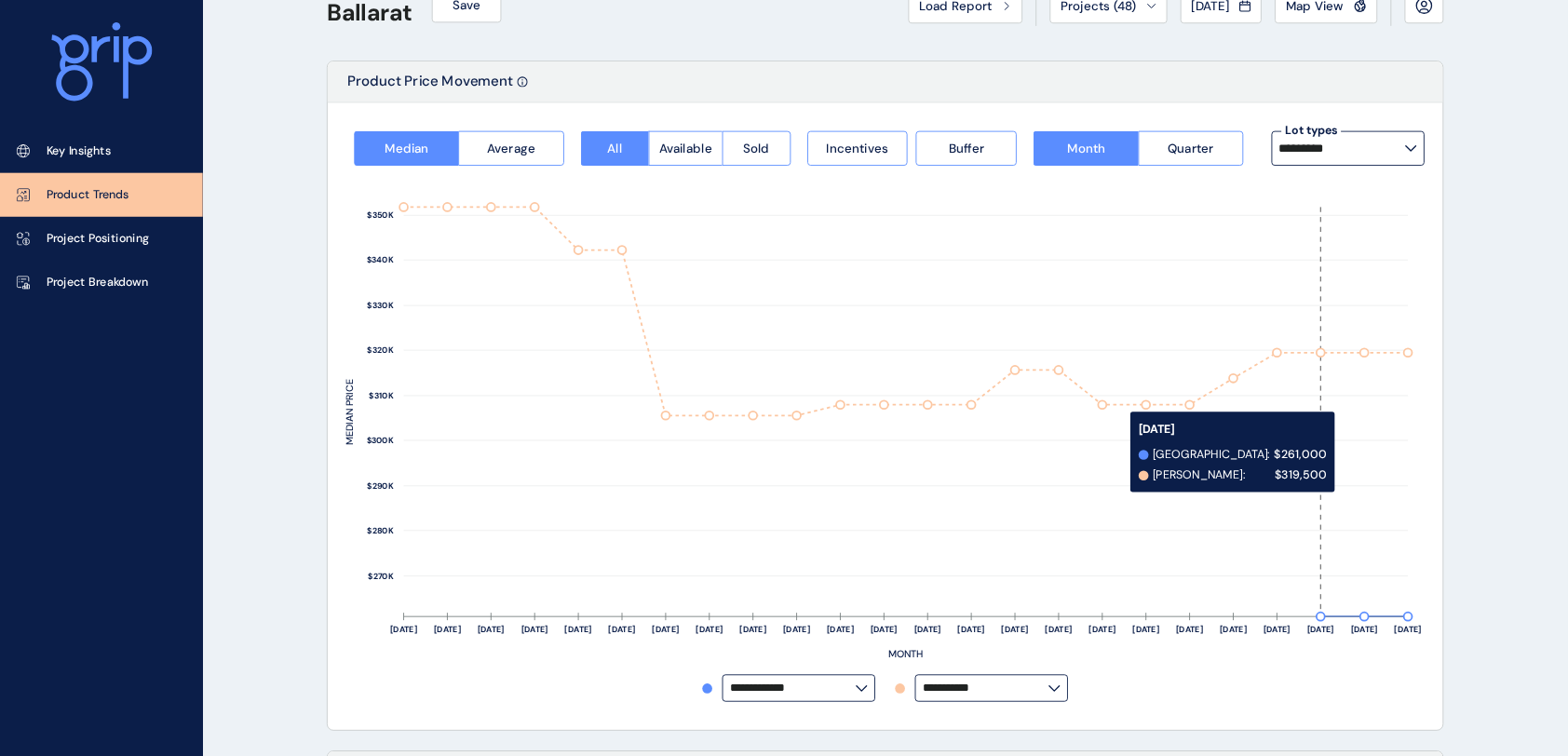 scroll, scrollTop: 55, scrollLeft: 0, axis: vertical 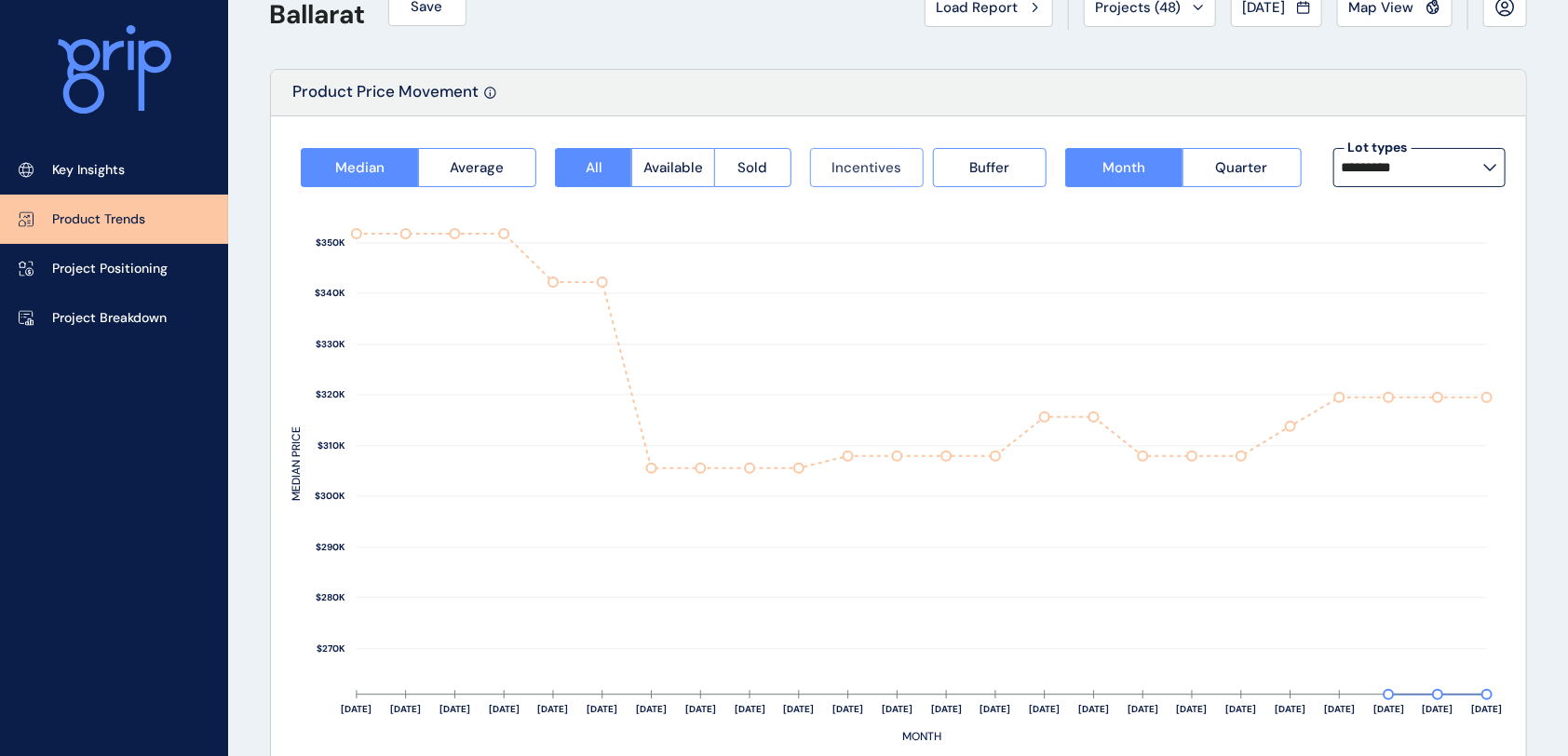 click on "Incentives" at bounding box center (866, 168) 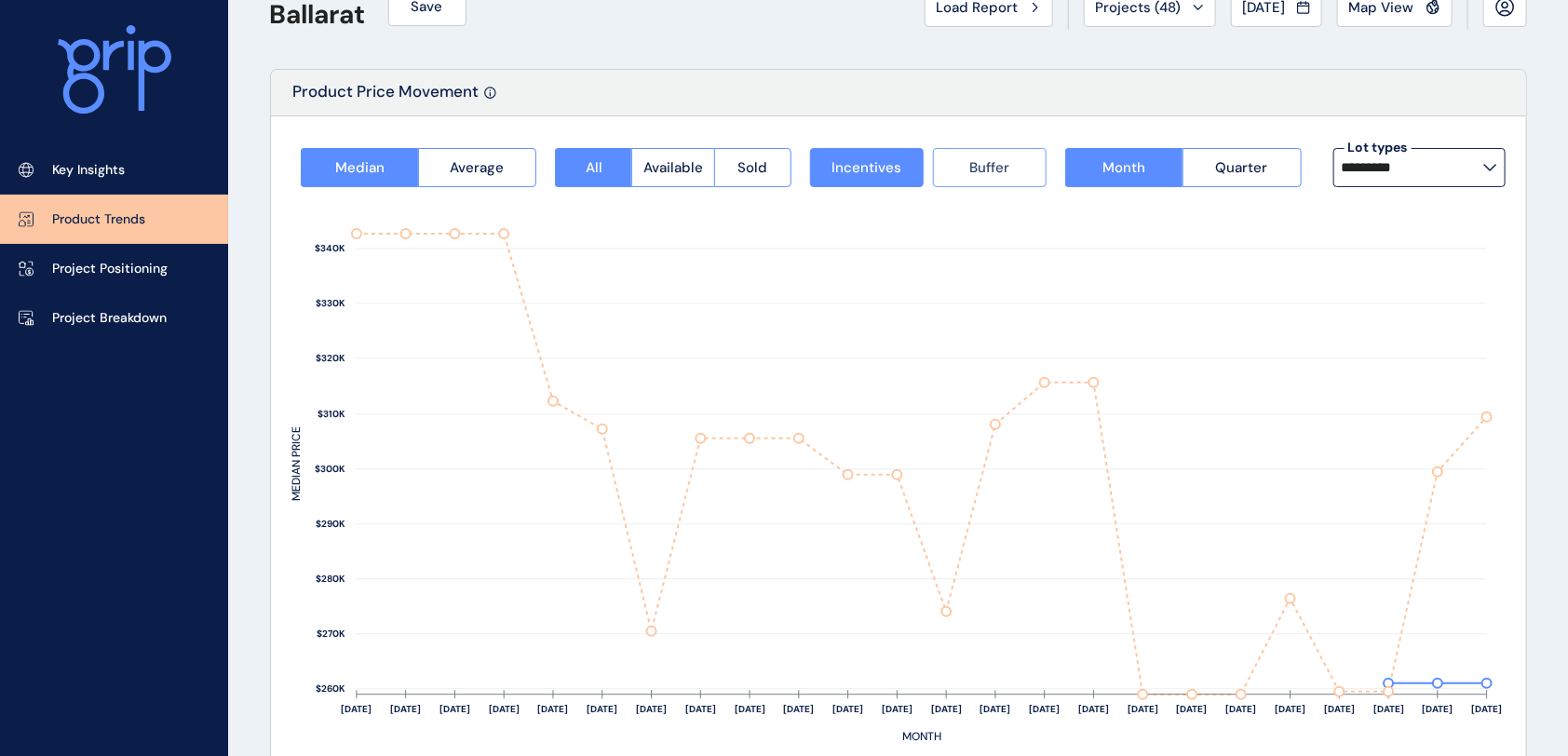 click on "Buffer" at bounding box center (989, 168) 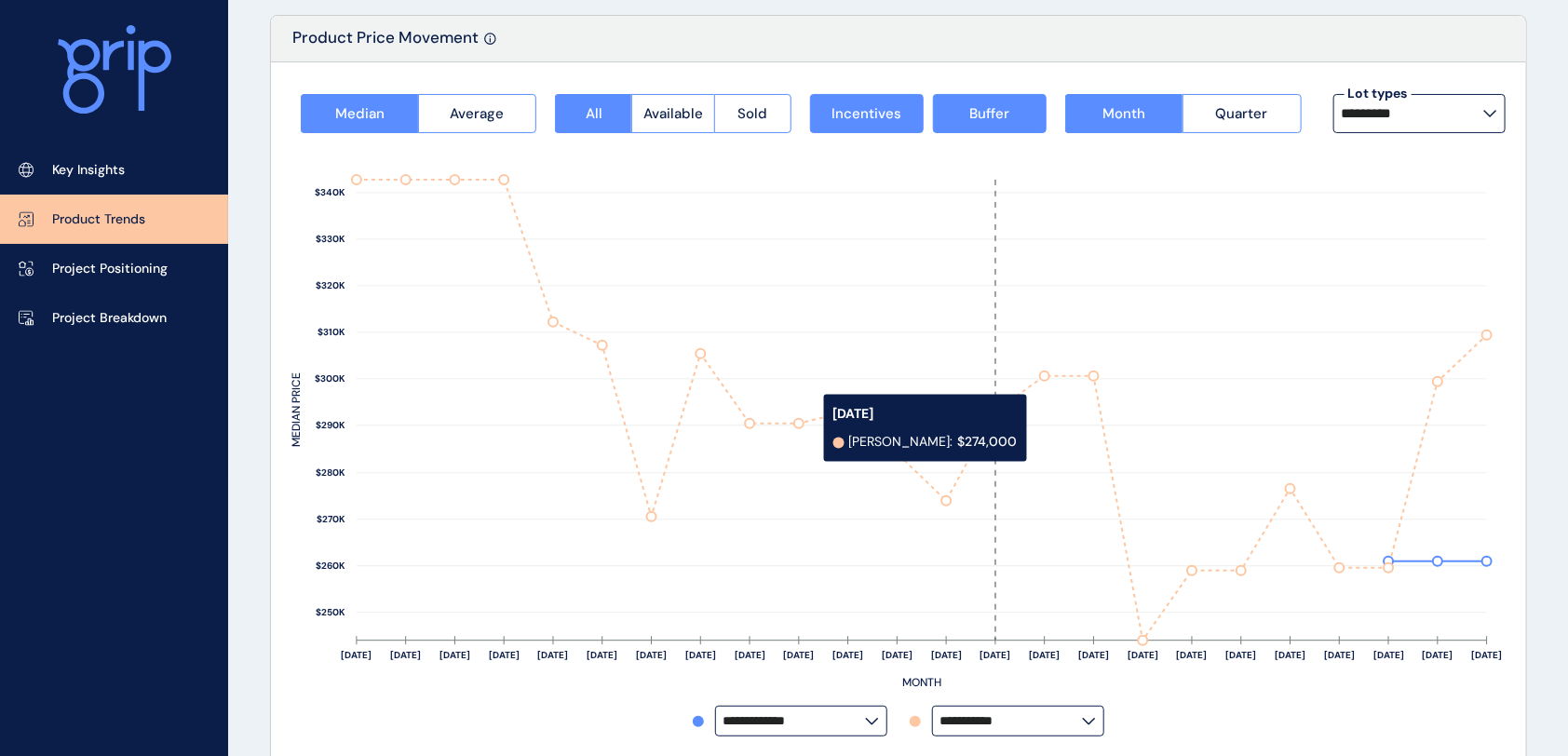 scroll, scrollTop: 179, scrollLeft: 0, axis: vertical 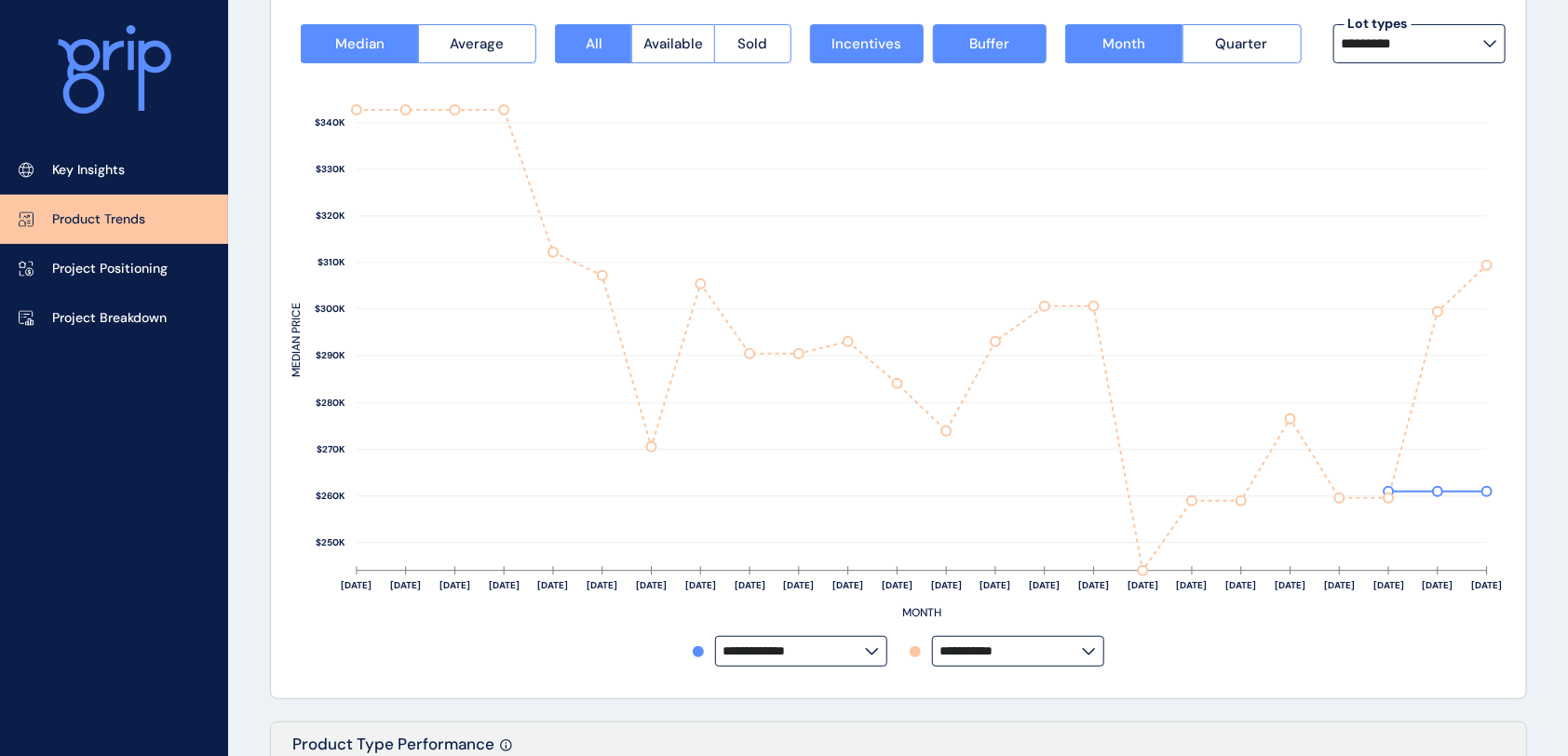 click 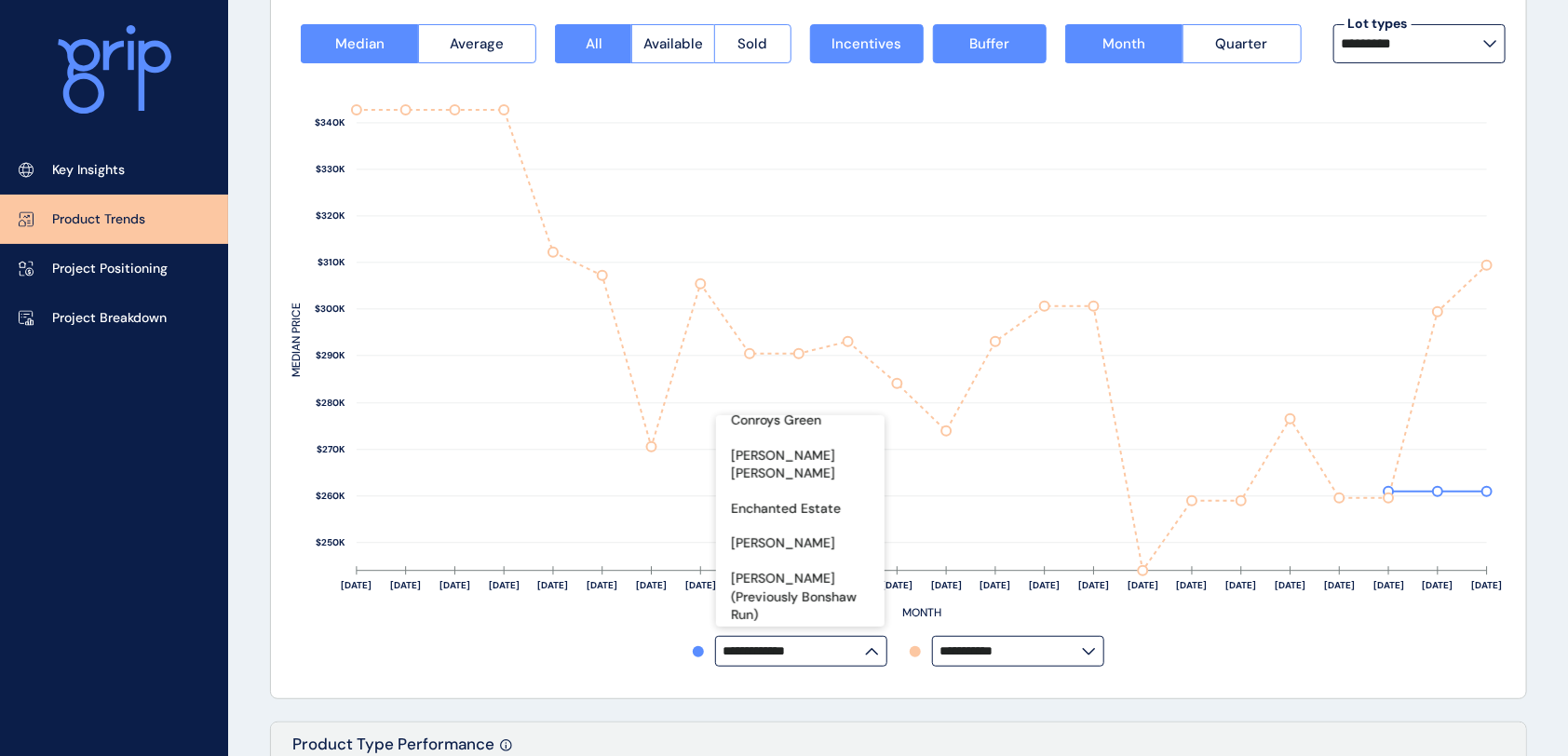 scroll, scrollTop: 620, scrollLeft: 0, axis: vertical 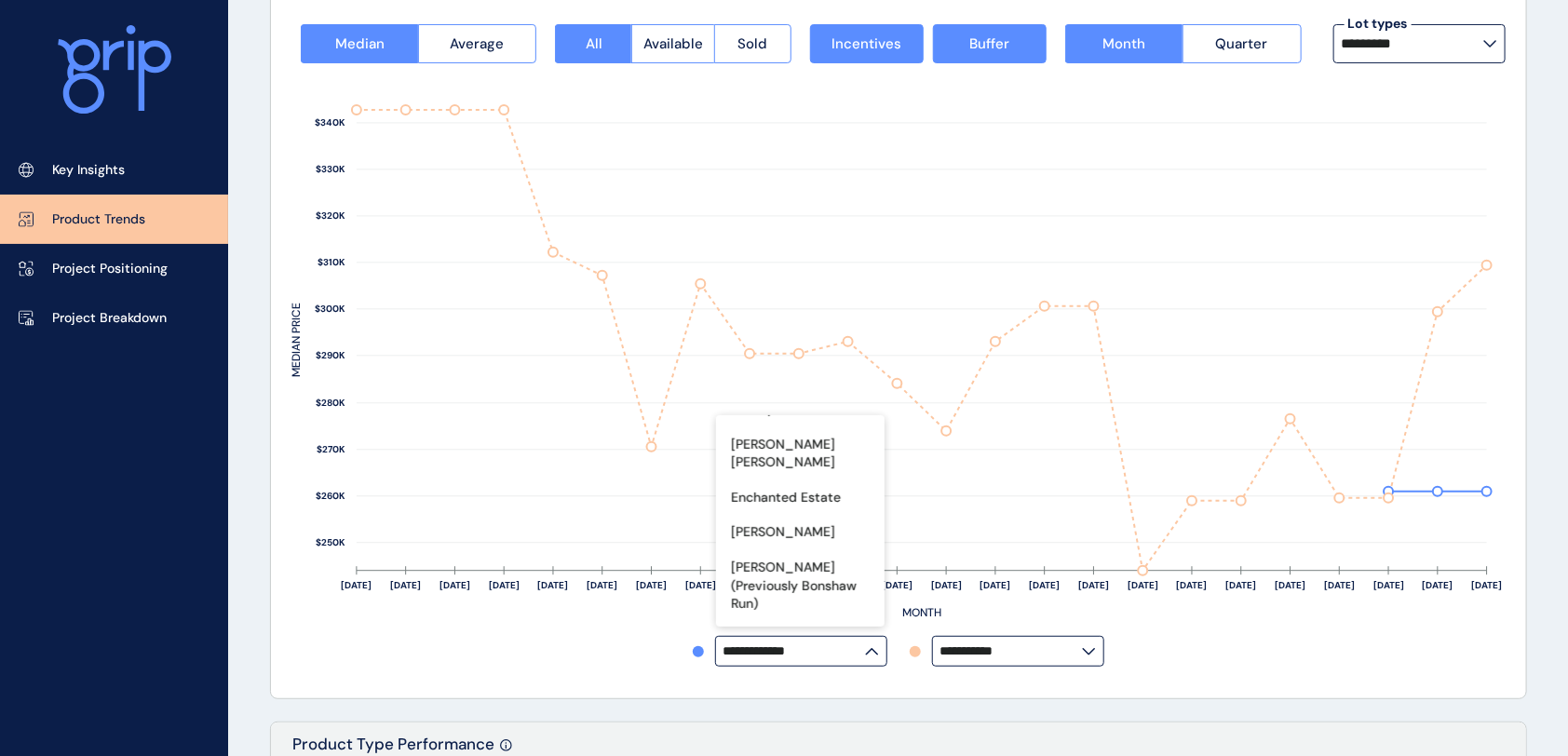 click on "**********" at bounding box center [899, 651] 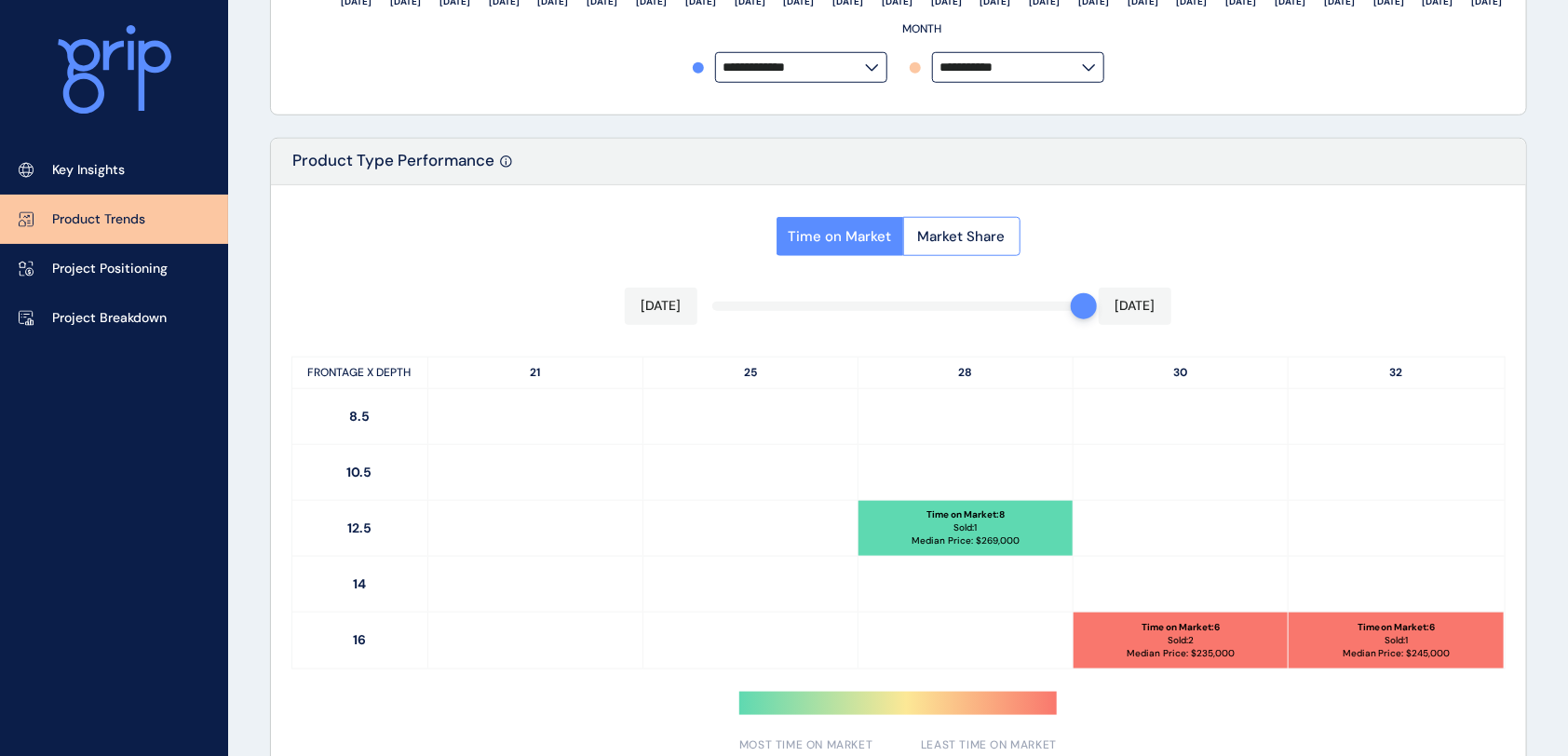 scroll, scrollTop: 924, scrollLeft: 0, axis: vertical 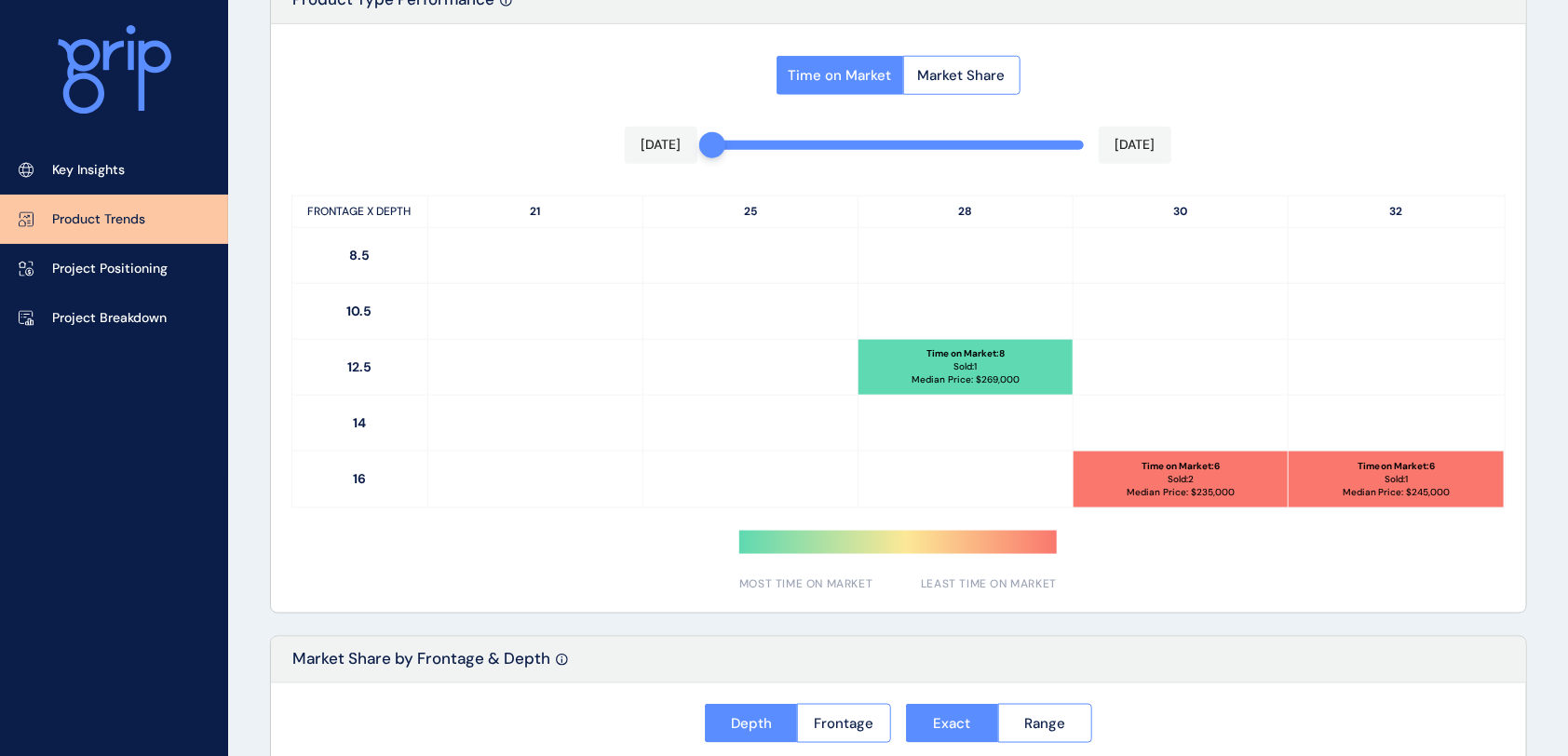 drag, startPoint x: 1080, startPoint y: 147, endPoint x: 548, endPoint y: 145, distance: 532.0038 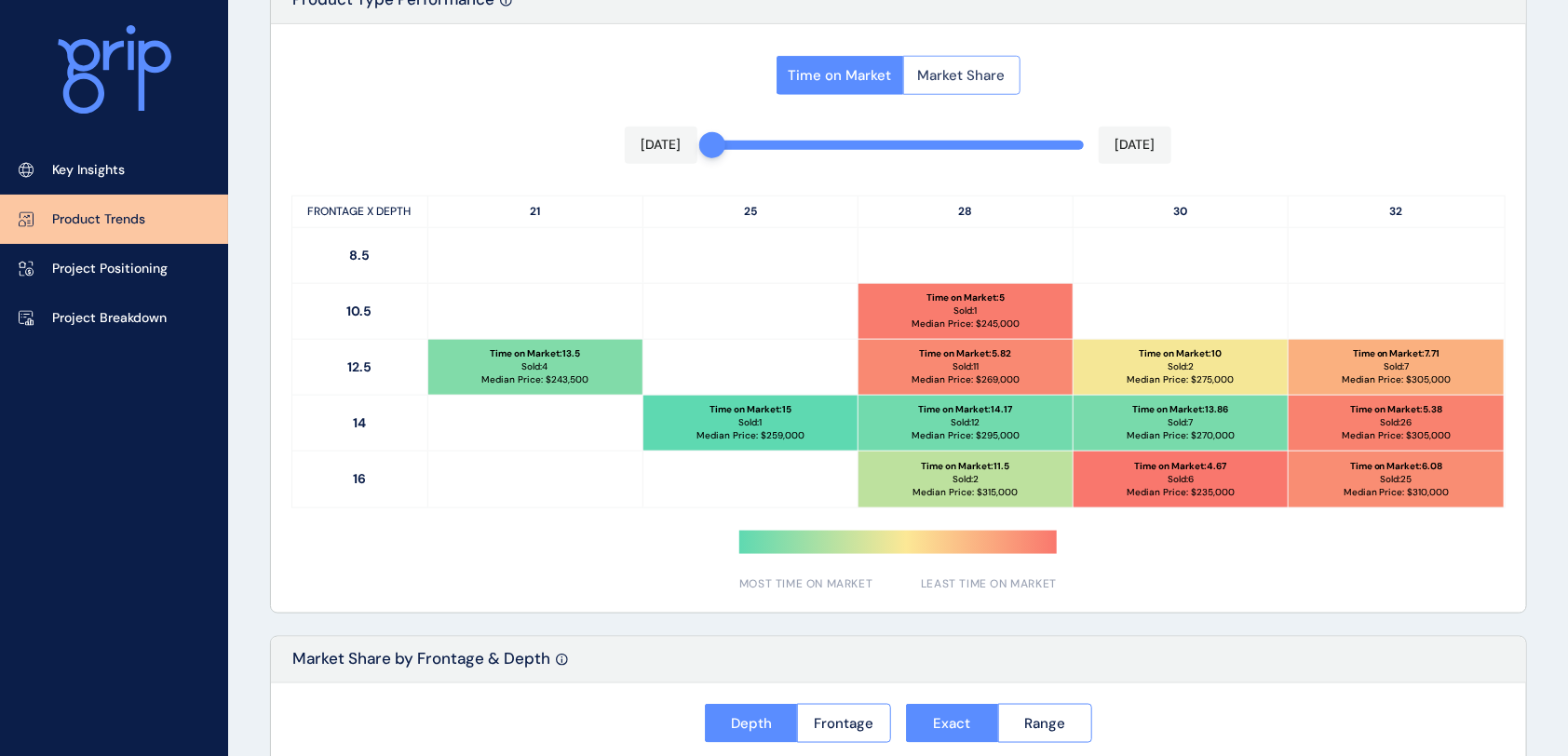 click on "Market Share" at bounding box center [962, 75] 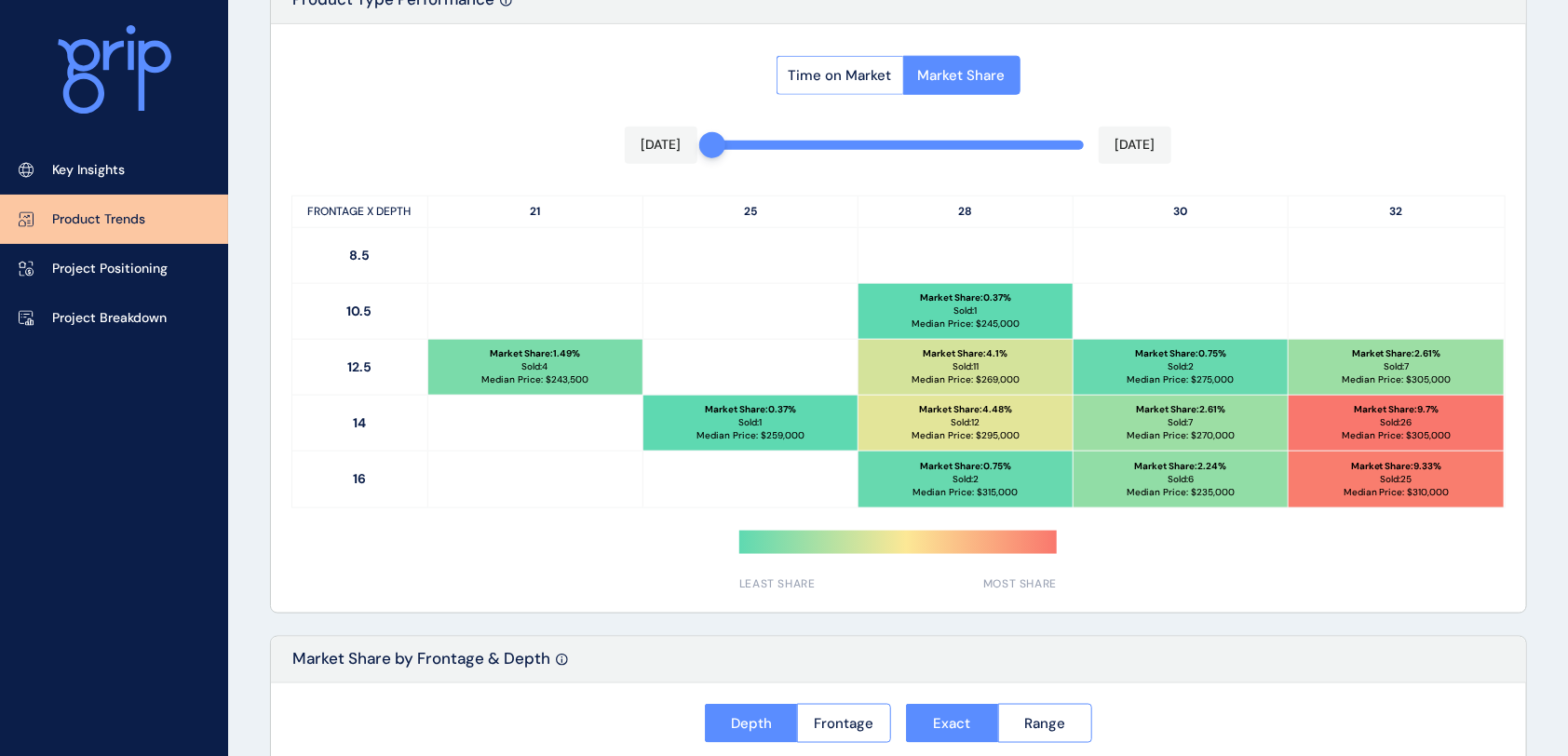type 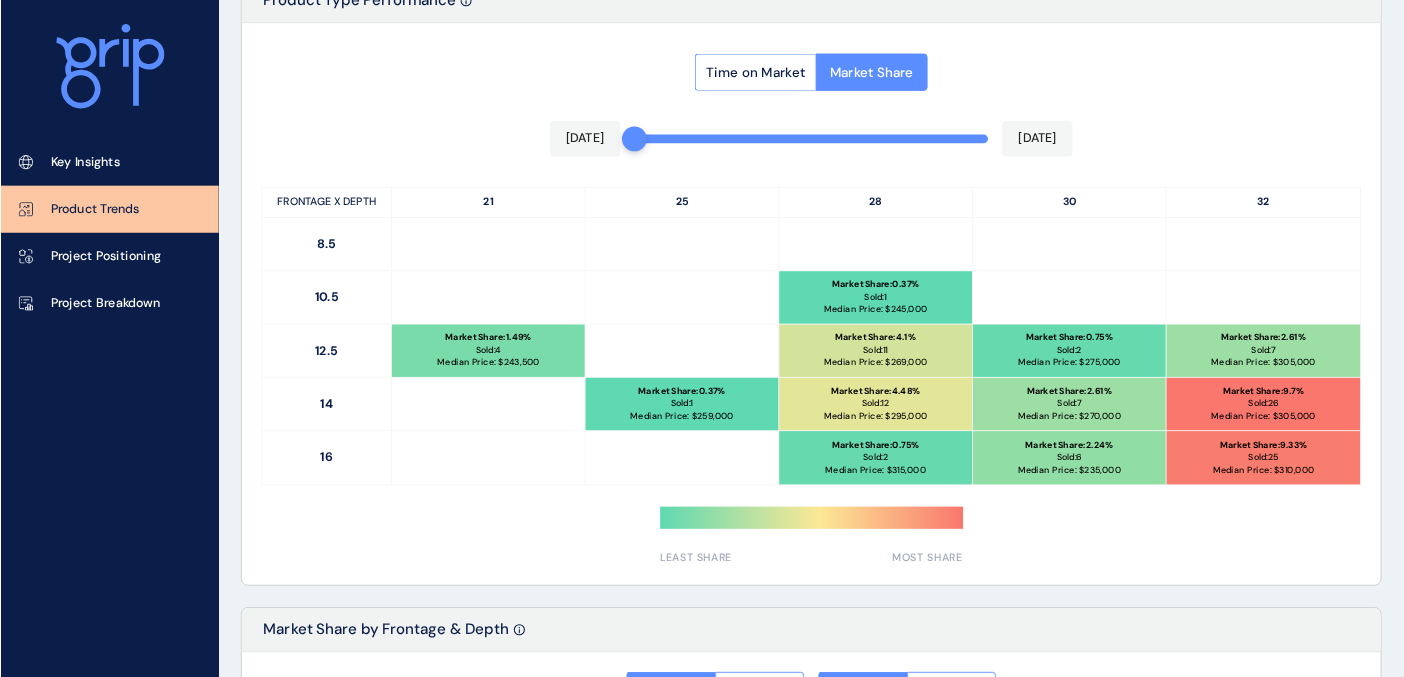 scroll, scrollTop: 991, scrollLeft: 0, axis: vertical 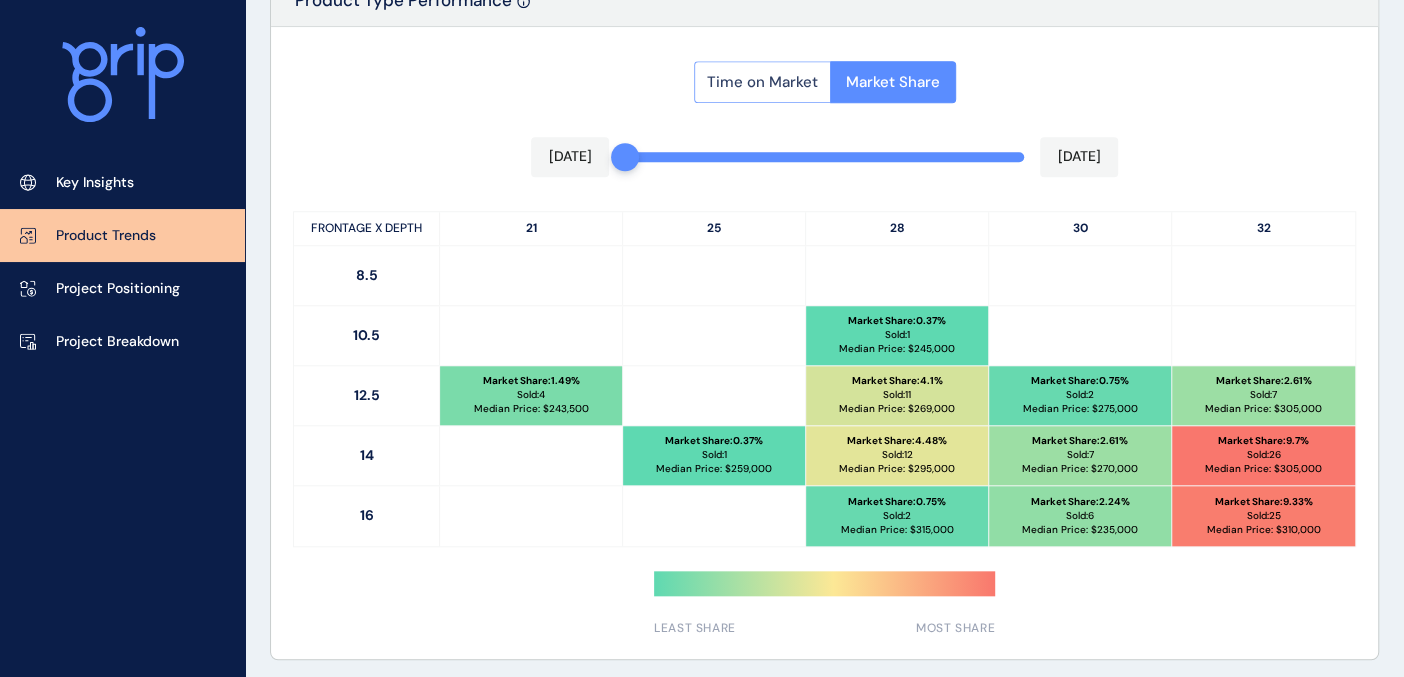 click on "Time on Market" at bounding box center [762, 82] 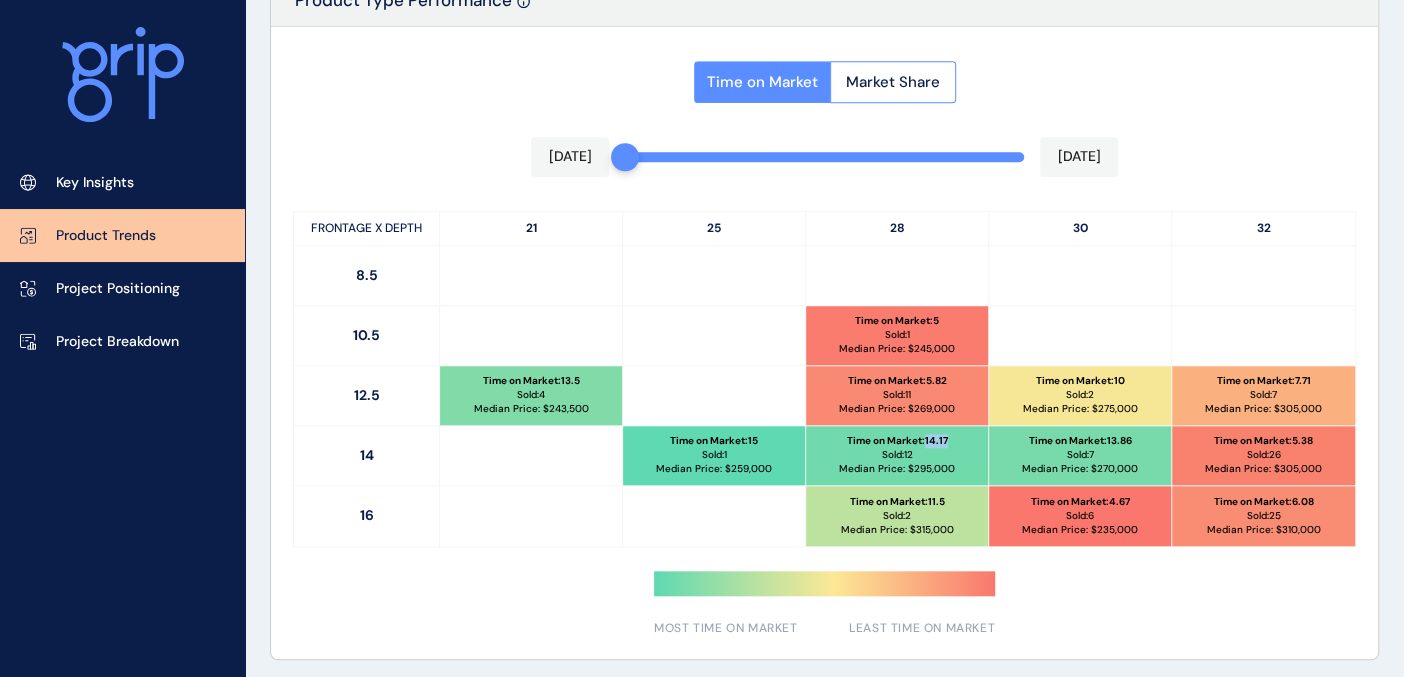 drag, startPoint x: 956, startPoint y: 438, endPoint x: 925, endPoint y: 438, distance: 31 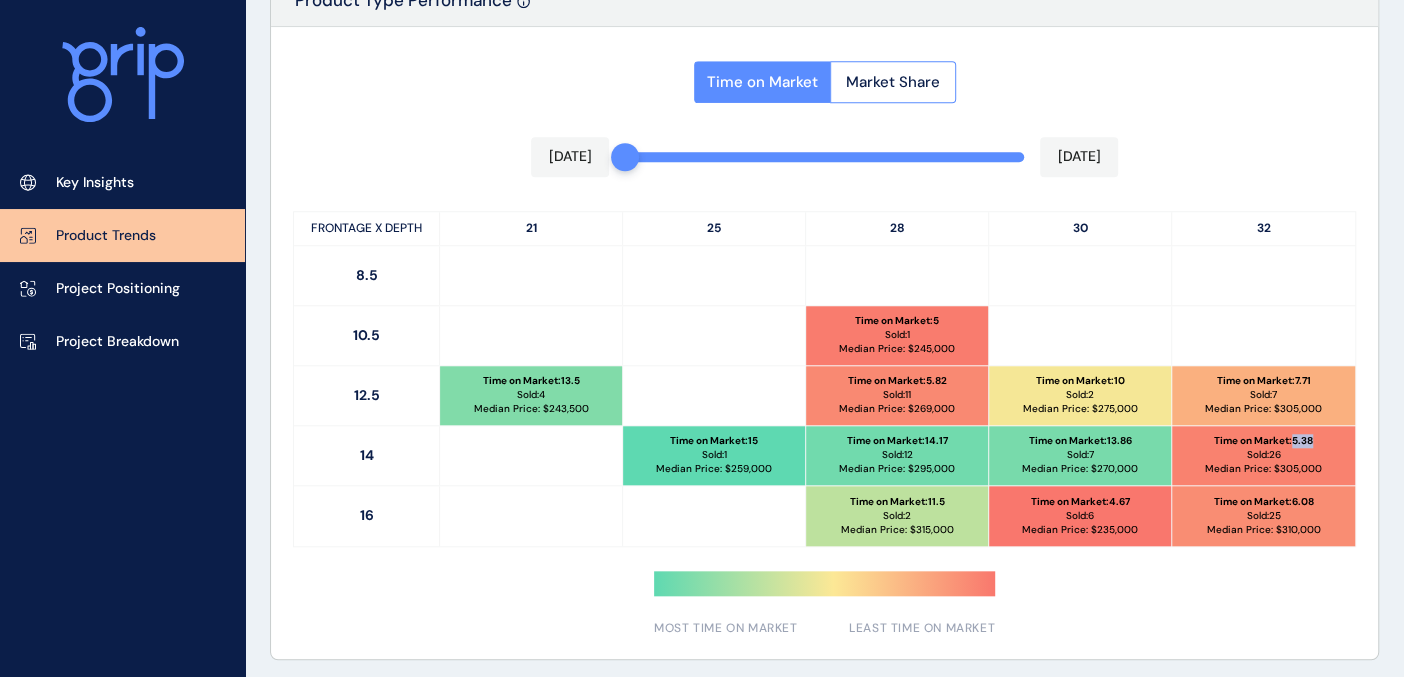drag, startPoint x: 1321, startPoint y: 438, endPoint x: 1290, endPoint y: 439, distance: 31.016125 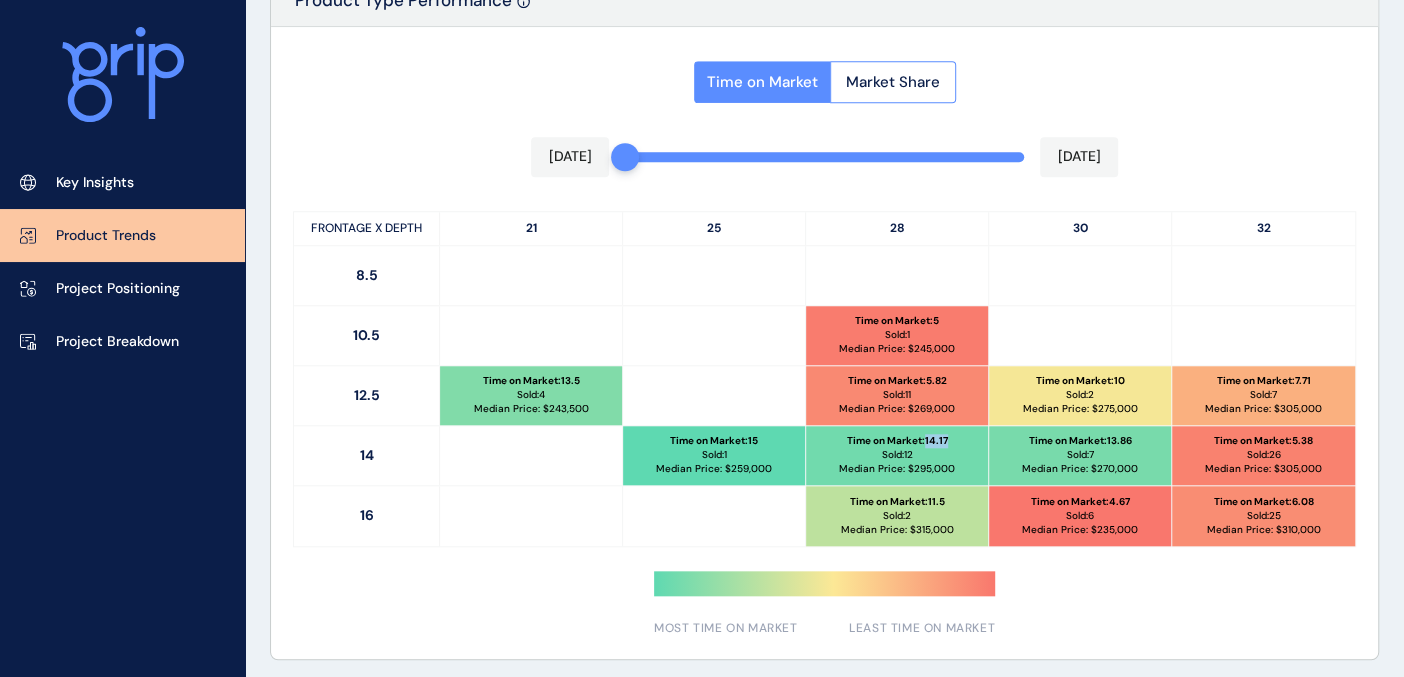 drag, startPoint x: 951, startPoint y: 438, endPoint x: 926, endPoint y: 439, distance: 25.019993 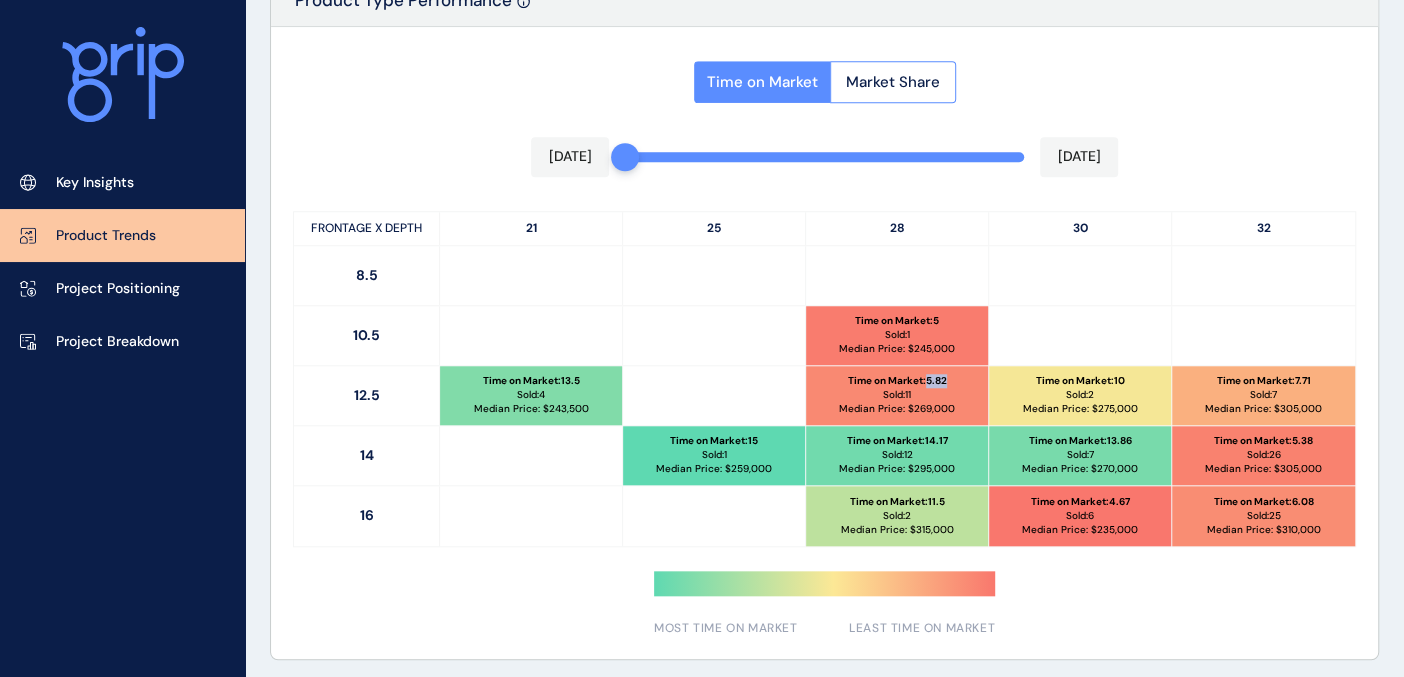 drag, startPoint x: 951, startPoint y: 377, endPoint x: 925, endPoint y: 379, distance: 26.076809 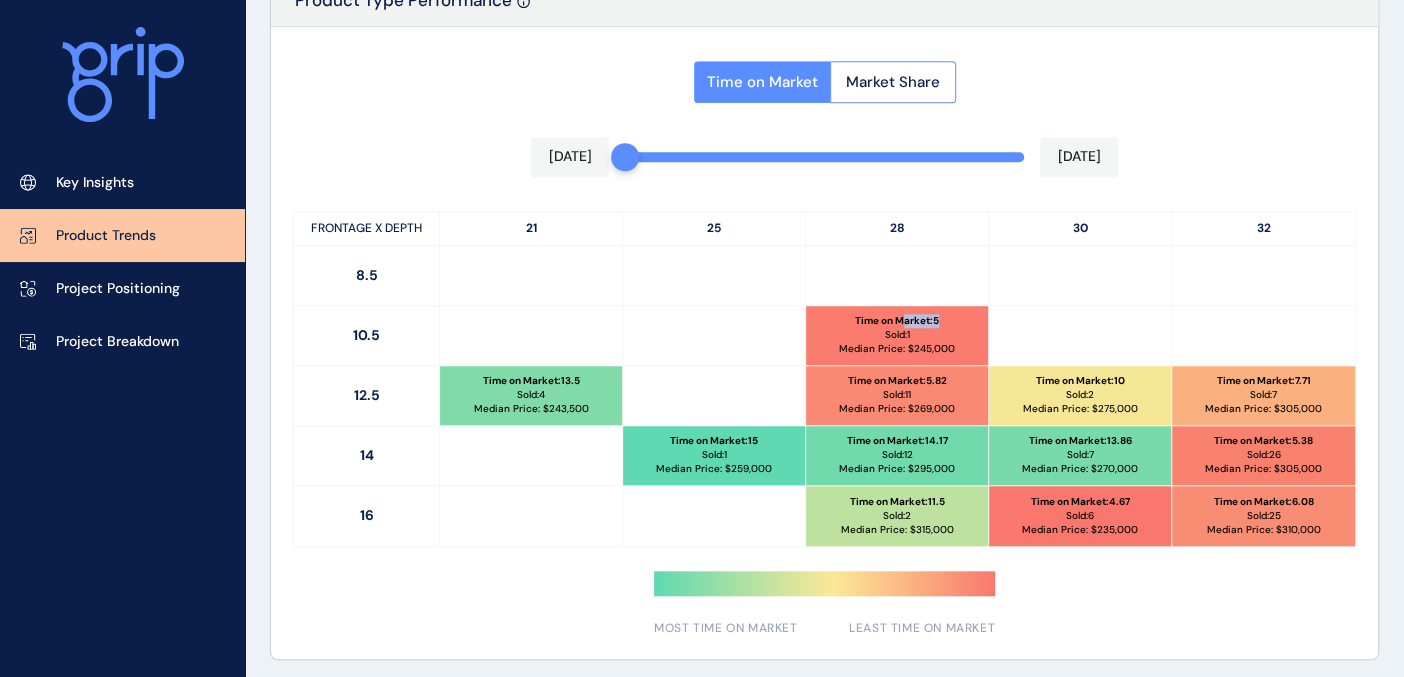 drag, startPoint x: 919, startPoint y: 320, endPoint x: 904, endPoint y: 320, distance: 15 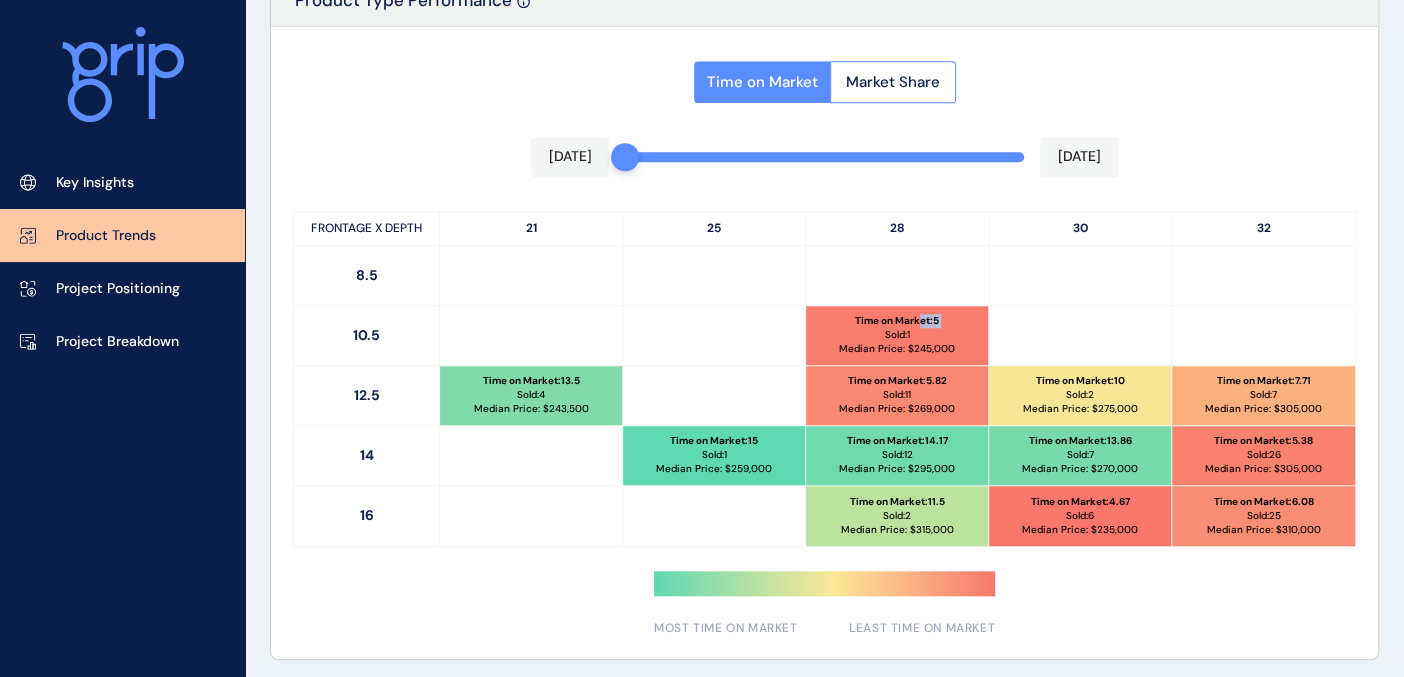 drag, startPoint x: 901, startPoint y: 328, endPoint x: 883, endPoint y: 328, distance: 18 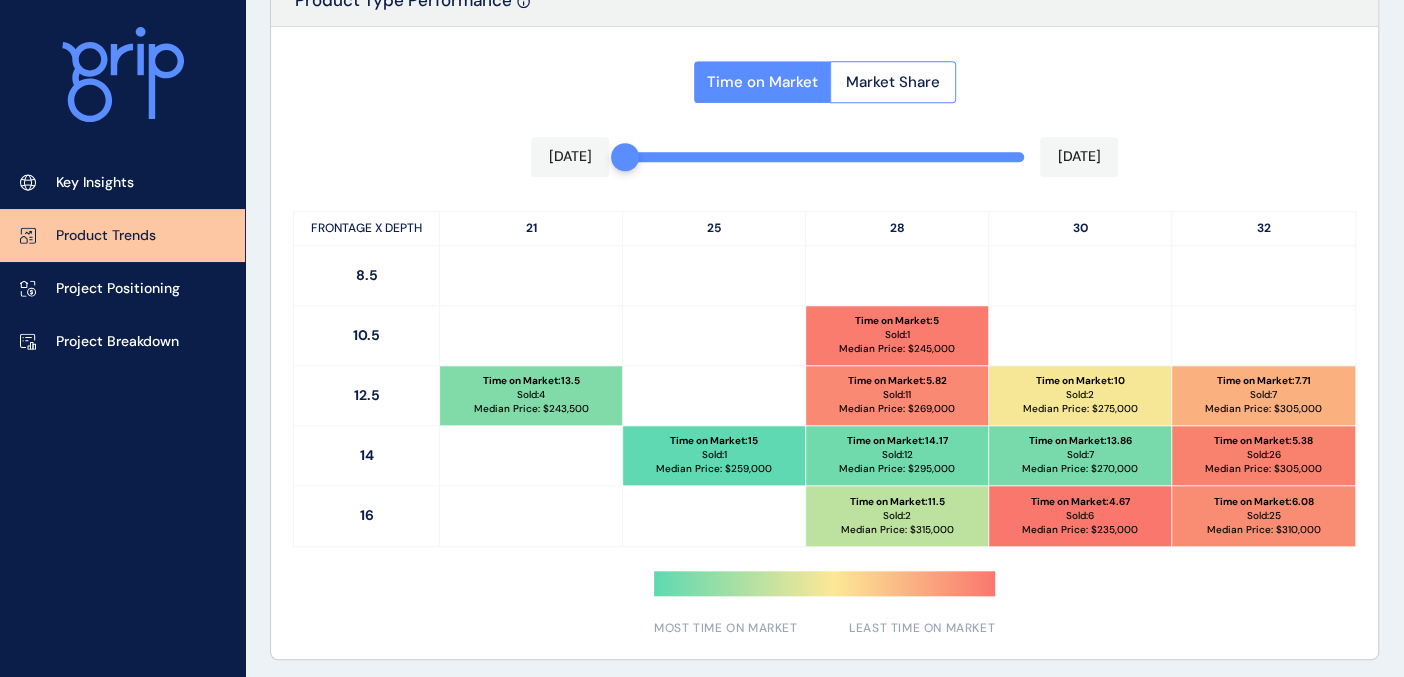 click on "Sold:  1" at bounding box center (897, 335) 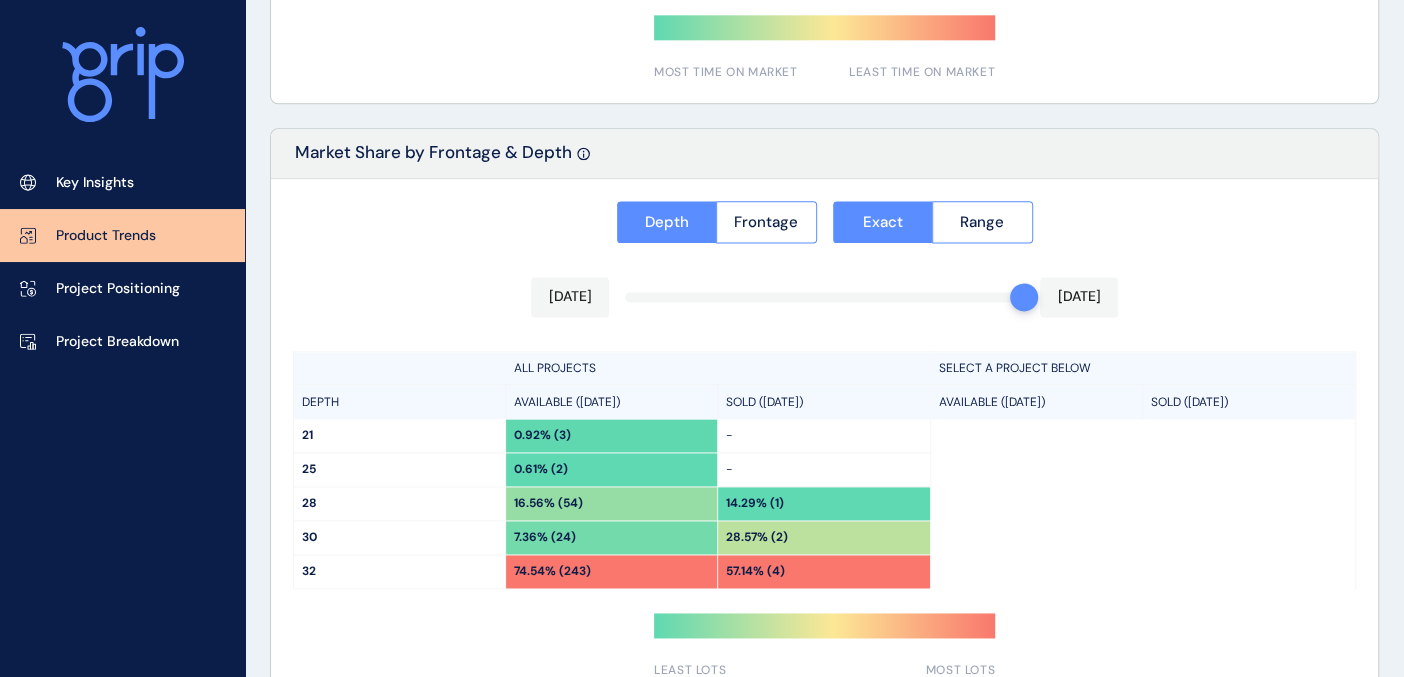 scroll, scrollTop: 1658, scrollLeft: 0, axis: vertical 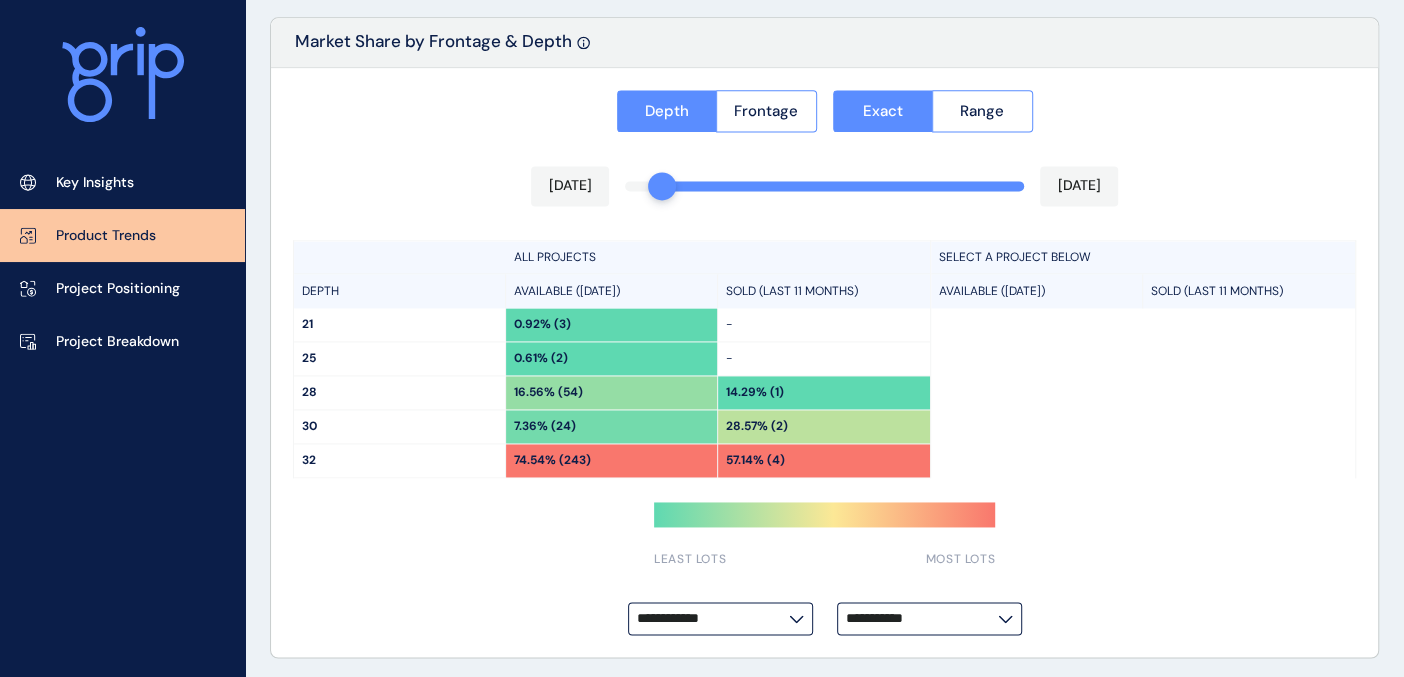 drag, startPoint x: 1020, startPoint y: 186, endPoint x: 741, endPoint y: 155, distance: 280.71695 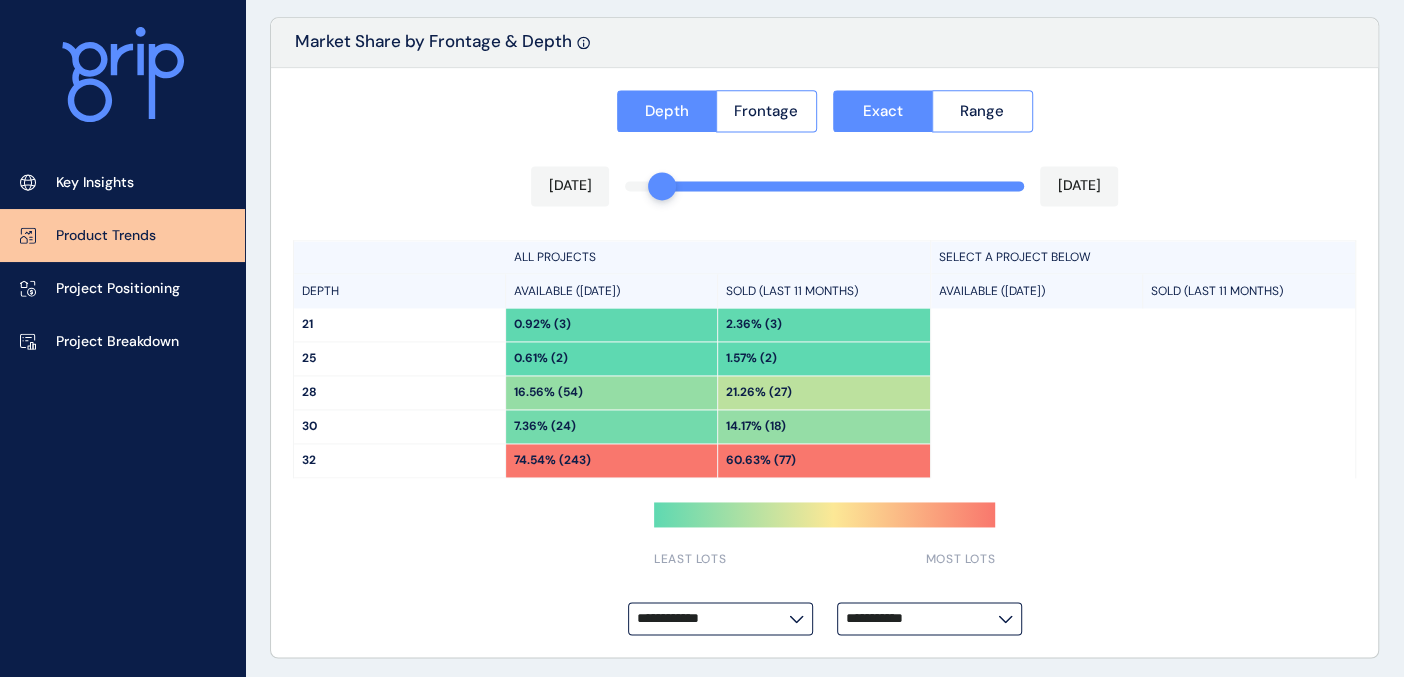 click on "**********" at bounding box center (824, 363) 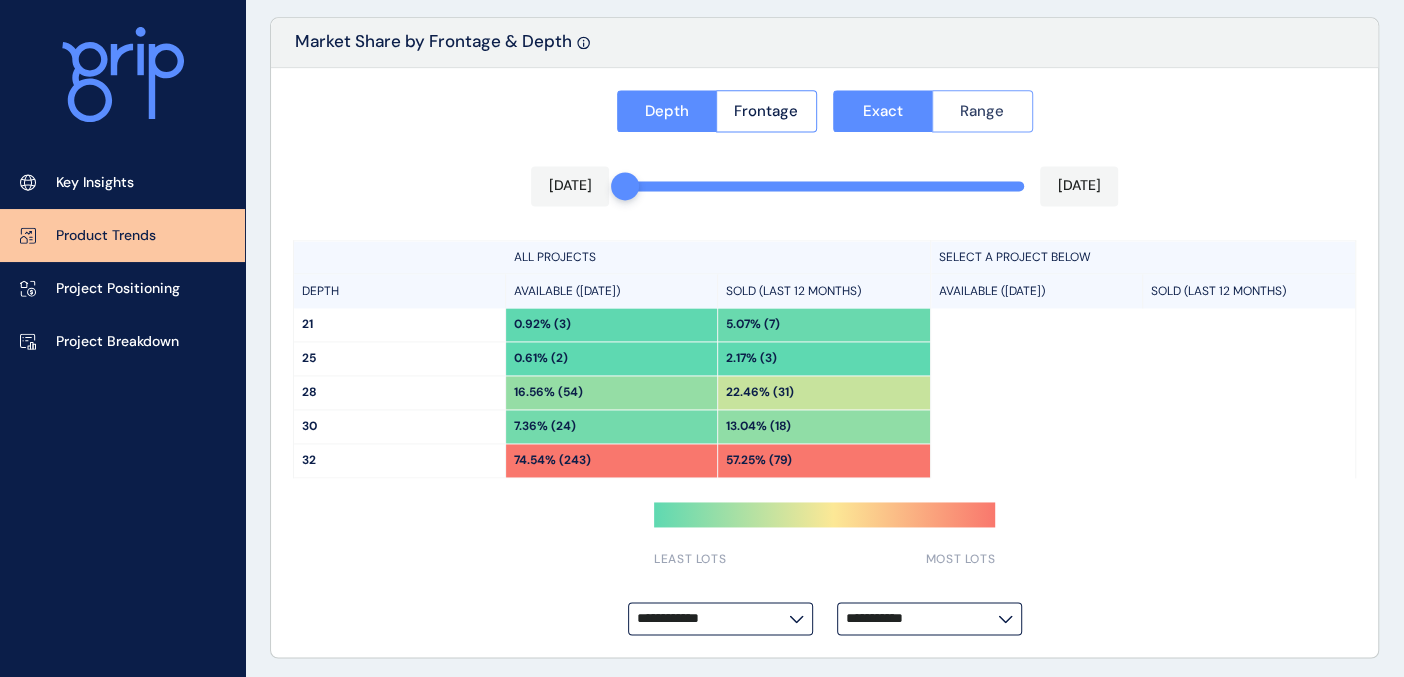 click on "Range" at bounding box center [982, 111] 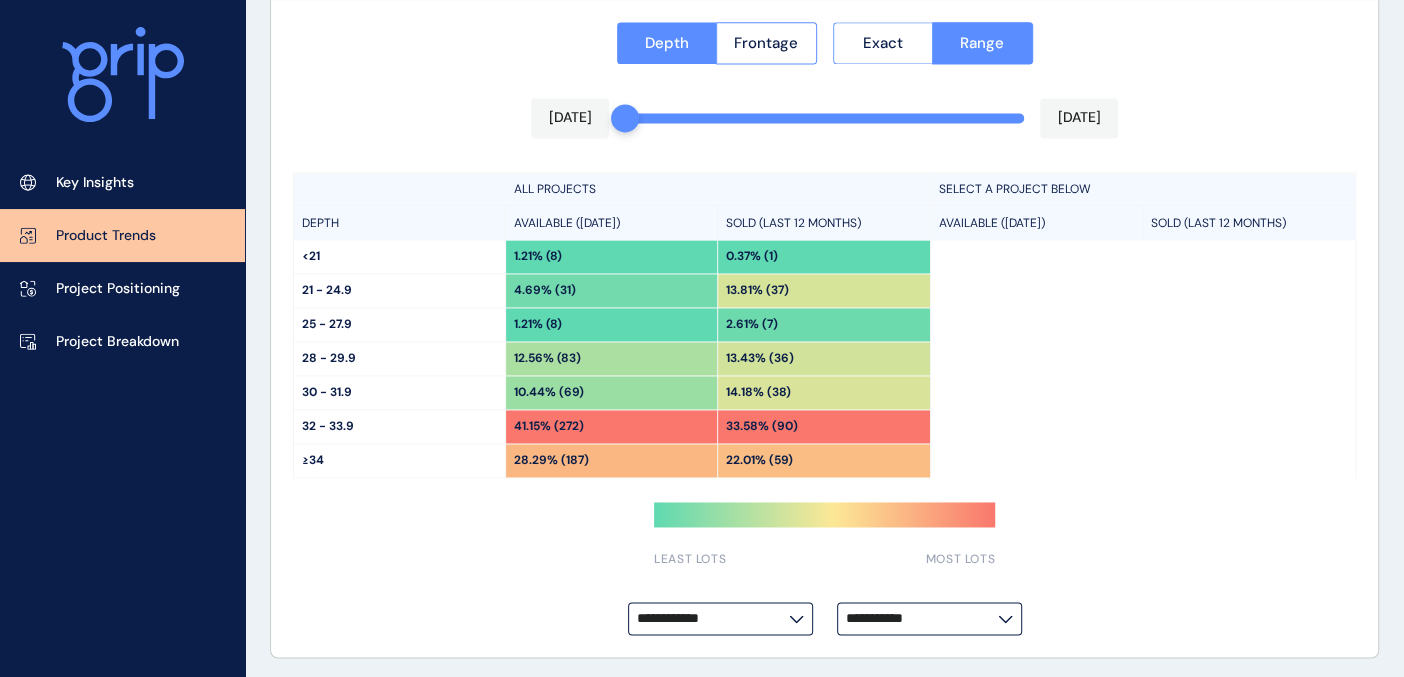 scroll, scrollTop: 1728, scrollLeft: 0, axis: vertical 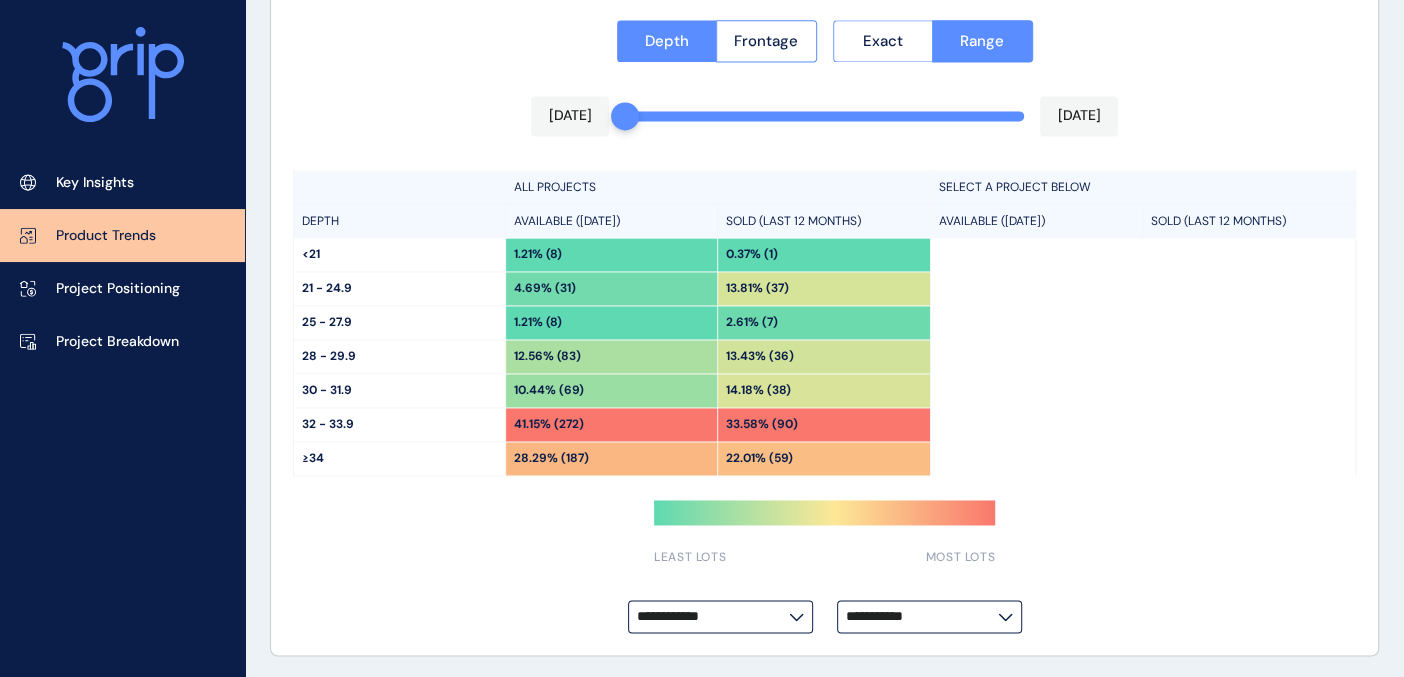 click on "**********" at bounding box center (929, 616) 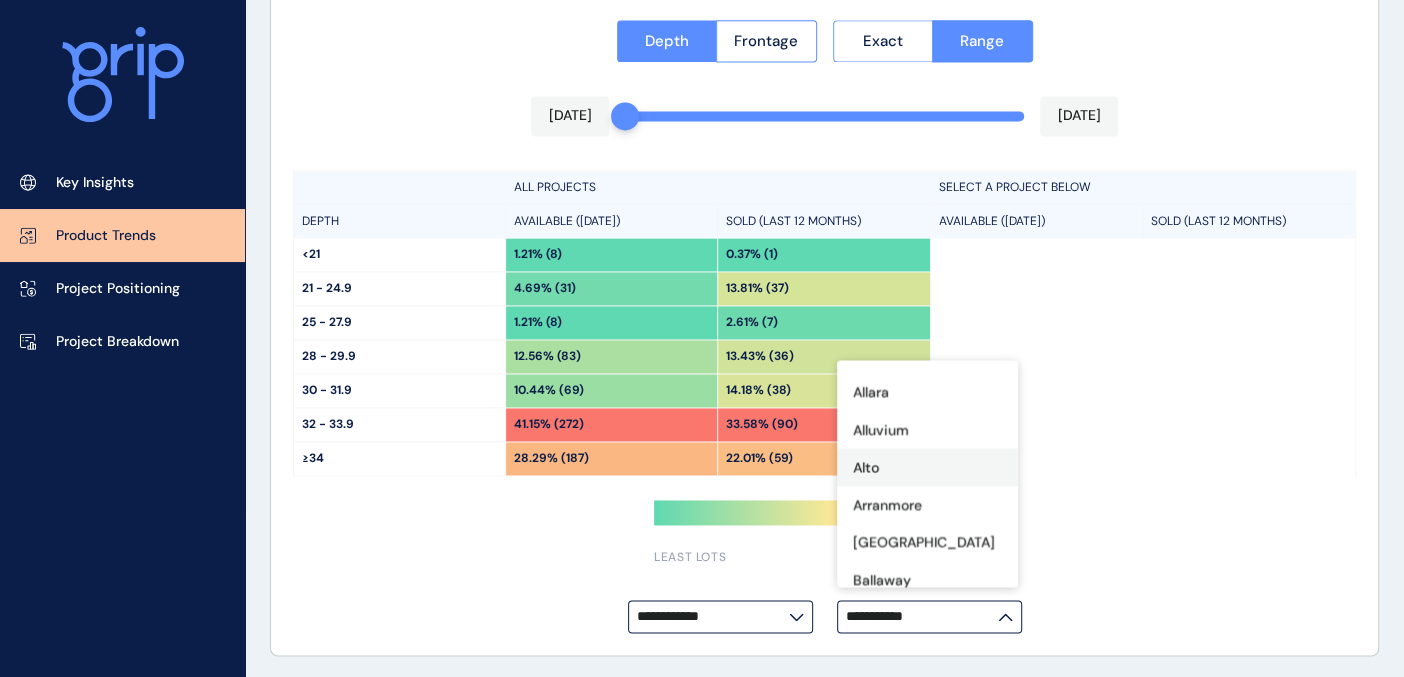 scroll, scrollTop: 222, scrollLeft: 0, axis: vertical 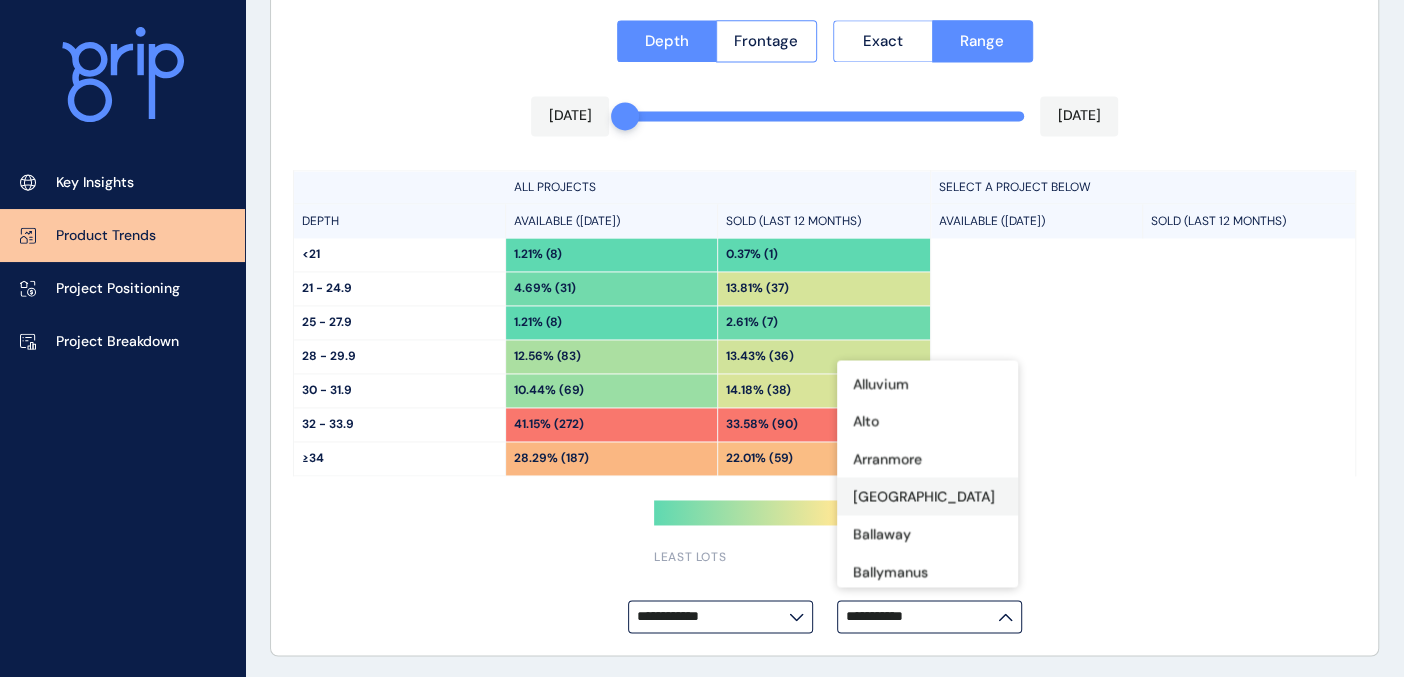 click on "[GEOGRAPHIC_DATA]" at bounding box center [924, 497] 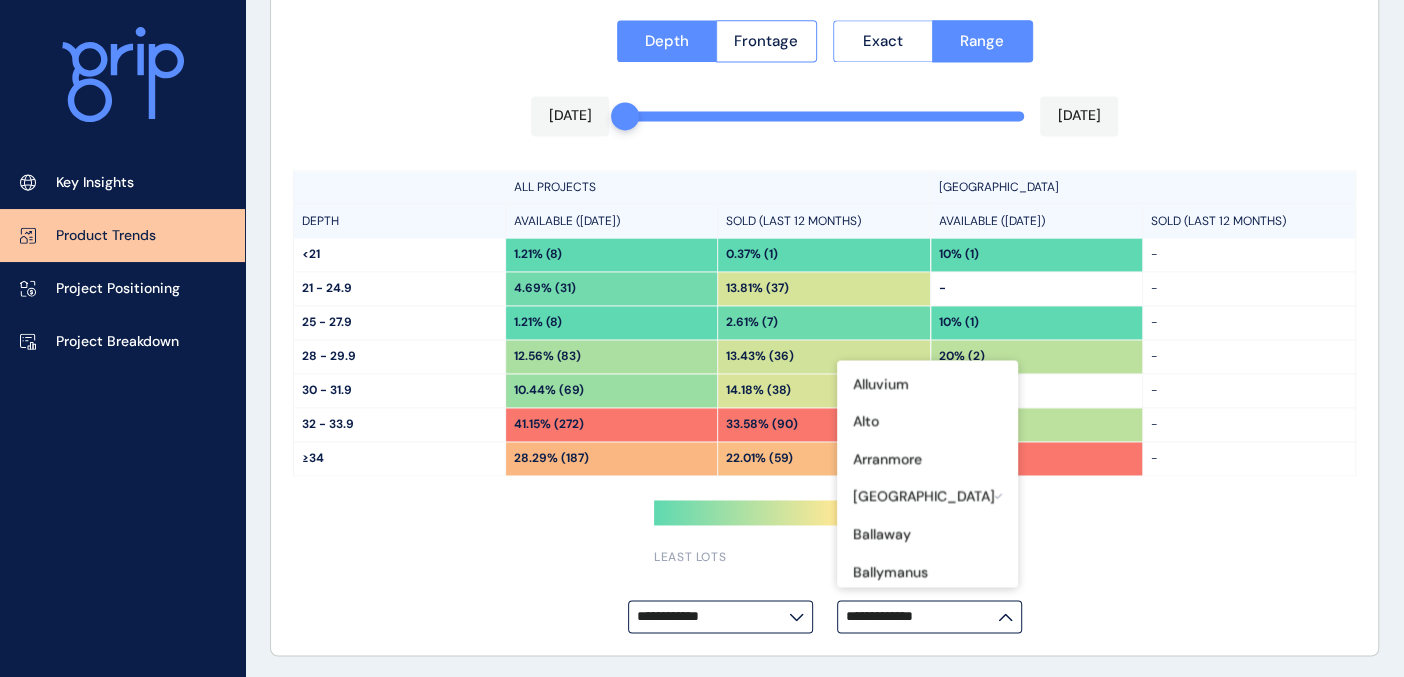 click on "**********" at bounding box center [824, 327] 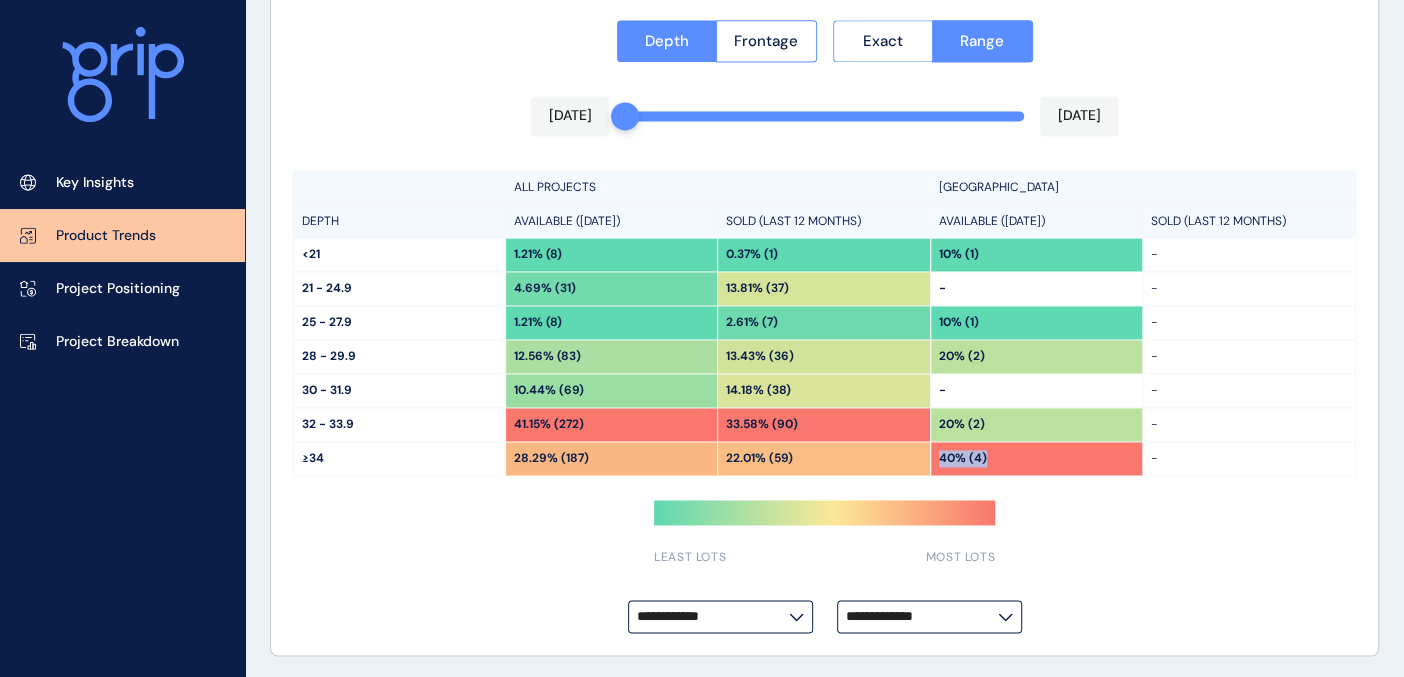 drag, startPoint x: 938, startPoint y: 456, endPoint x: 993, endPoint y: 458, distance: 55.03635 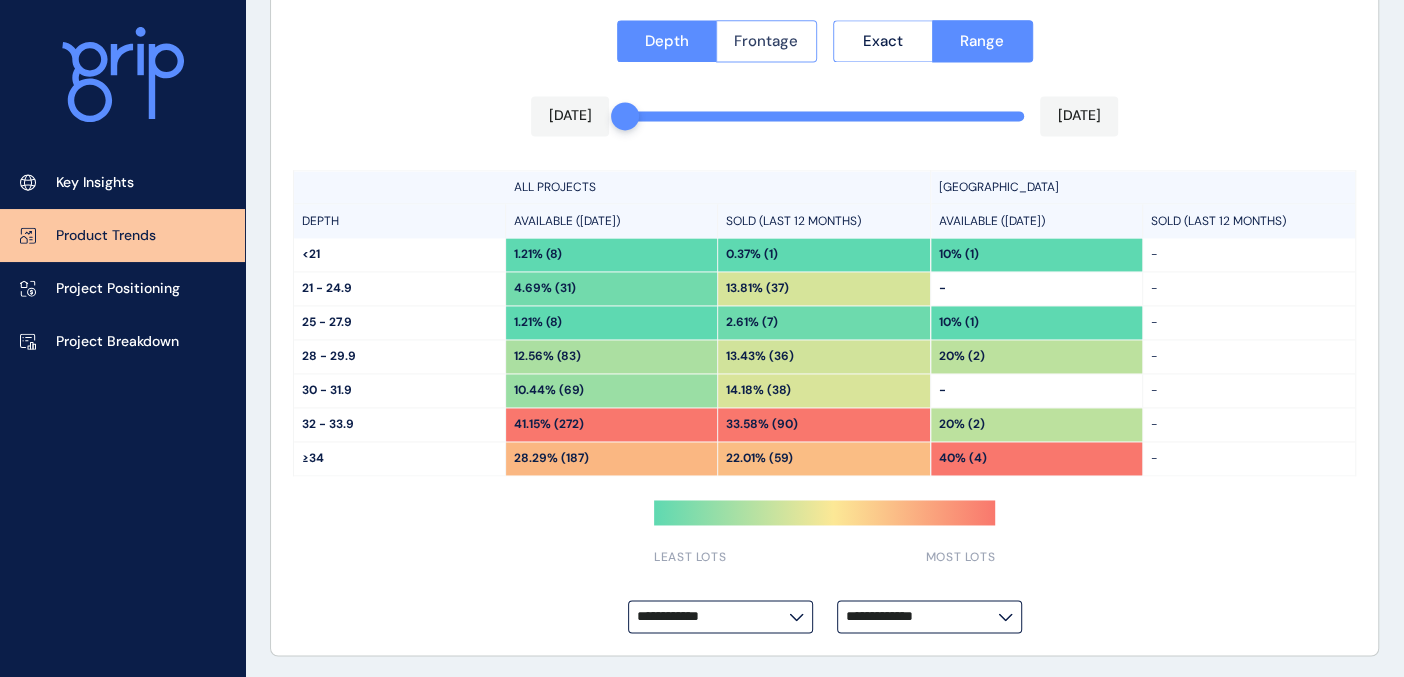 click on "Frontage" at bounding box center [766, 41] 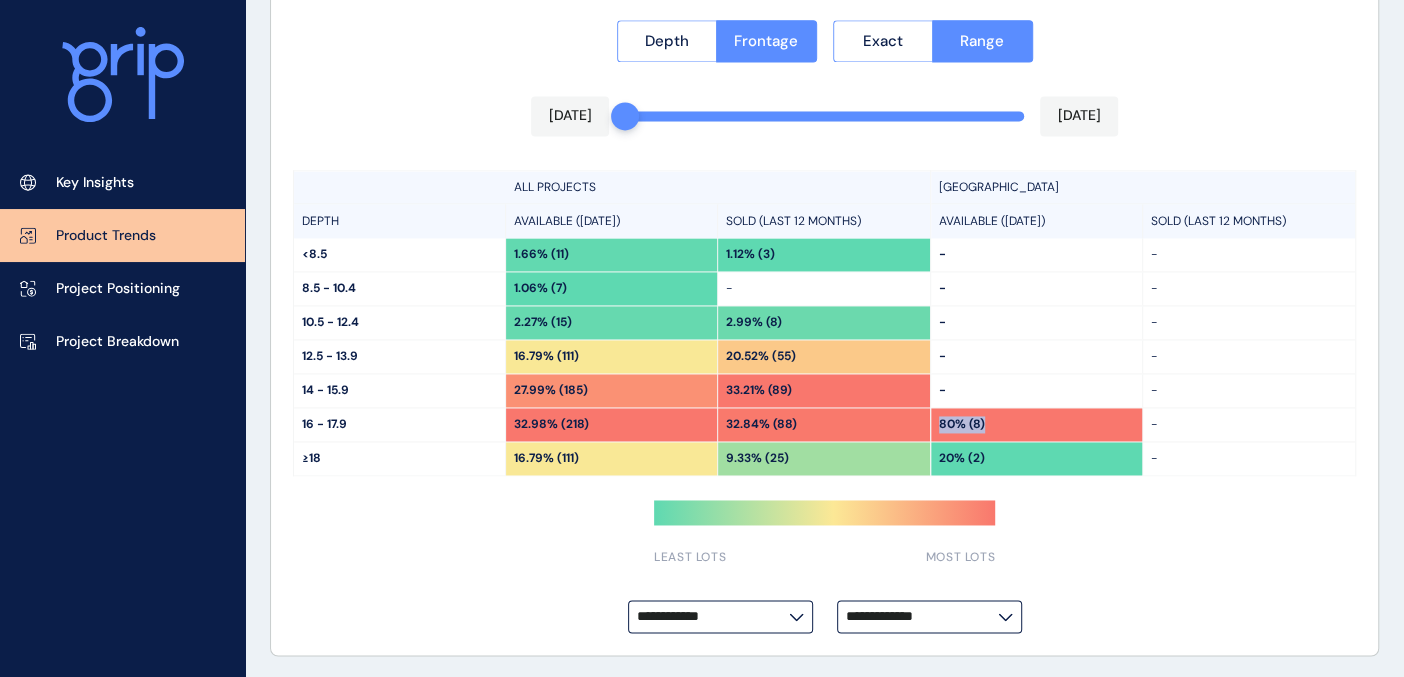drag, startPoint x: 937, startPoint y: 421, endPoint x: 999, endPoint y: 418, distance: 62.072536 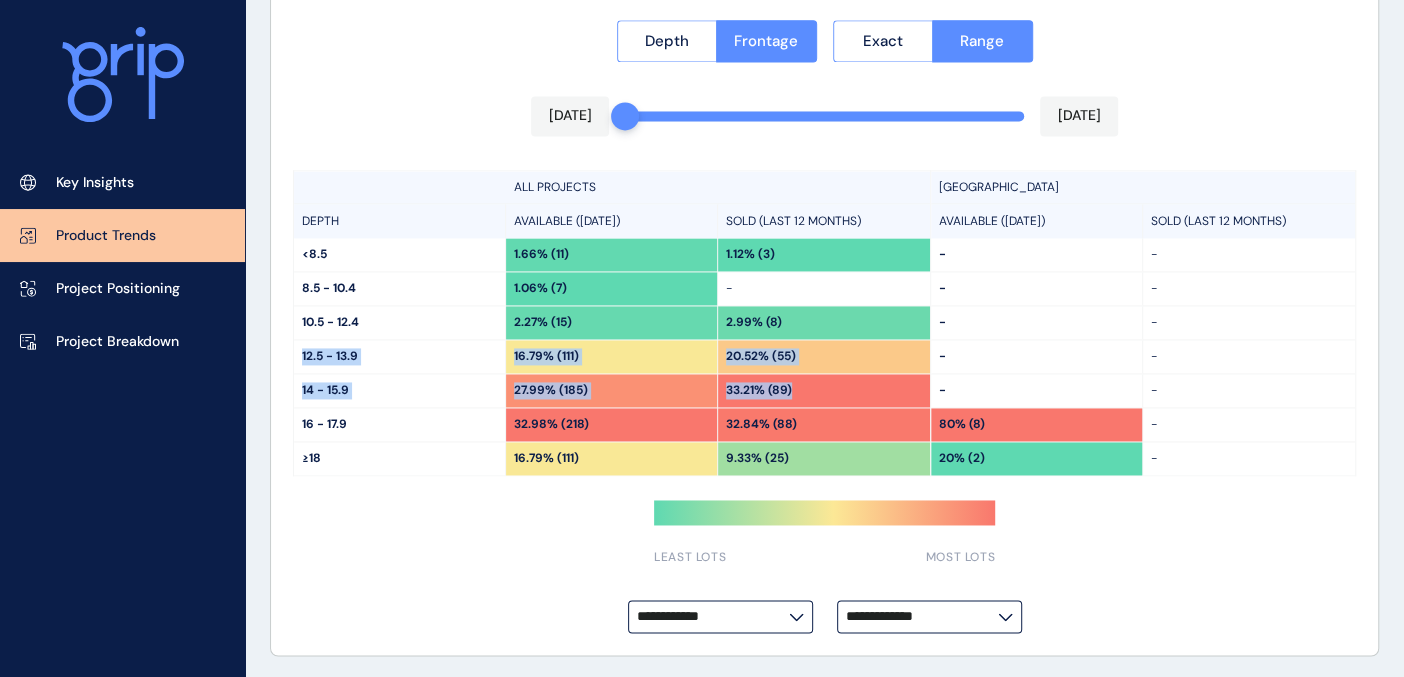 drag, startPoint x: 305, startPoint y: 352, endPoint x: 814, endPoint y: 395, distance: 510.81308 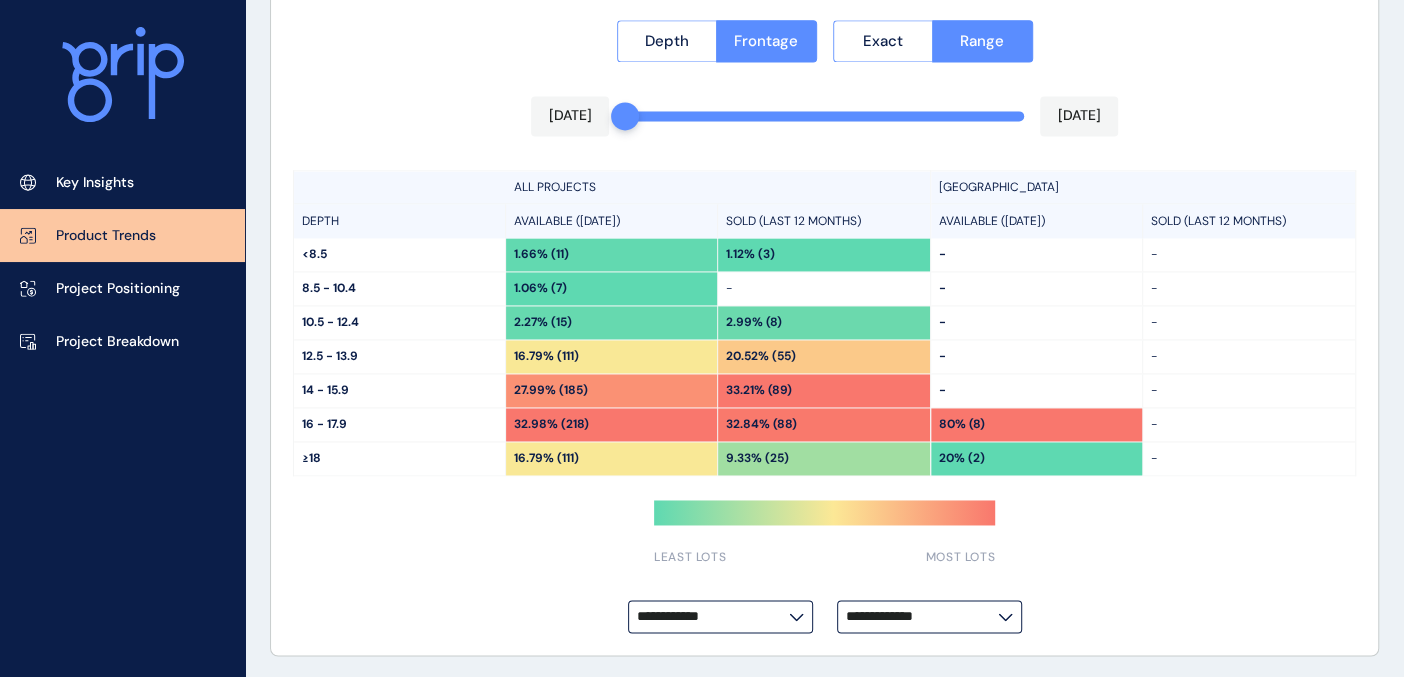 click on "80% (8)" at bounding box center (962, 424) 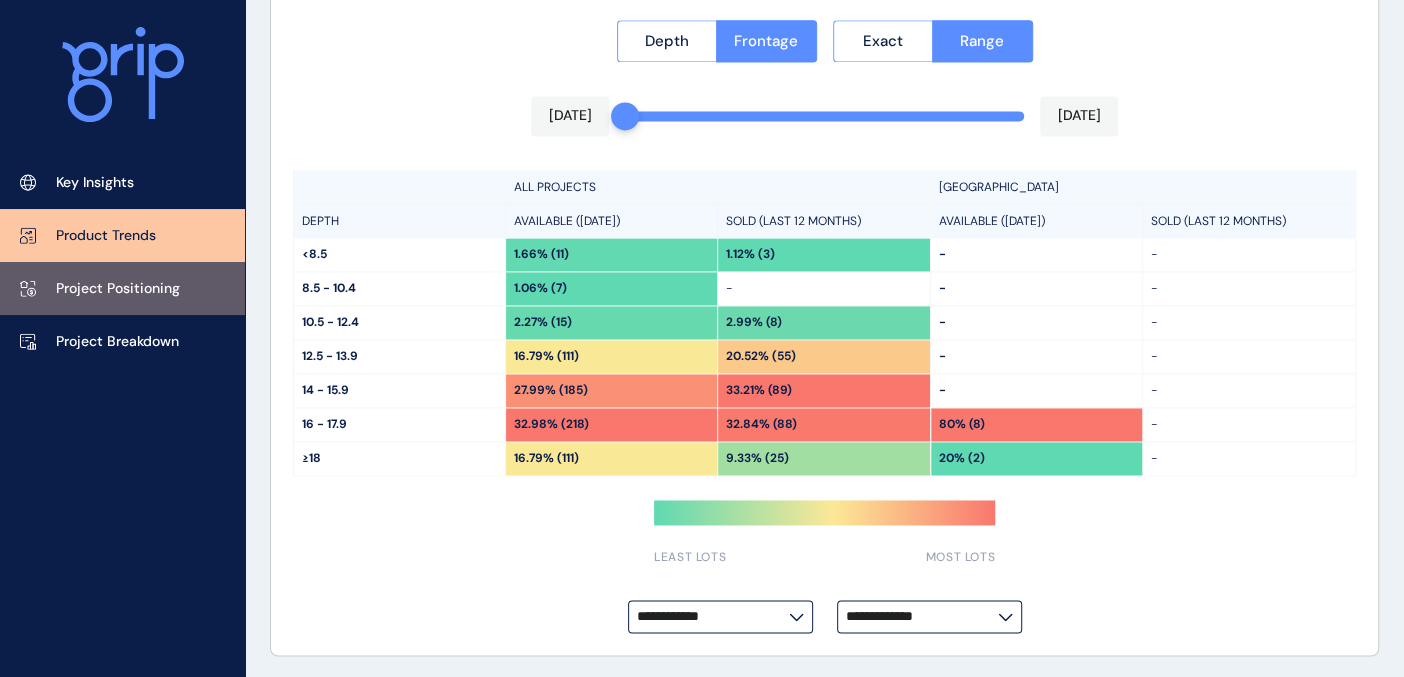 click on "Project Positioning" at bounding box center (118, 289) 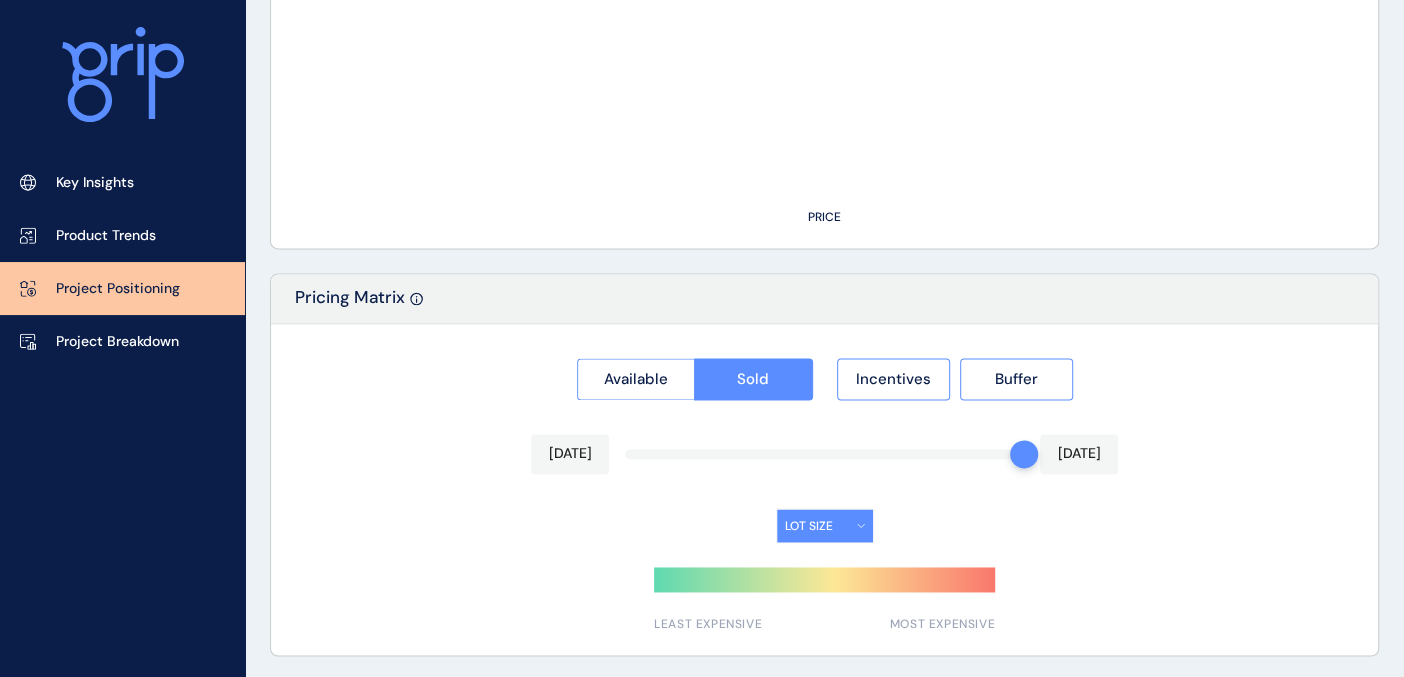 type on "**********" 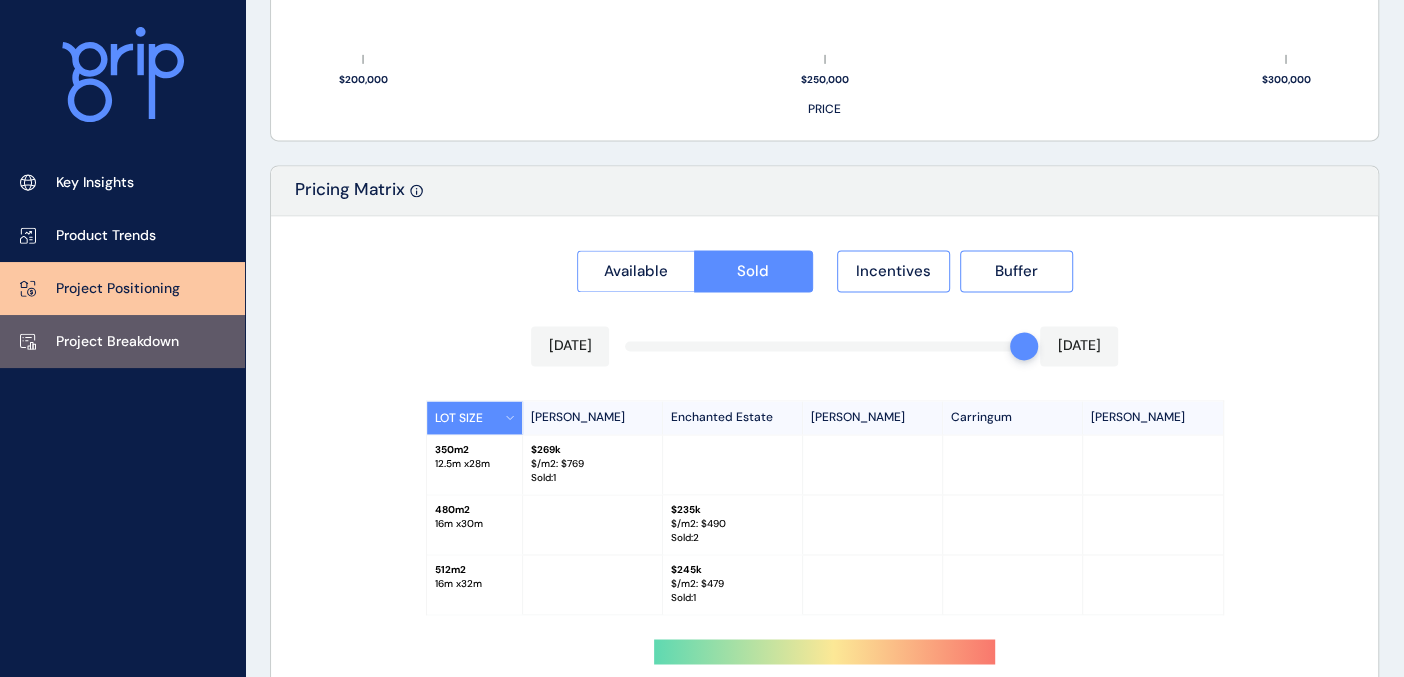 scroll, scrollTop: 1803, scrollLeft: 0, axis: vertical 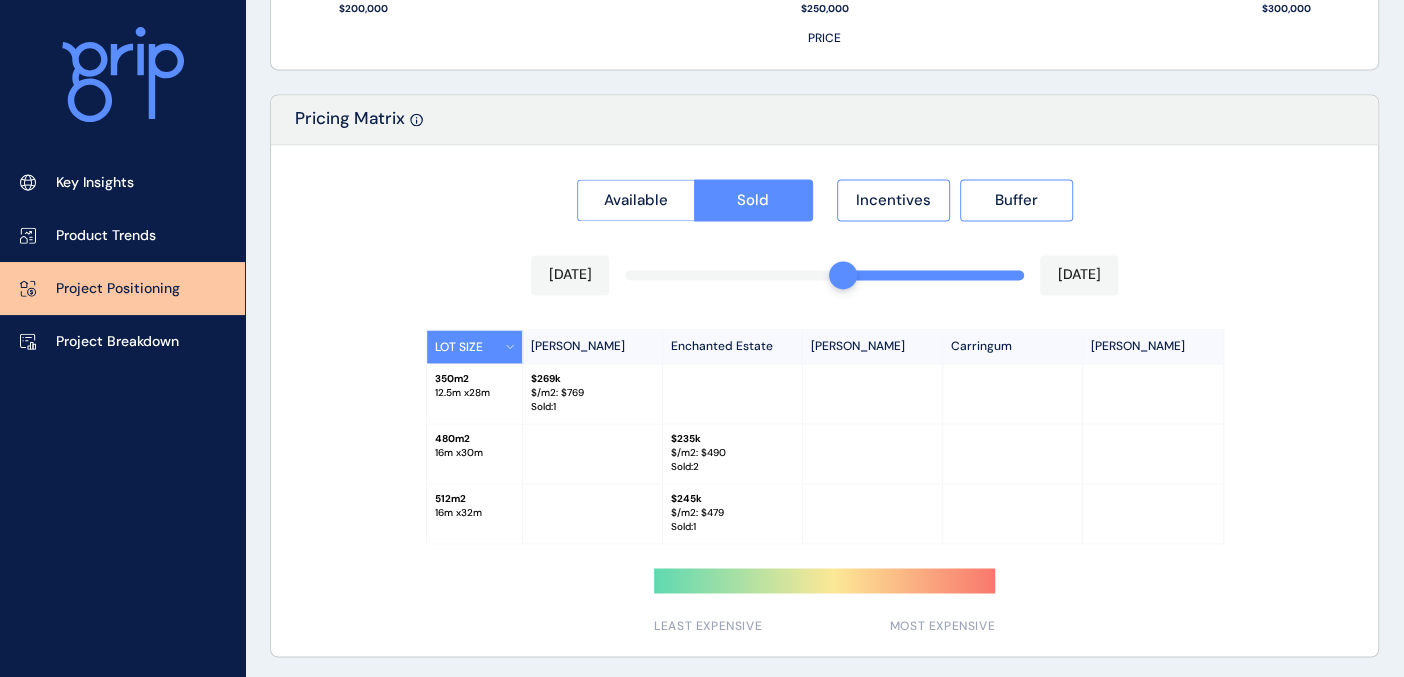 drag, startPoint x: 1014, startPoint y: 278, endPoint x: 766, endPoint y: 281, distance: 248.01814 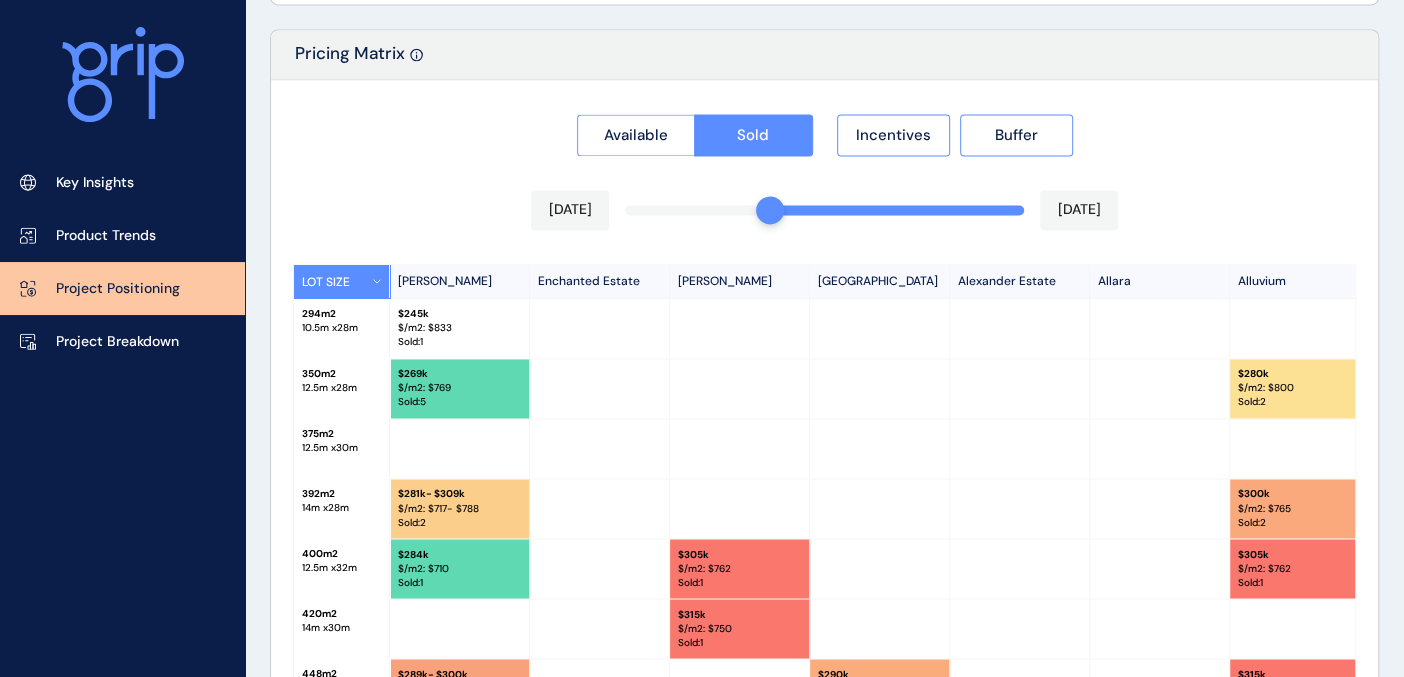 scroll, scrollTop: 1914, scrollLeft: 0, axis: vertical 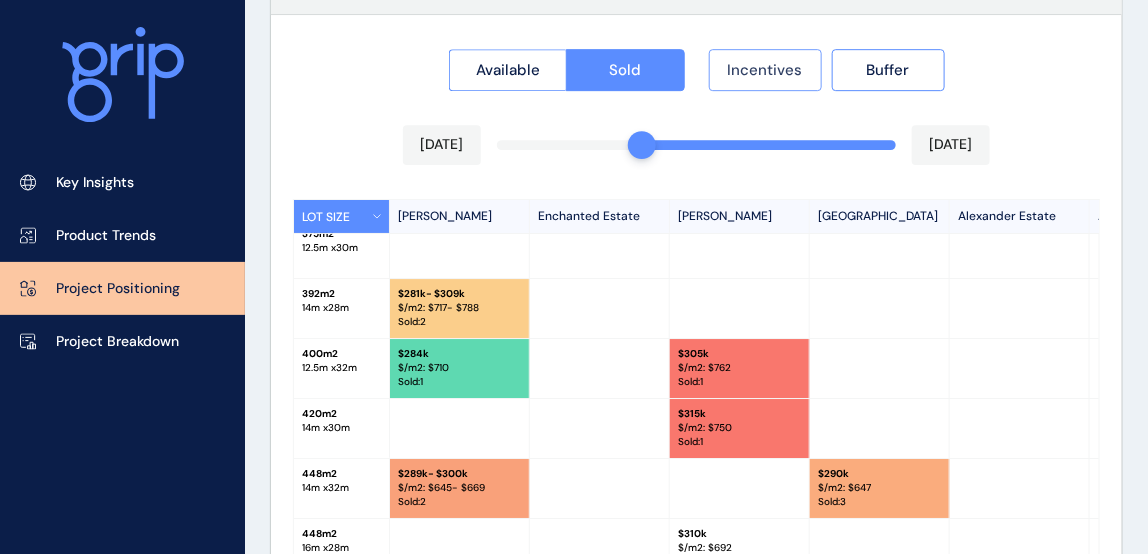 click on "Incentives" at bounding box center (765, 70) 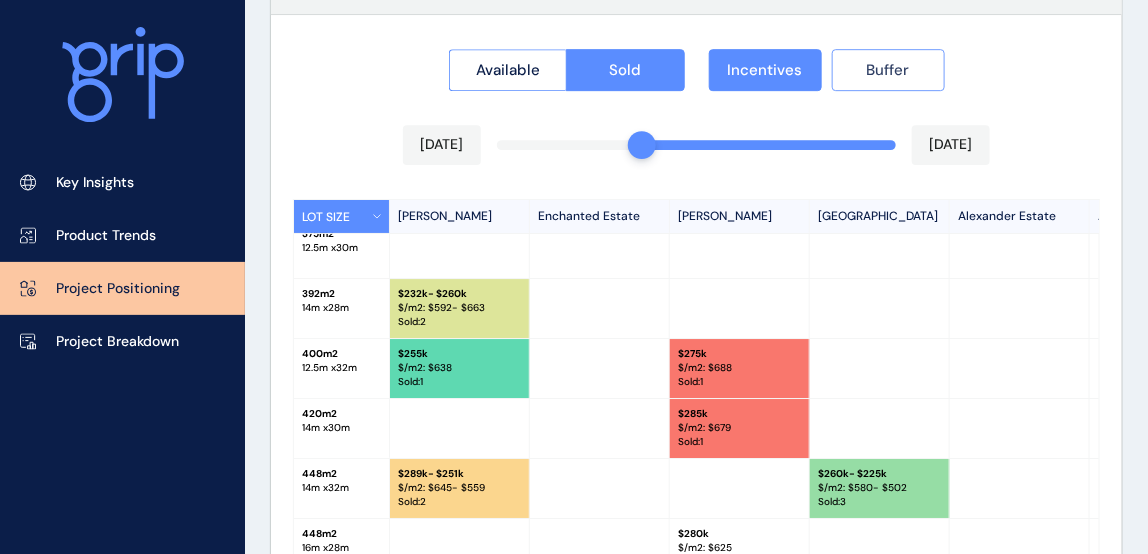 click on "Buffer" at bounding box center [888, 70] 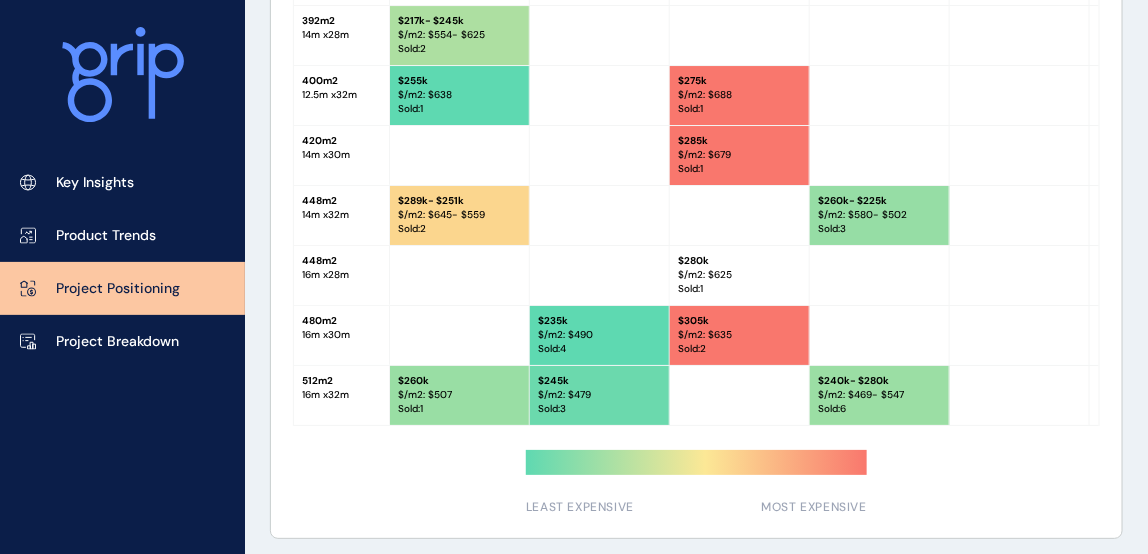 scroll, scrollTop: 2212, scrollLeft: 0, axis: vertical 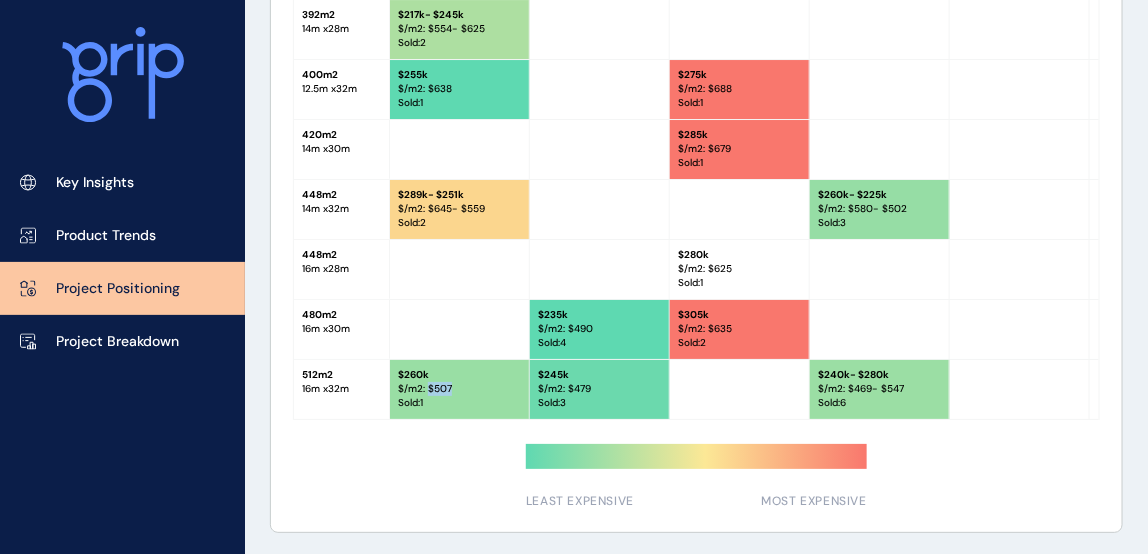 drag, startPoint x: 438, startPoint y: 382, endPoint x: 466, endPoint y: 381, distance: 28.01785 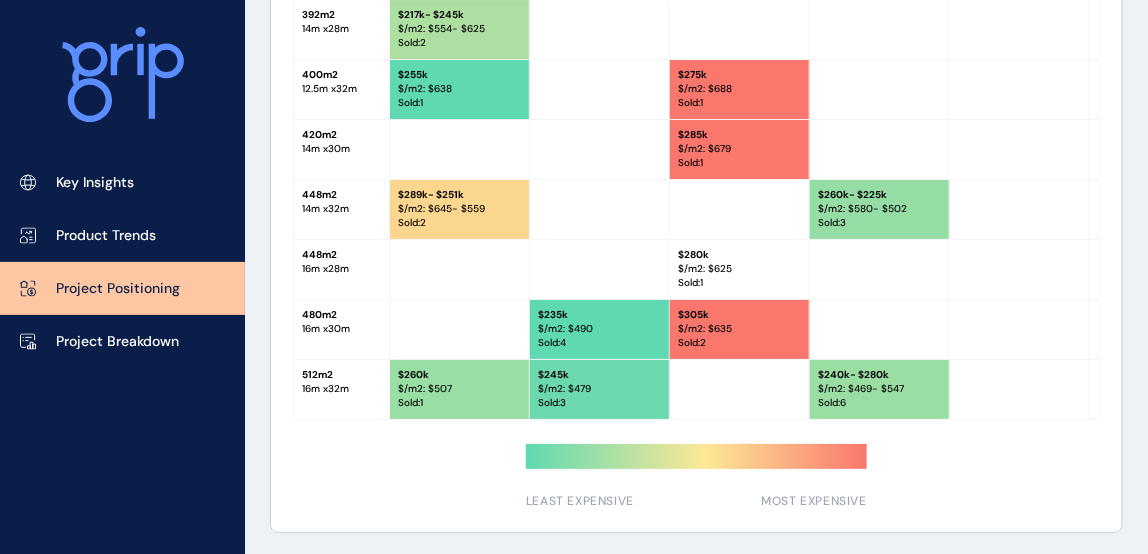 click on "$/m2: $ 469  - $547" at bounding box center [879, 389] 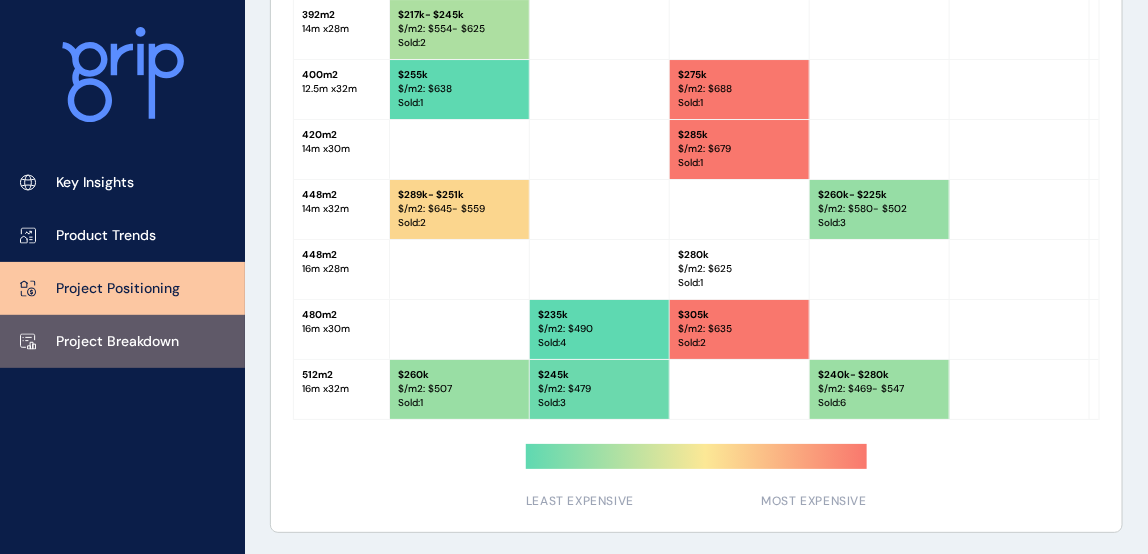 click on "Project Breakdown" at bounding box center (117, 342) 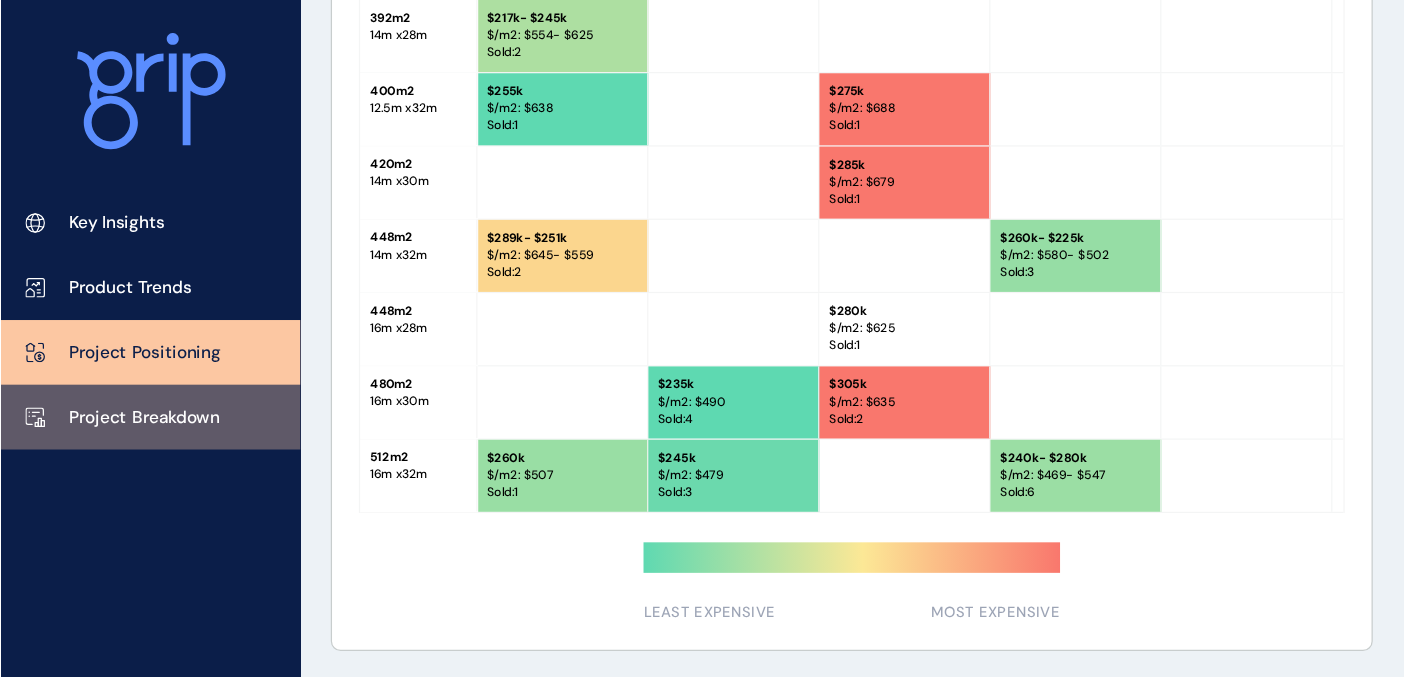 scroll, scrollTop: 0, scrollLeft: 0, axis: both 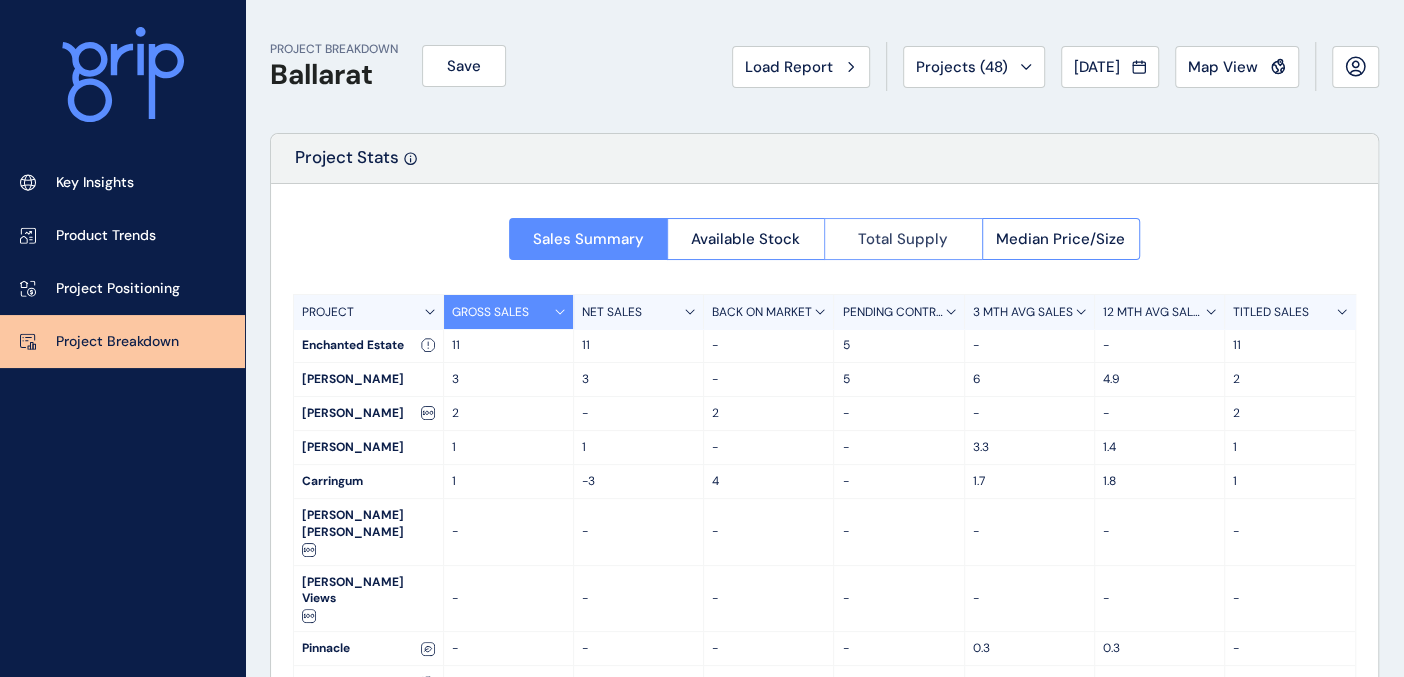 click on "Total Supply" at bounding box center [903, 239] 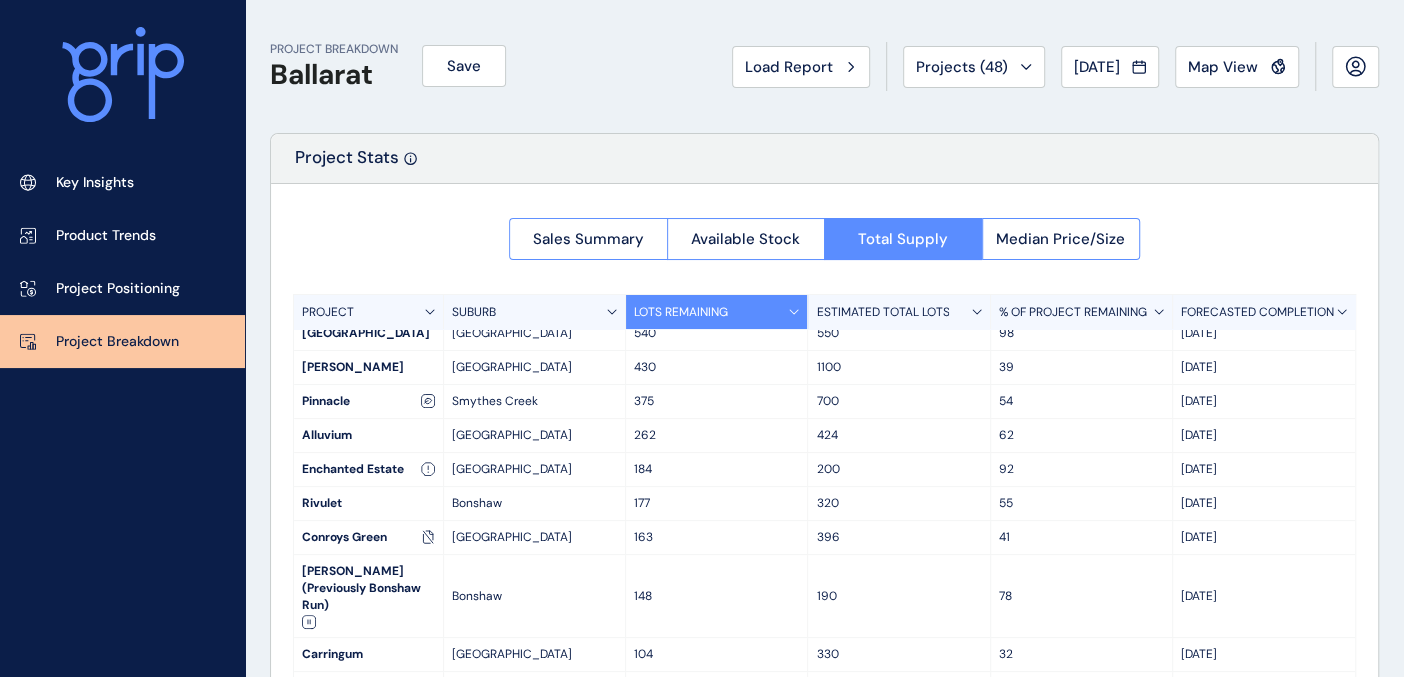 scroll, scrollTop: 0, scrollLeft: 0, axis: both 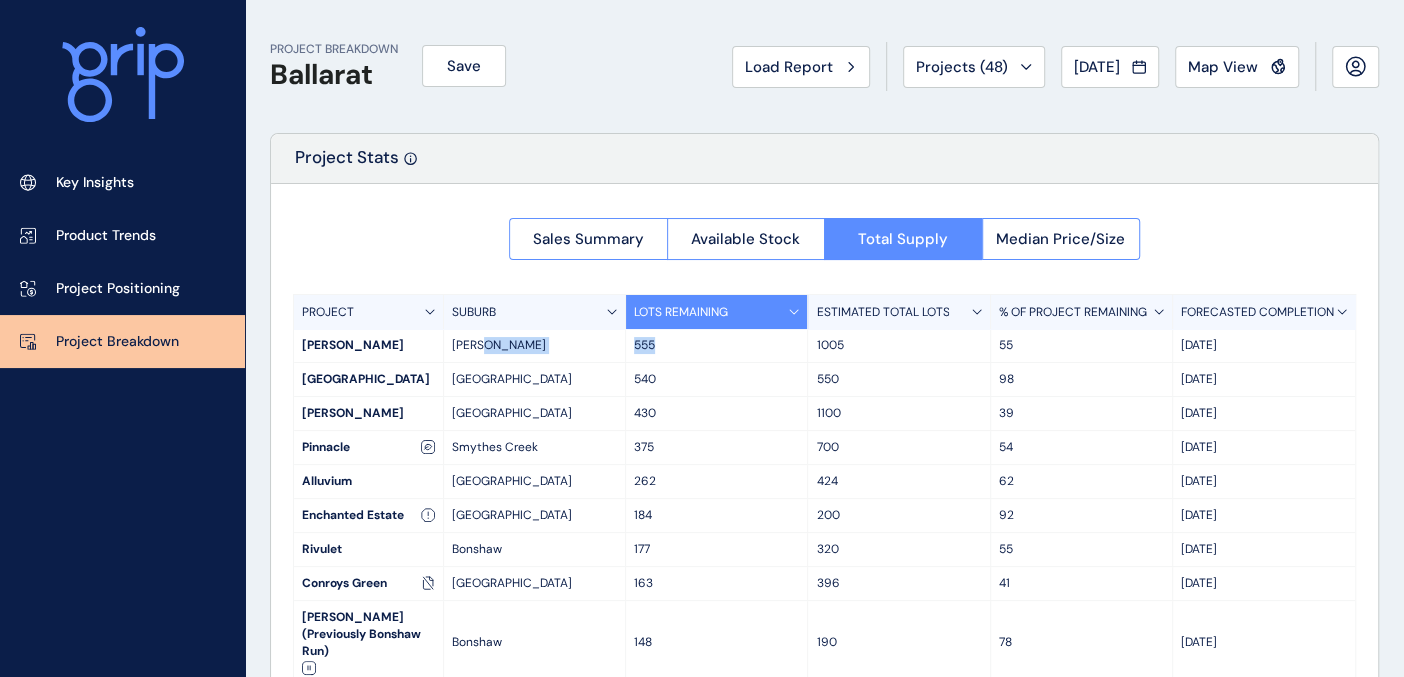drag, startPoint x: 662, startPoint y: 346, endPoint x: 600, endPoint y: 347, distance: 62.008064 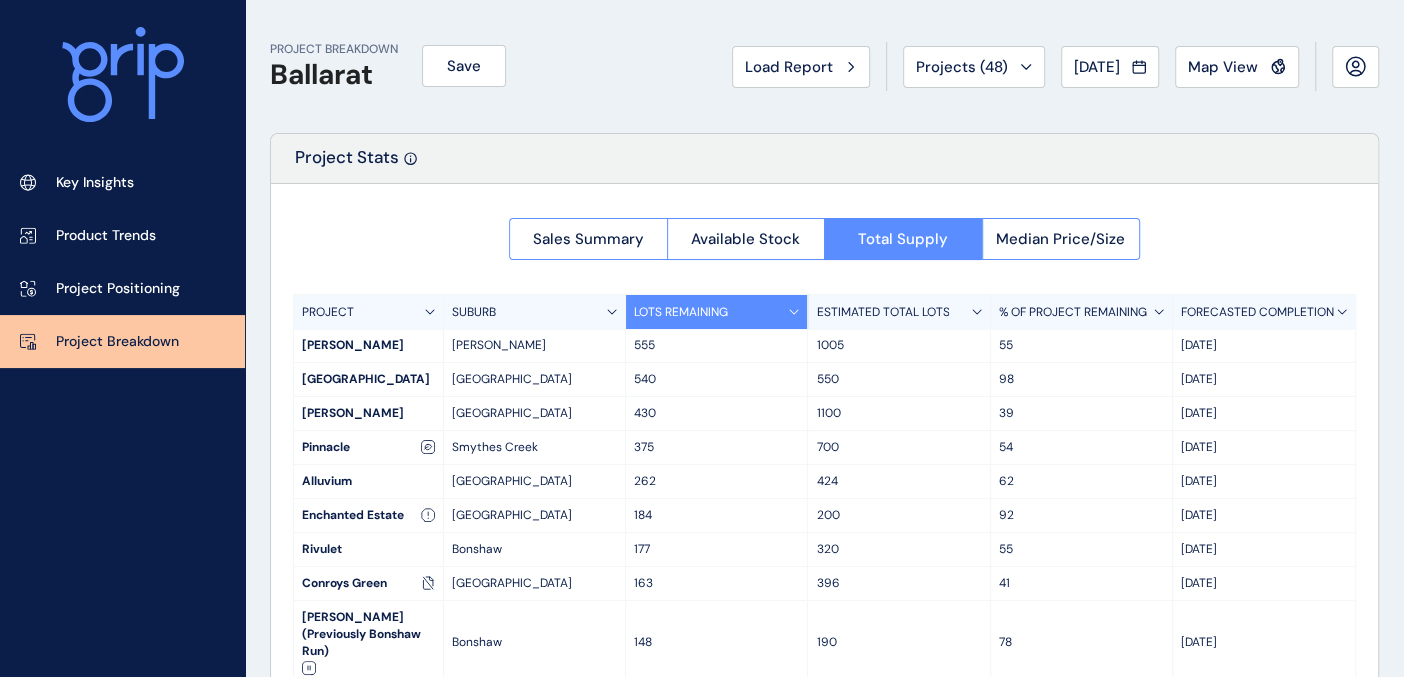click on "430" at bounding box center (716, 413) 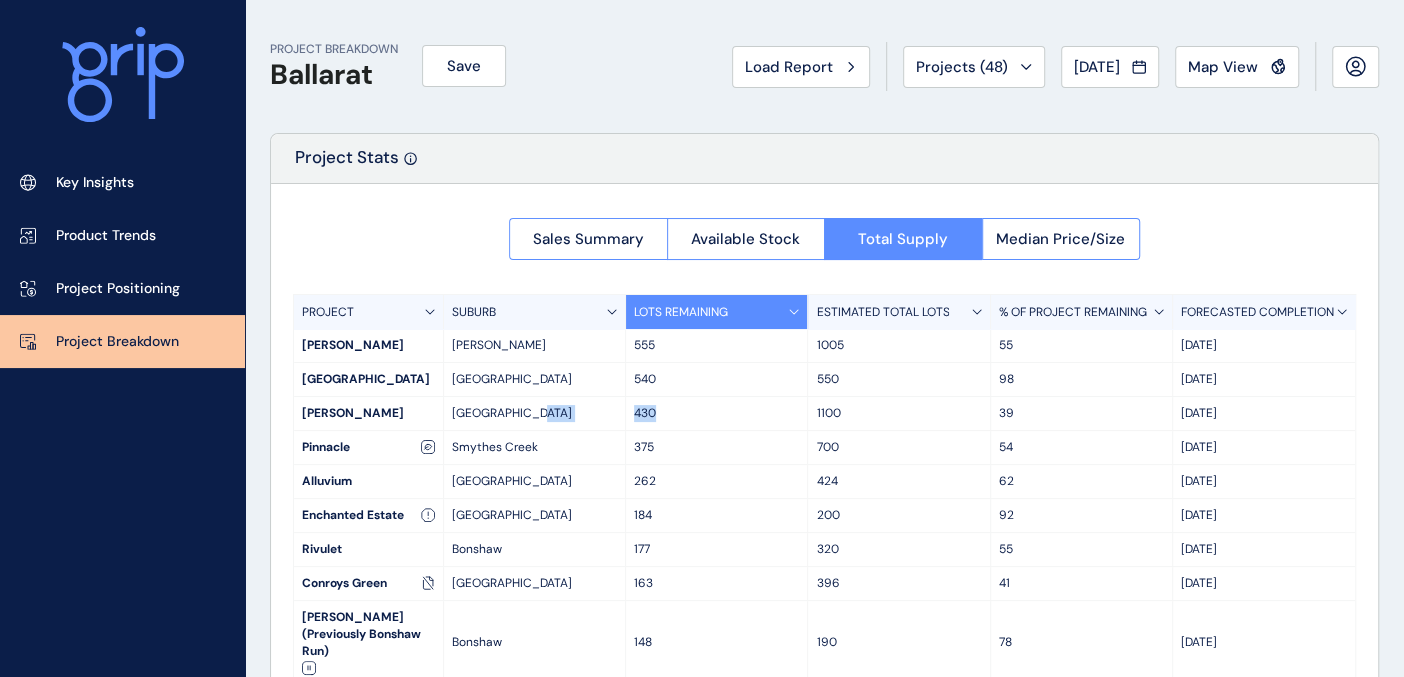 drag, startPoint x: 659, startPoint y: 412, endPoint x: 601, endPoint y: 413, distance: 58.00862 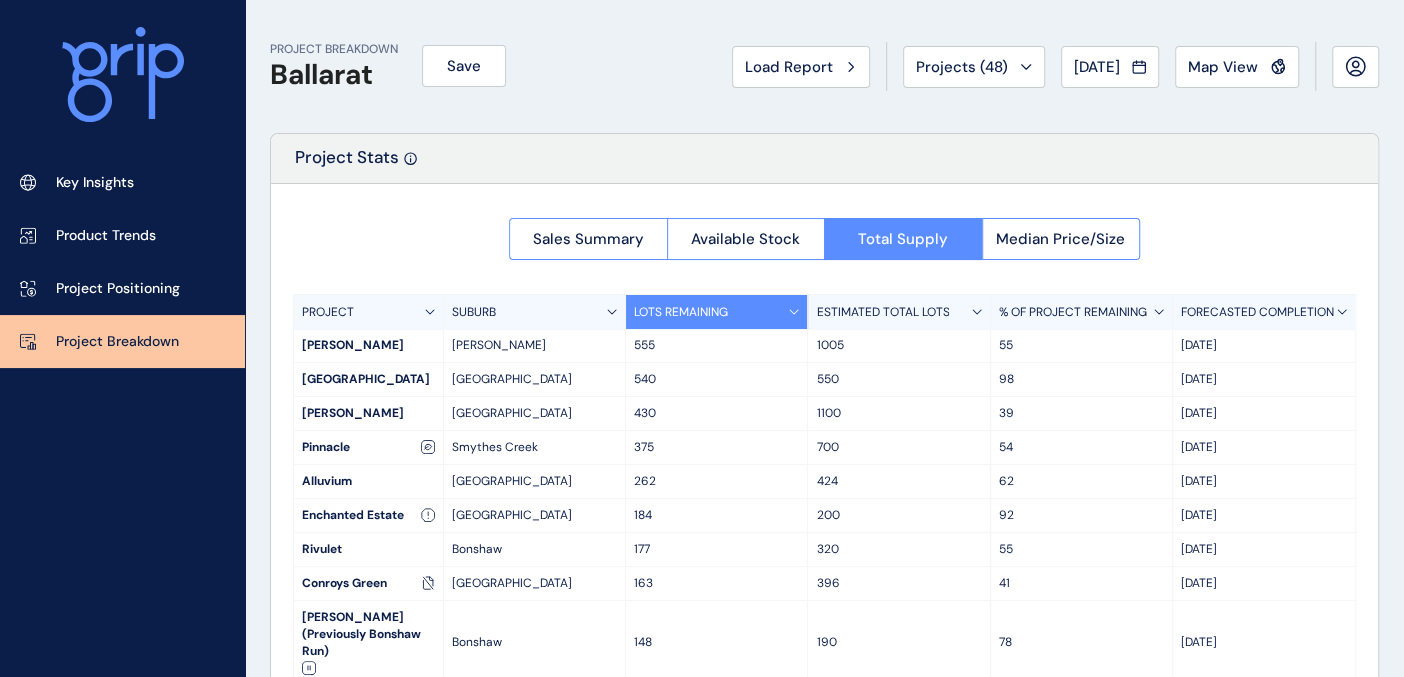 click on "540" at bounding box center [717, 379] 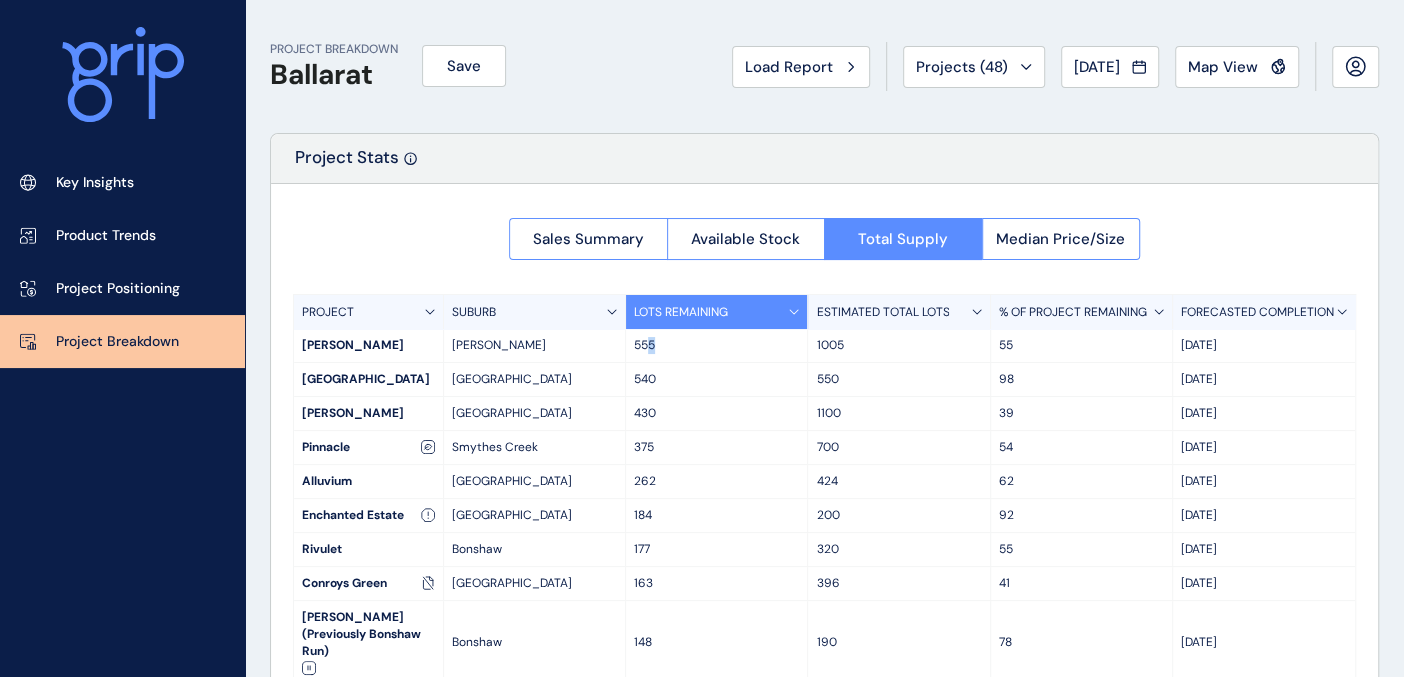 drag, startPoint x: 660, startPoint y: 346, endPoint x: 647, endPoint y: 347, distance: 13.038404 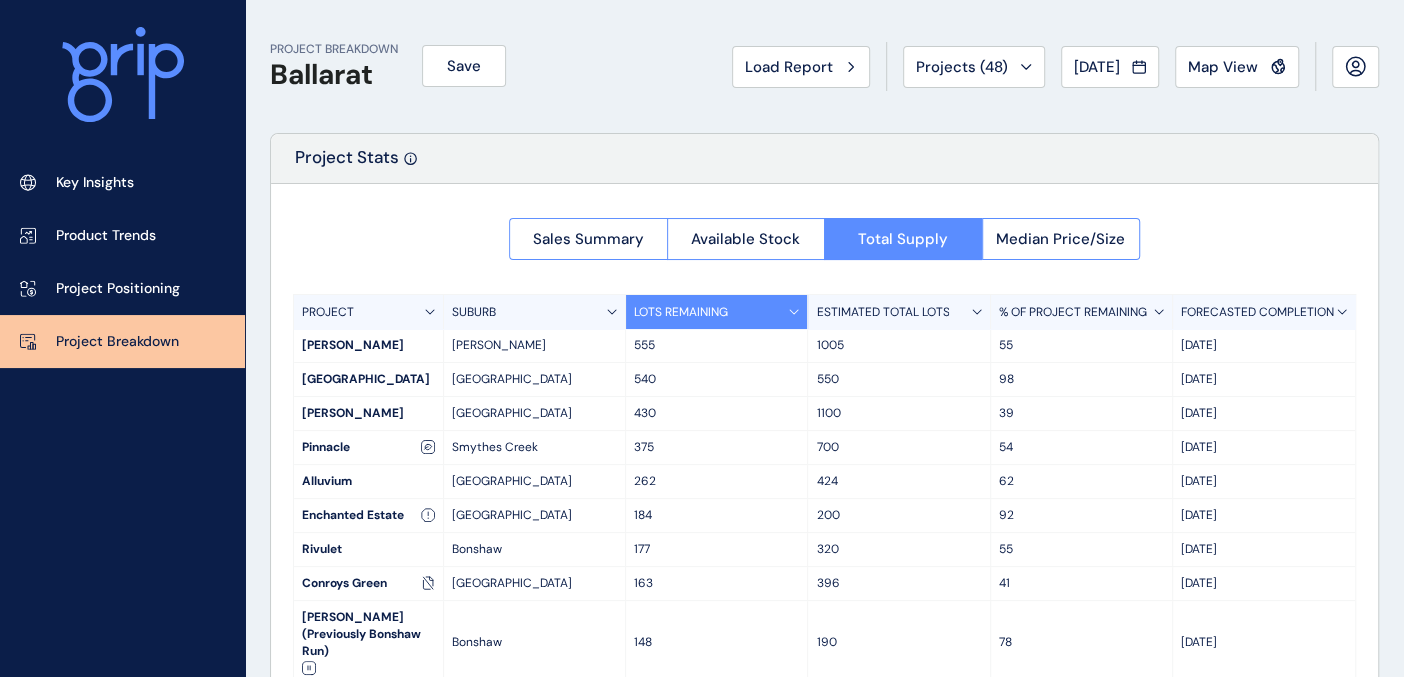 click on "375" at bounding box center (717, 447) 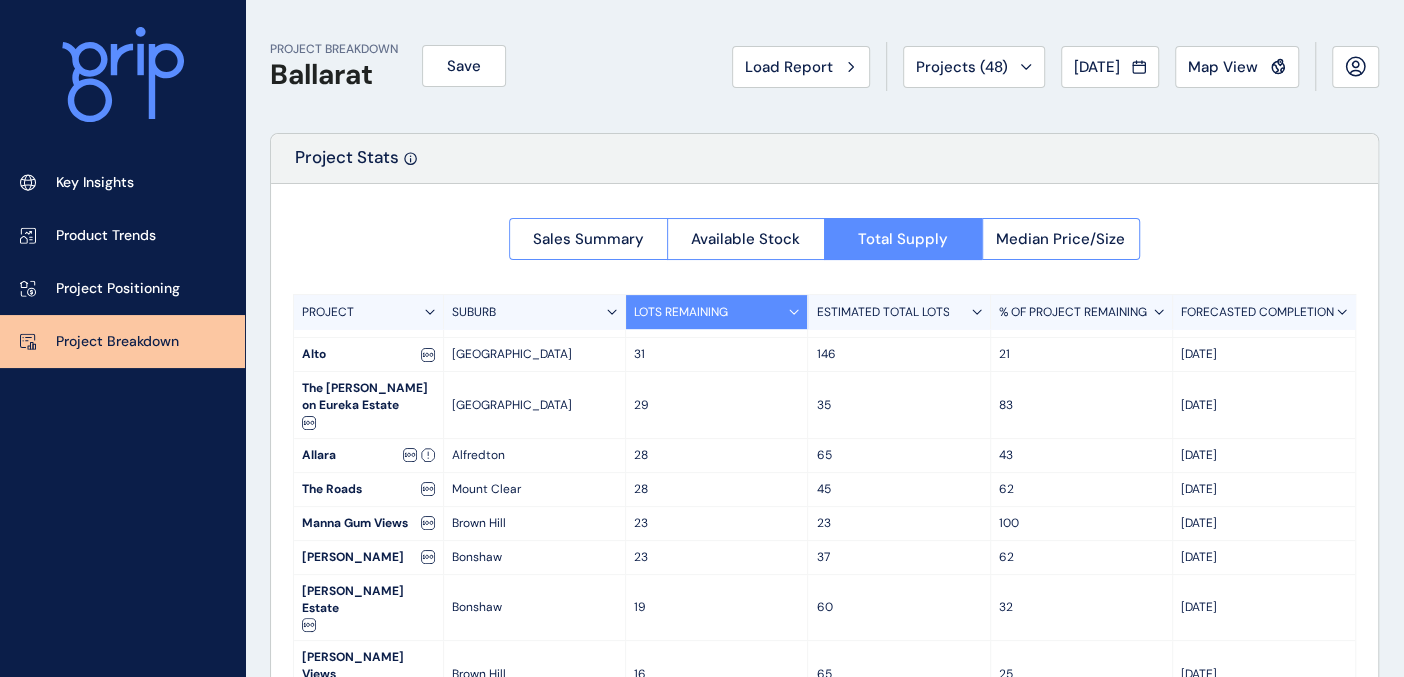 scroll, scrollTop: 634, scrollLeft: 0, axis: vertical 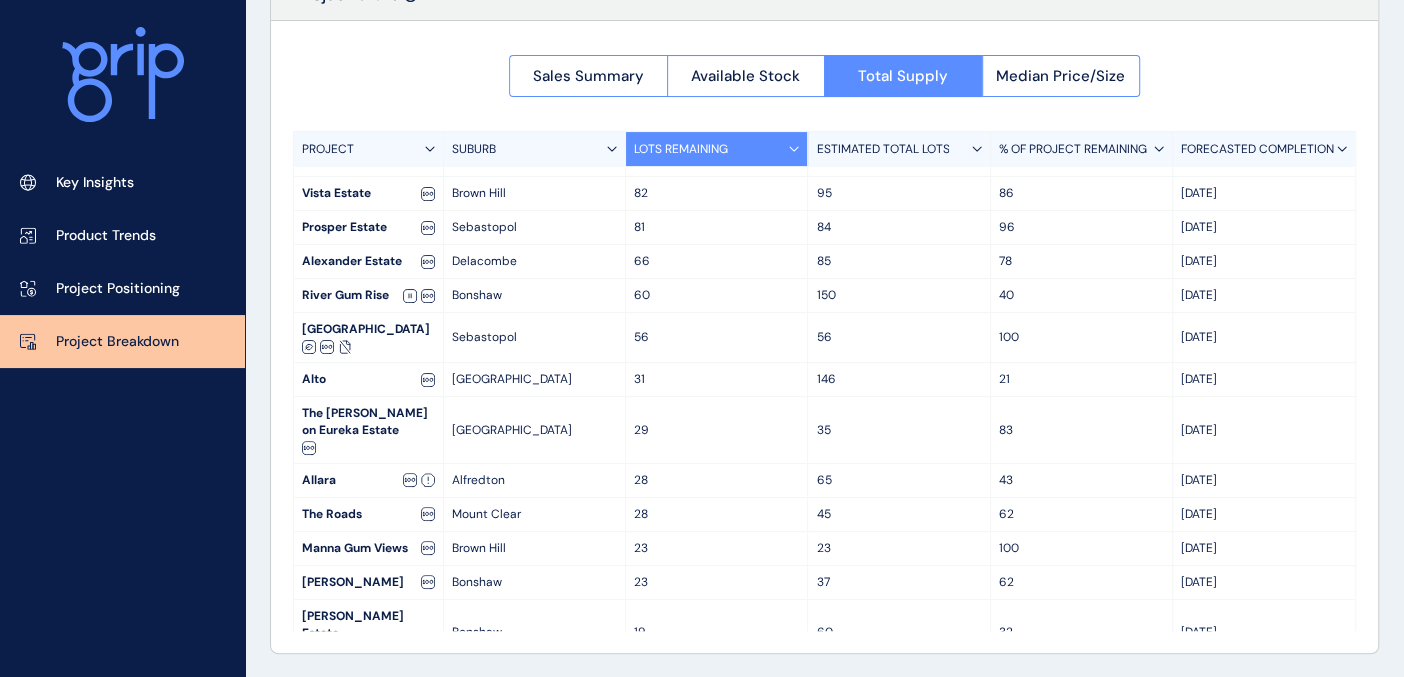 click on "PROJECT" at bounding box center [369, 149] 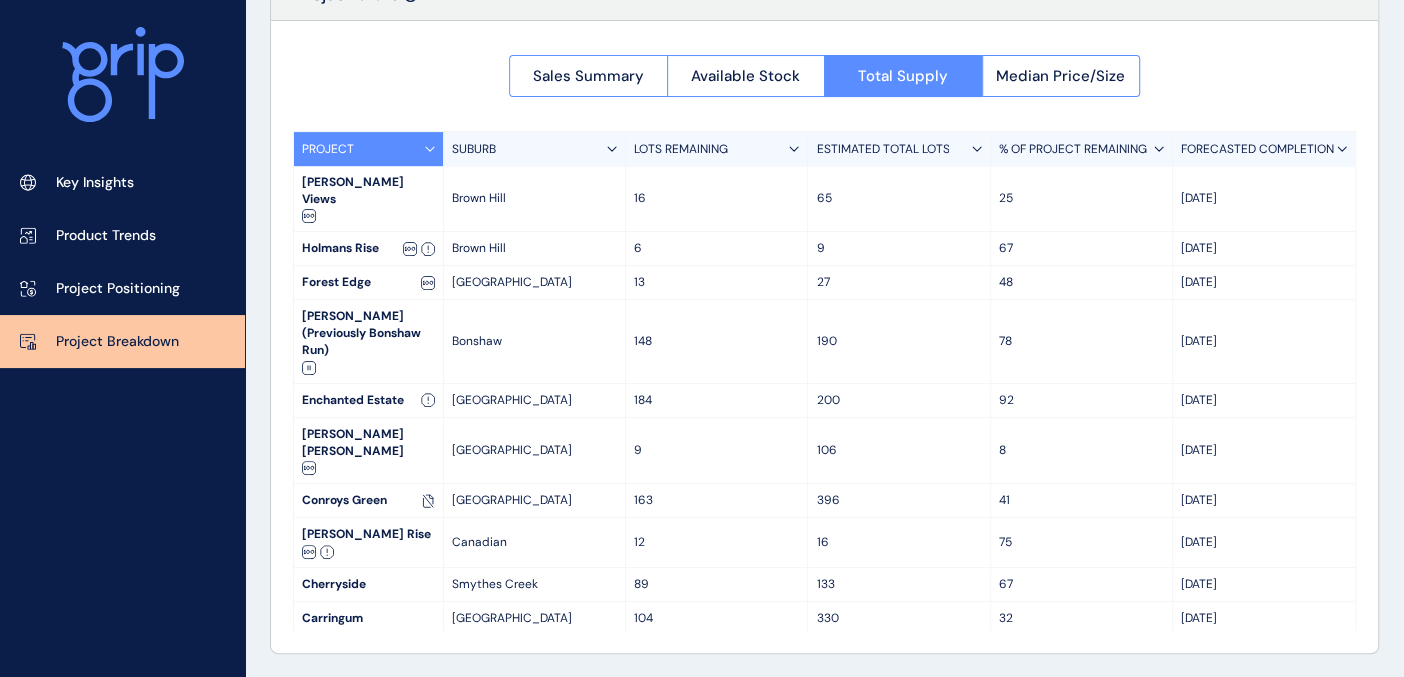 scroll, scrollTop: 634, scrollLeft: 0, axis: vertical 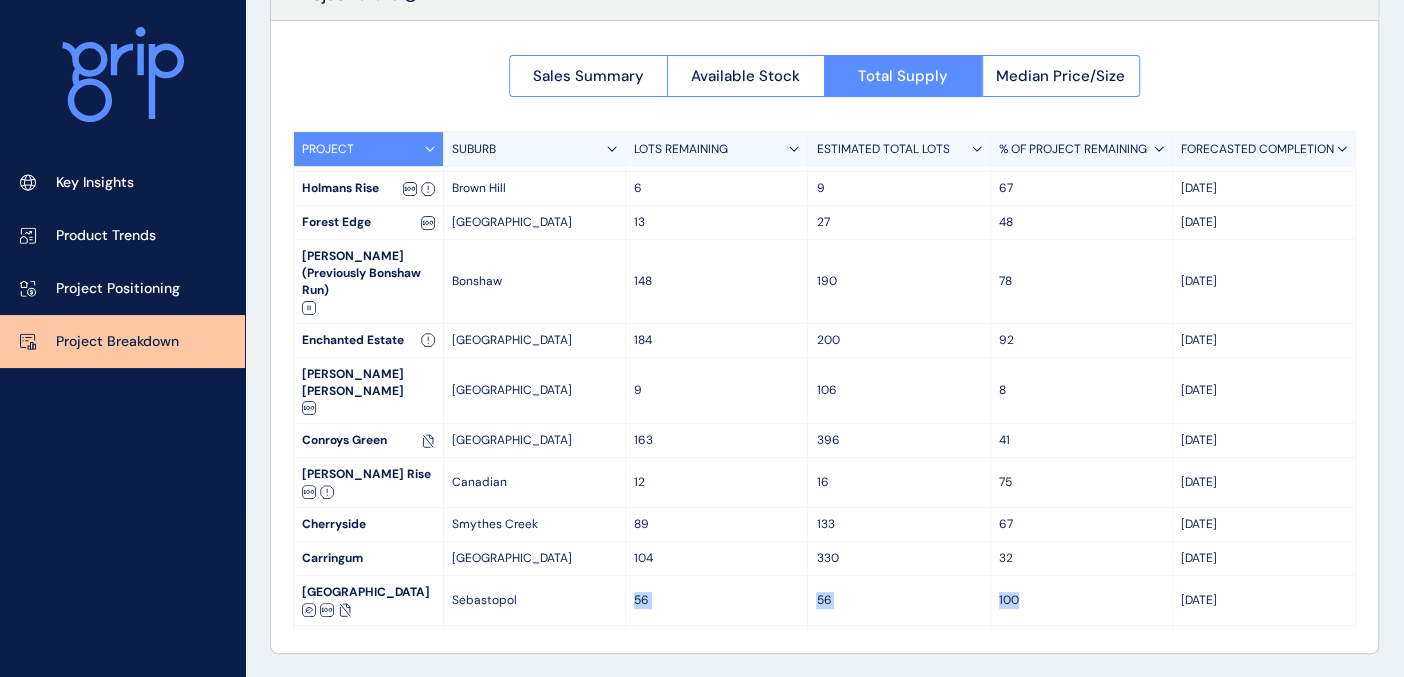 drag, startPoint x: 1022, startPoint y: 435, endPoint x: 633, endPoint y: 441, distance: 389.04626 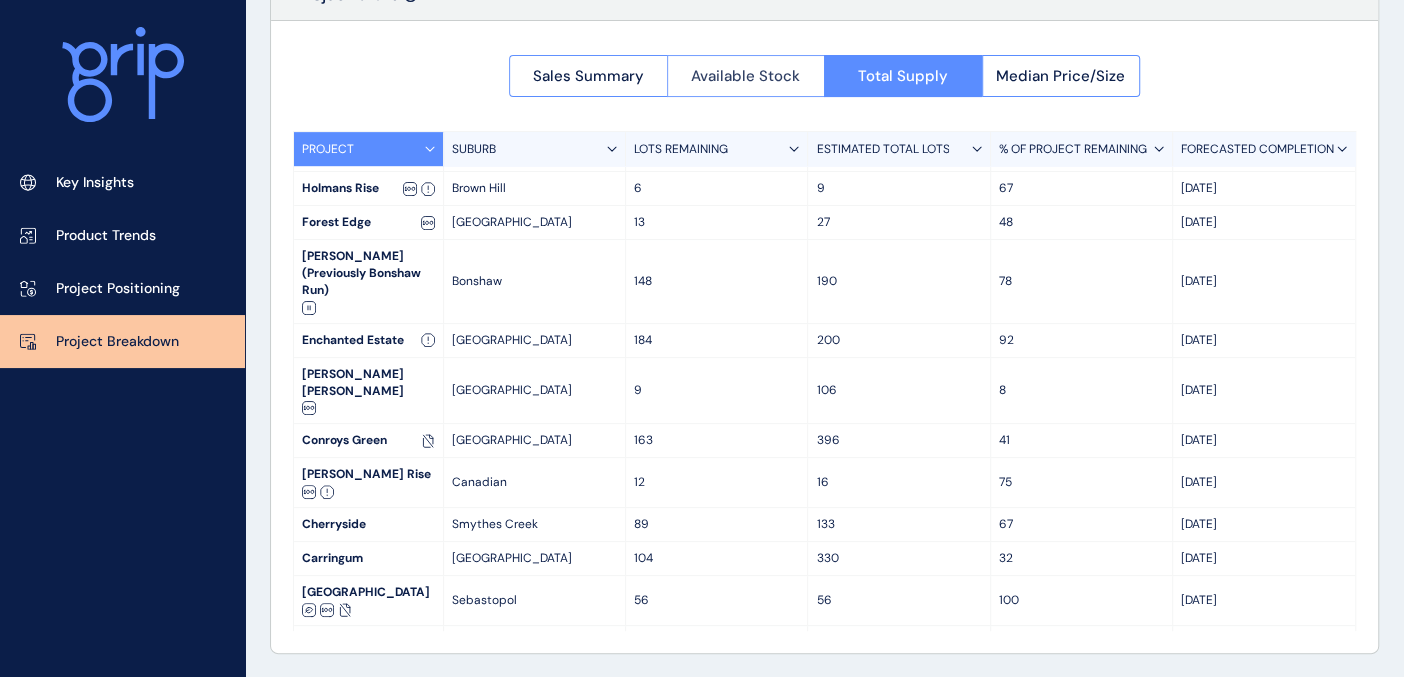 click on "Available Stock" at bounding box center [746, 76] 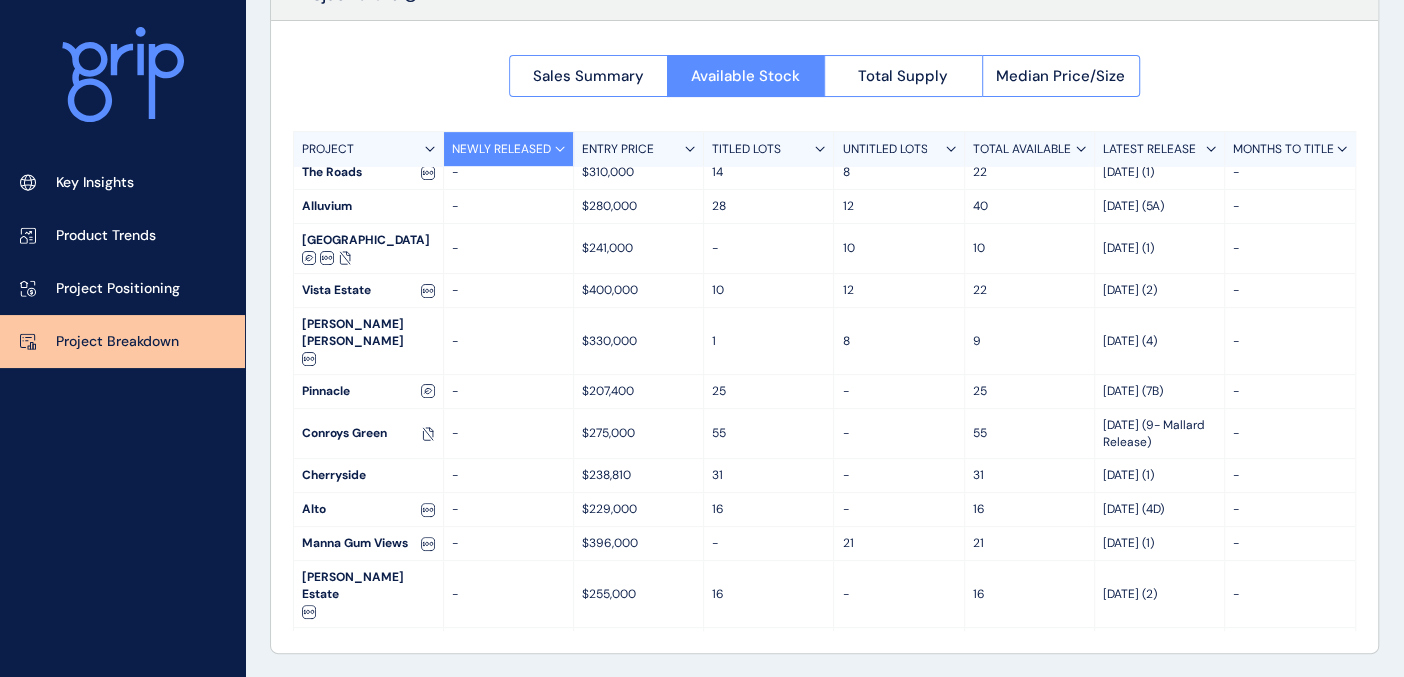 scroll, scrollTop: 567, scrollLeft: 0, axis: vertical 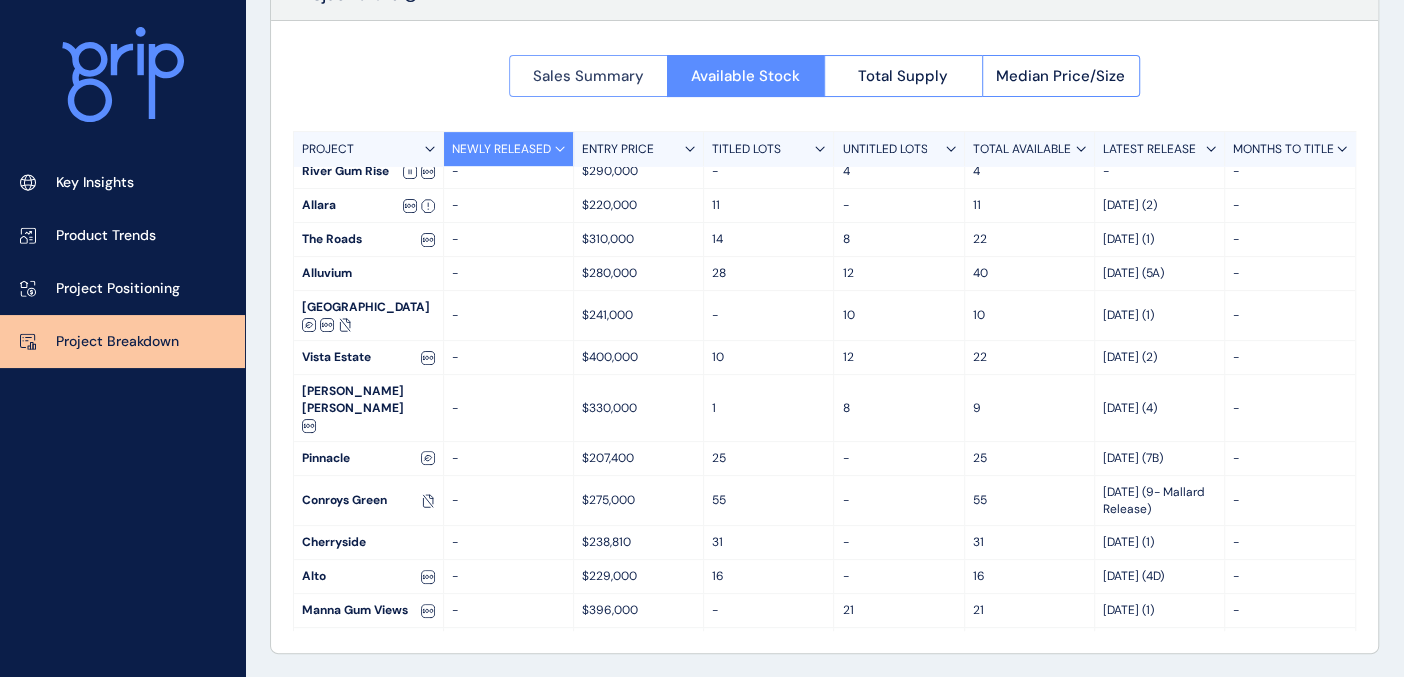 click on "Sales Summary" at bounding box center [588, 76] 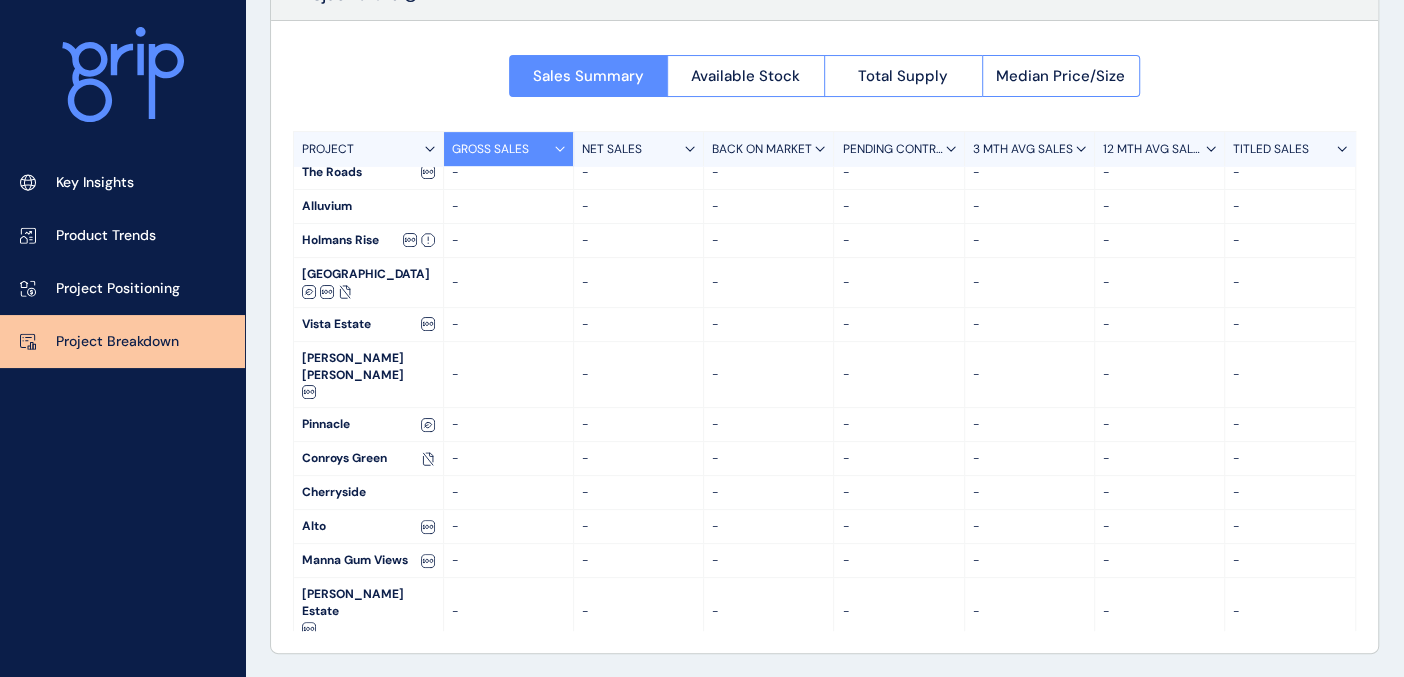 scroll, scrollTop: 534, scrollLeft: 0, axis: vertical 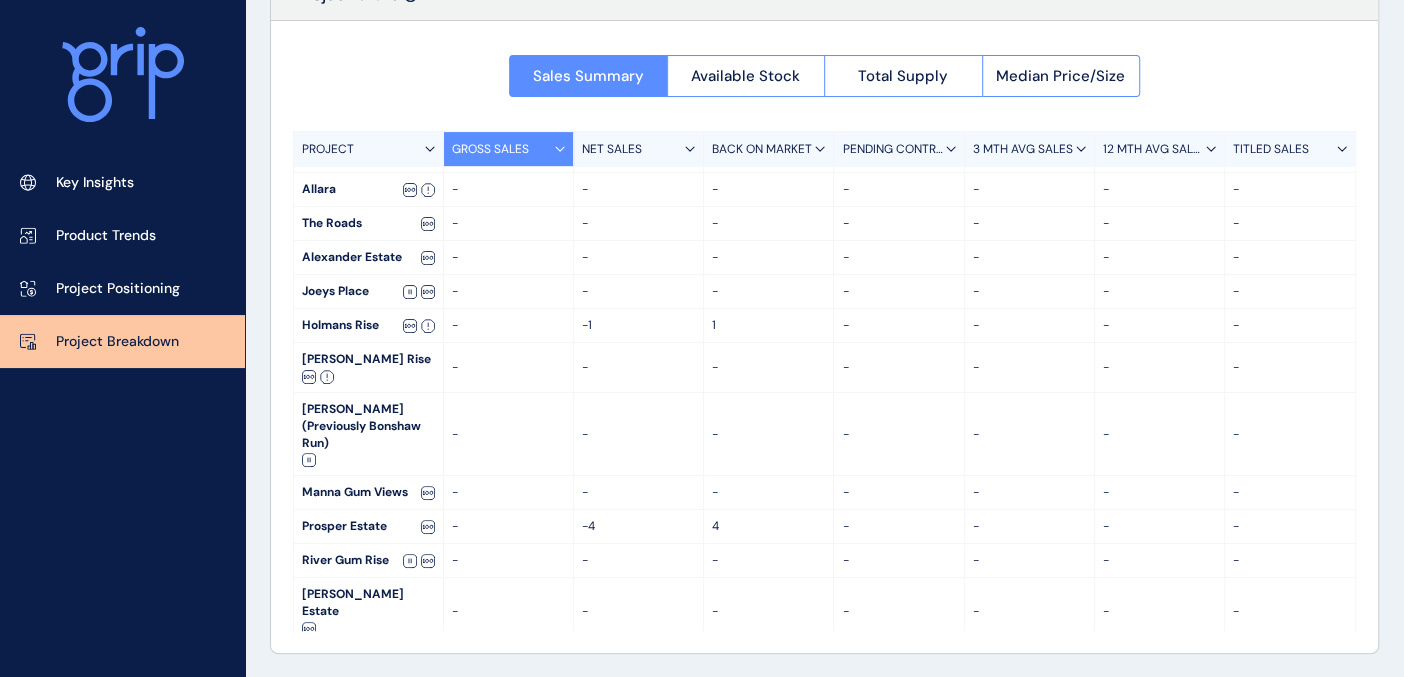 click on "PROJECT" at bounding box center [369, 149] 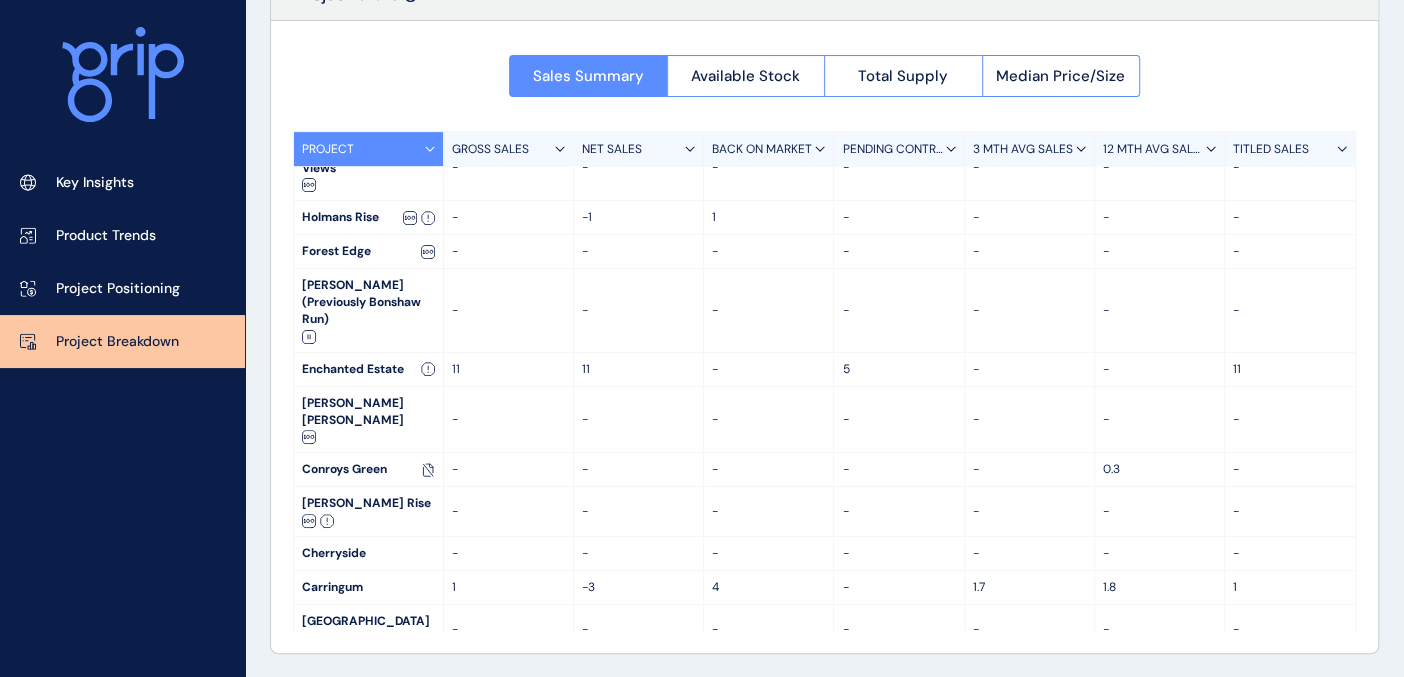 scroll, scrollTop: 634, scrollLeft: 0, axis: vertical 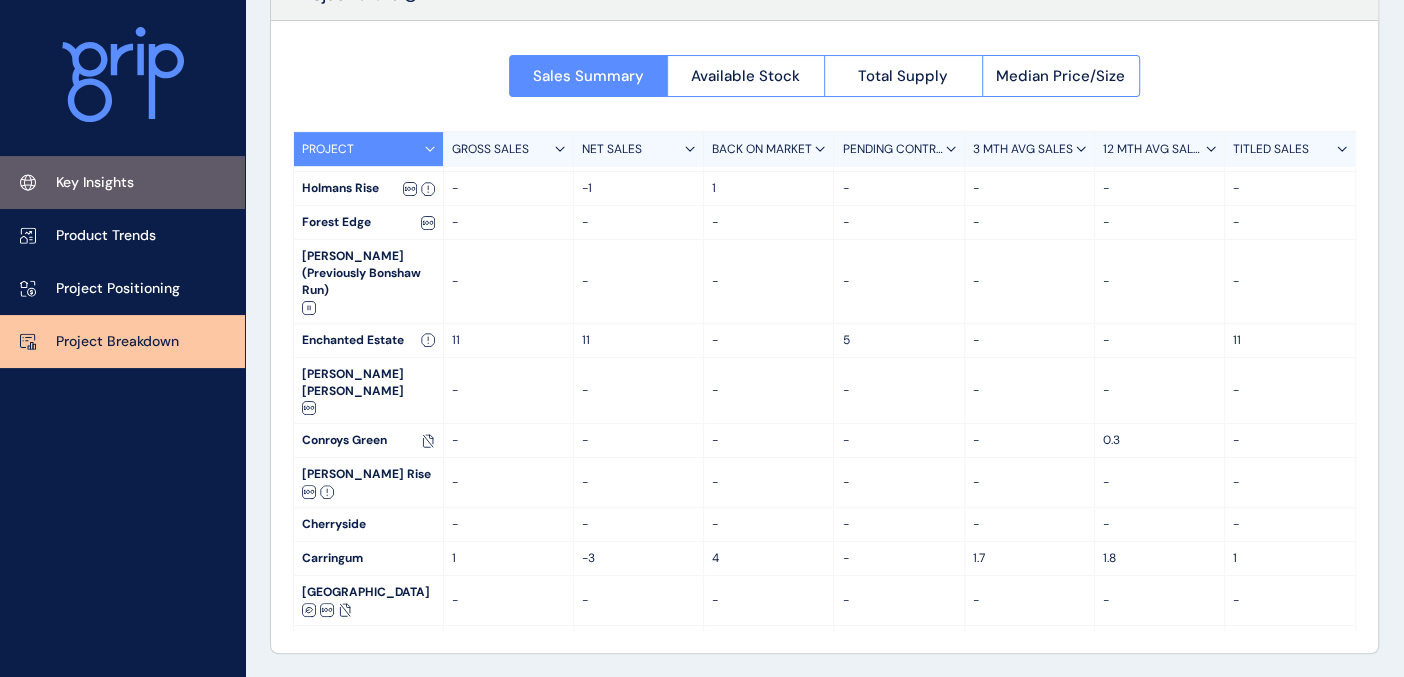 click on "Key Insights" at bounding box center [122, 182] 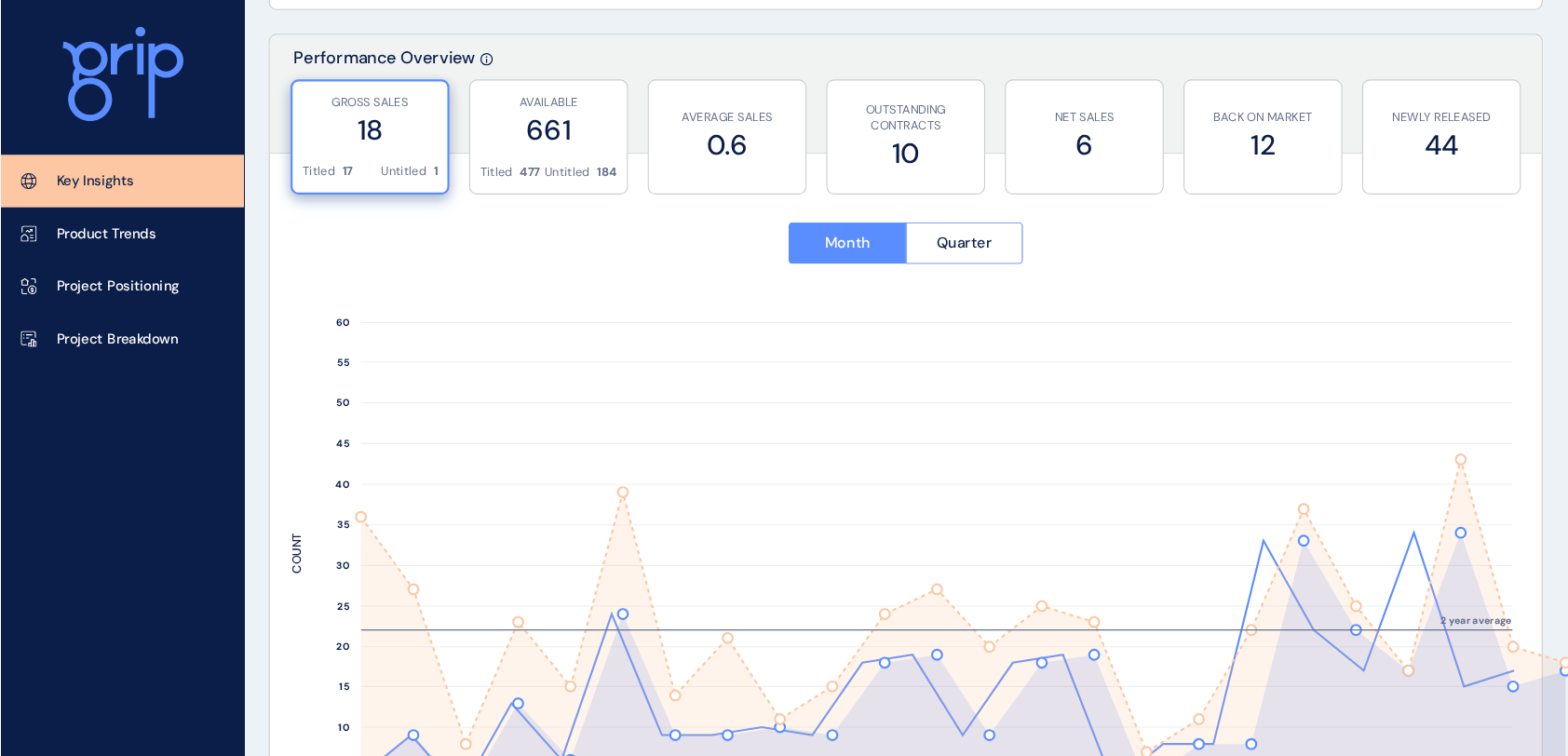 scroll, scrollTop: 669, scrollLeft: 0, axis: vertical 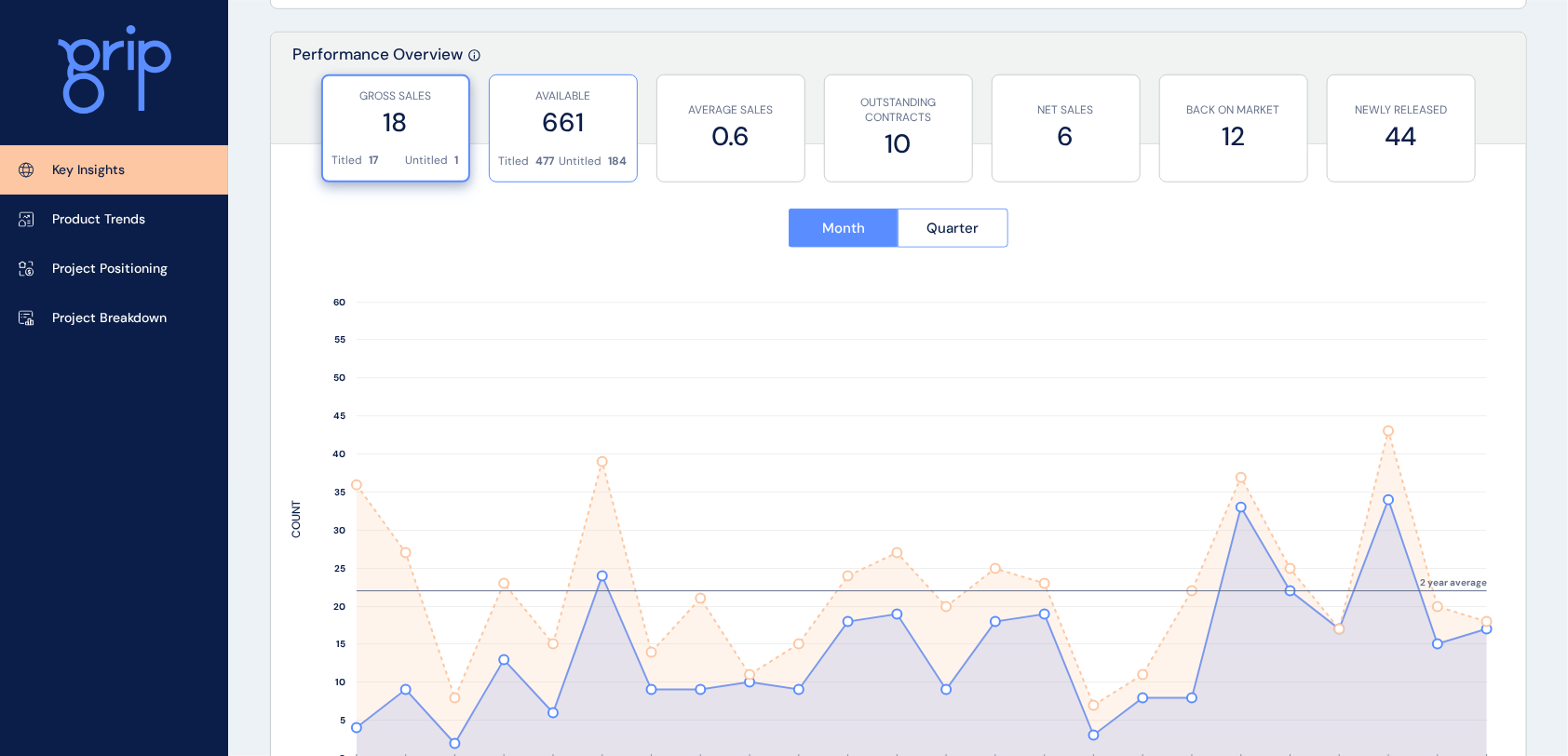 click on "477" at bounding box center (546, 161) 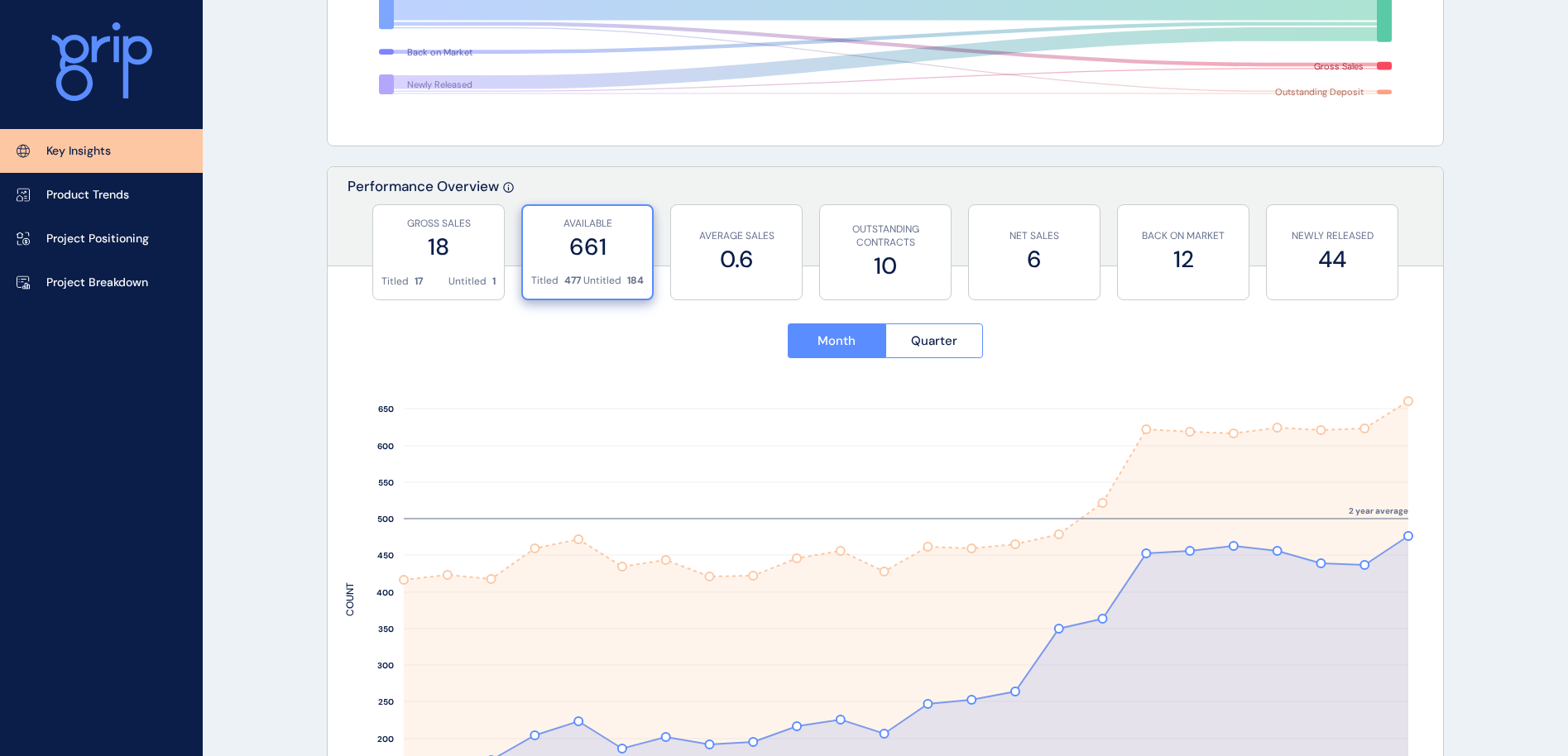 scroll, scrollTop: 0, scrollLeft: 0, axis: both 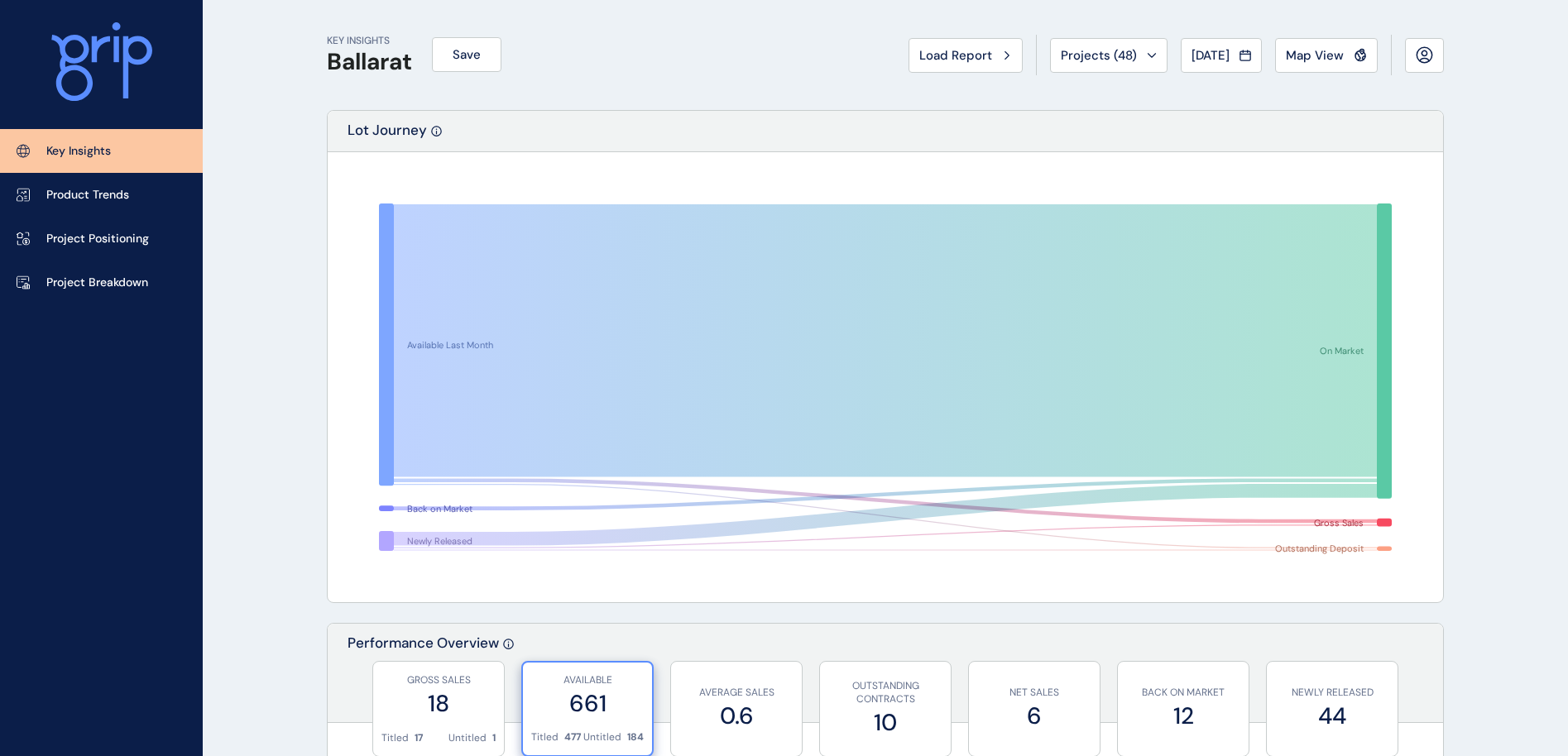 drag, startPoint x: 1225, startPoint y: 45, endPoint x: 1229, endPoint y: 55, distance: 10.77033 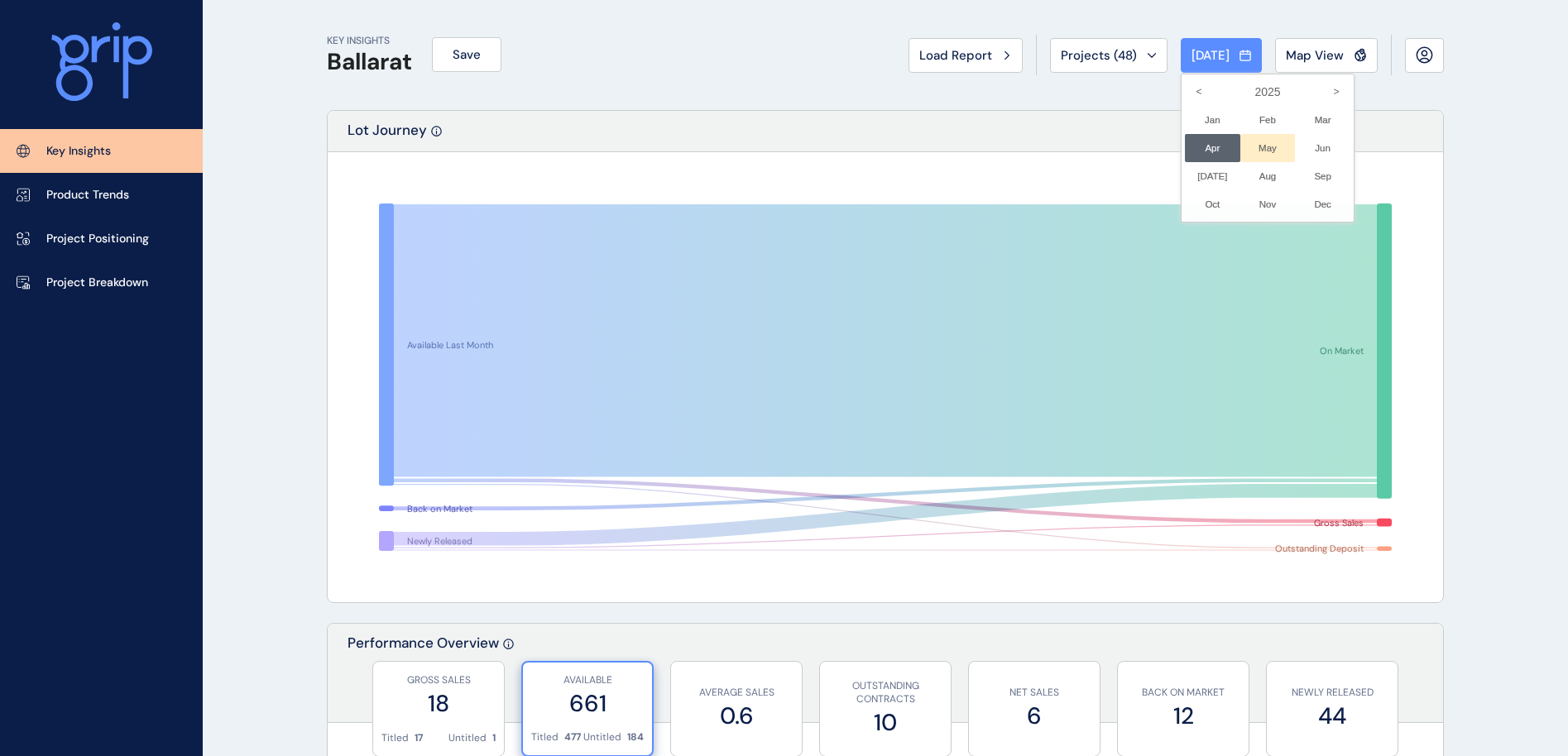 click on "May No report is available for this period. New months are usually published 5 business days after the month start." at bounding box center [1268, 148] 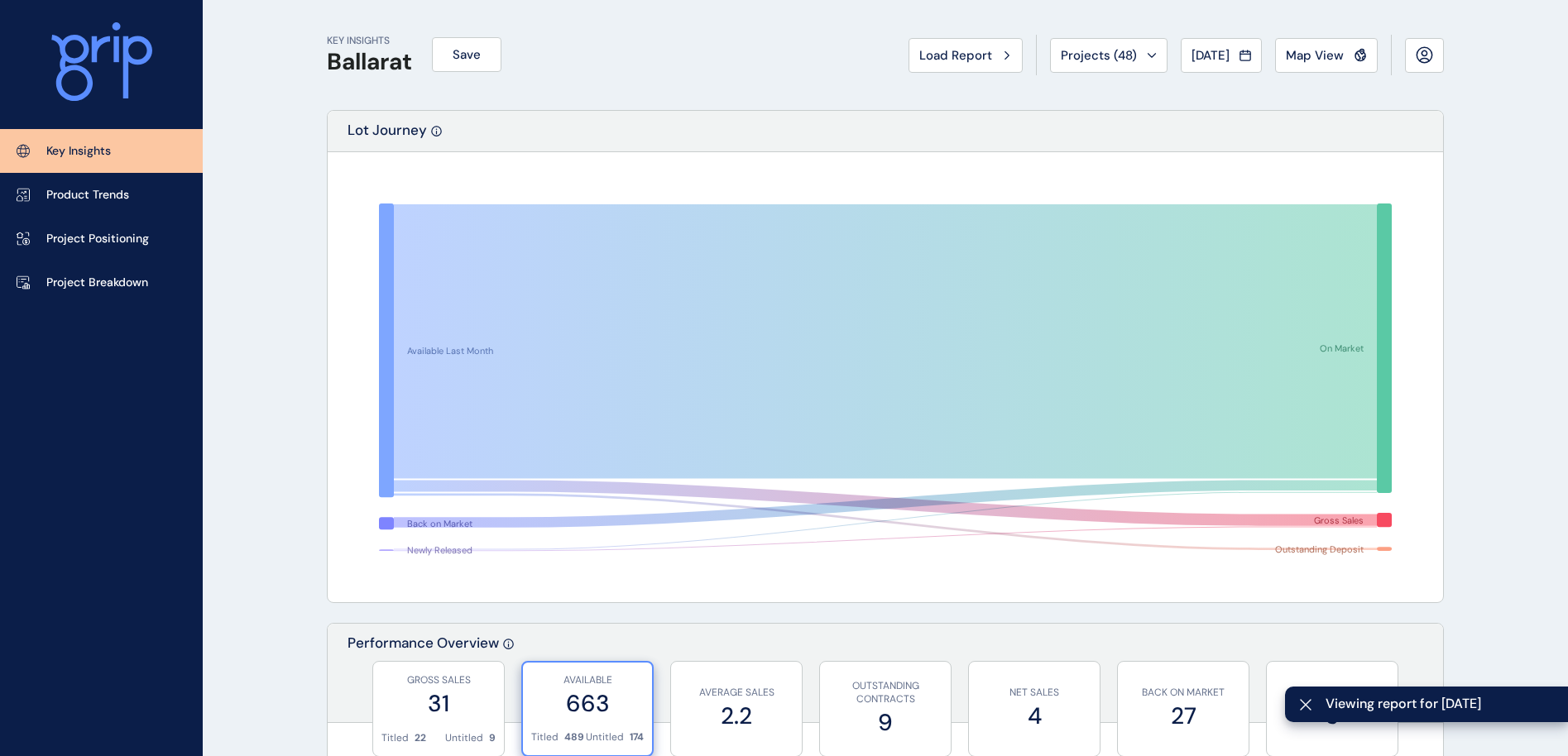 click on "KEY INSIGHTS Ballarat Save Load Report Projects ( 48 ) [DATE] 2025 < > Jan No report is available for this period. New months are usually published 5 business days after the month start. Feb No report is available for this period. New months are usually published 5 business days after the month start. Mar No report is available for this period. New months are usually published 5 business days after the month start. Apr No report is available for this period. New months are usually published 5 business days after the month start. May No report is available for this period. New months are usually published 5 business days after the month start. Jun No report is available for this period. New months are usually published 5 business days after the month start. [DATE] No report is available for this period. New months are usually published 5 business days after the month start. Aug No report is available for this period. New months are usually published 5 business days after the month start. Sep Oct Nov [DATE] 9" at bounding box center (784, 1741) 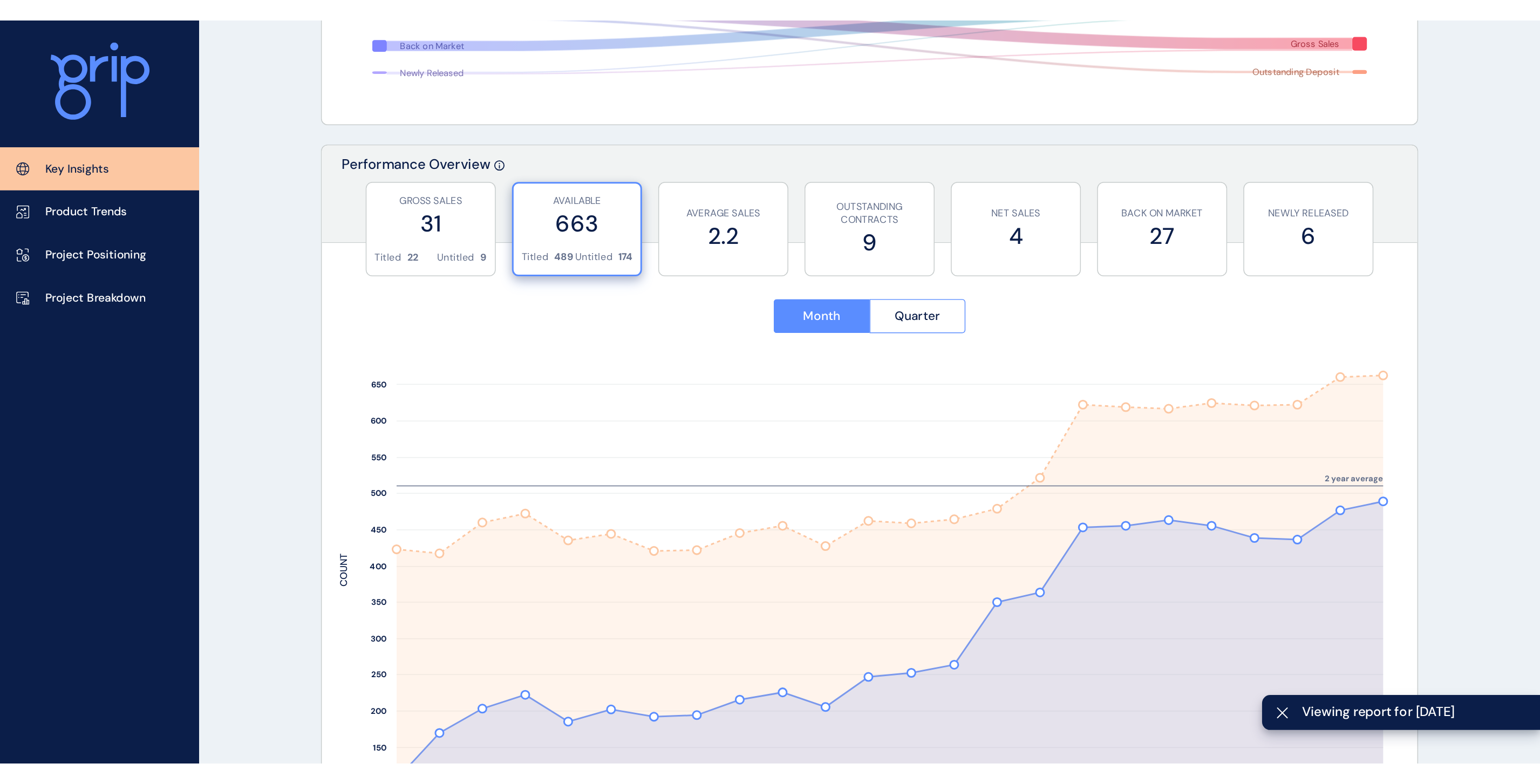 scroll, scrollTop: 405, scrollLeft: 0, axis: vertical 